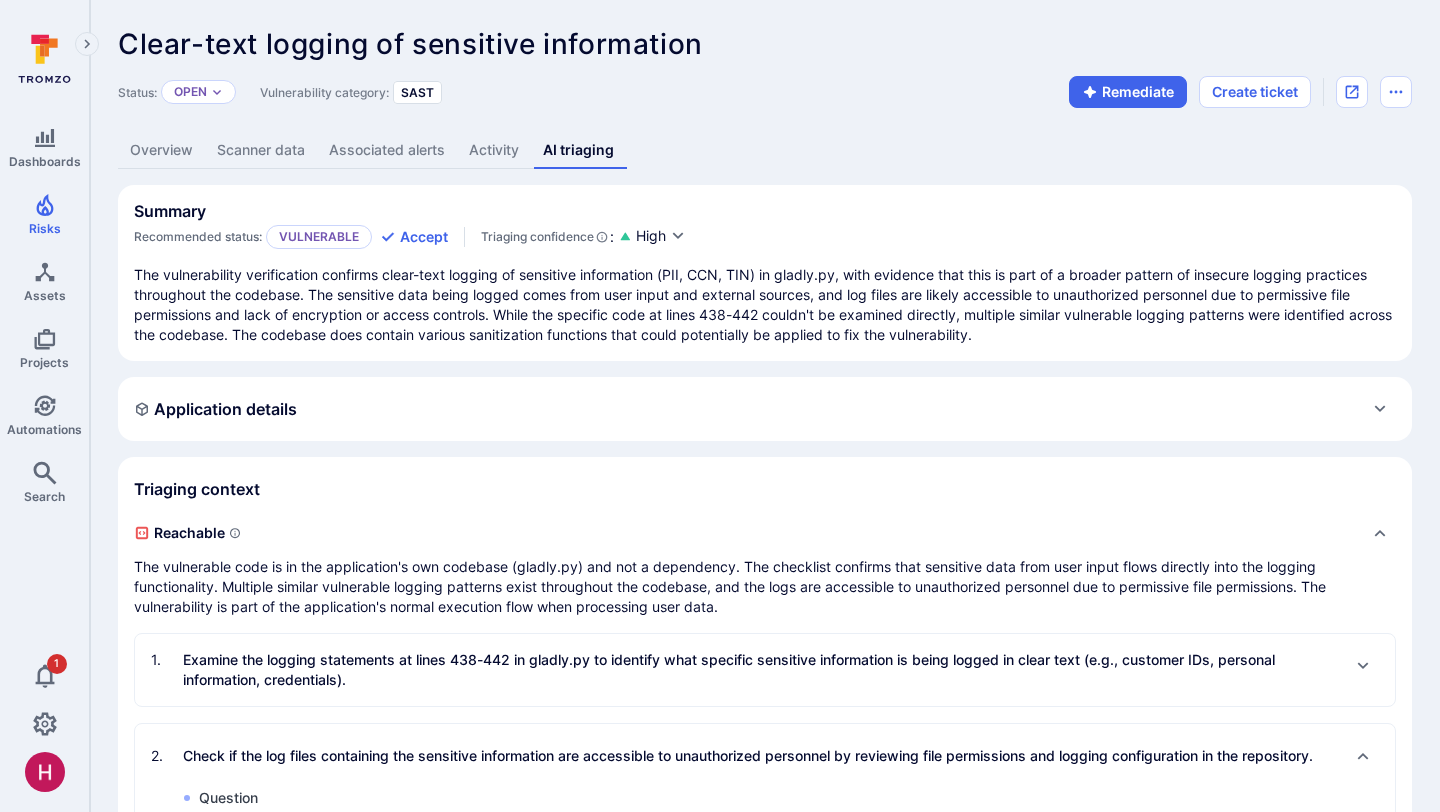 scroll, scrollTop: 963, scrollLeft: 0, axis: vertical 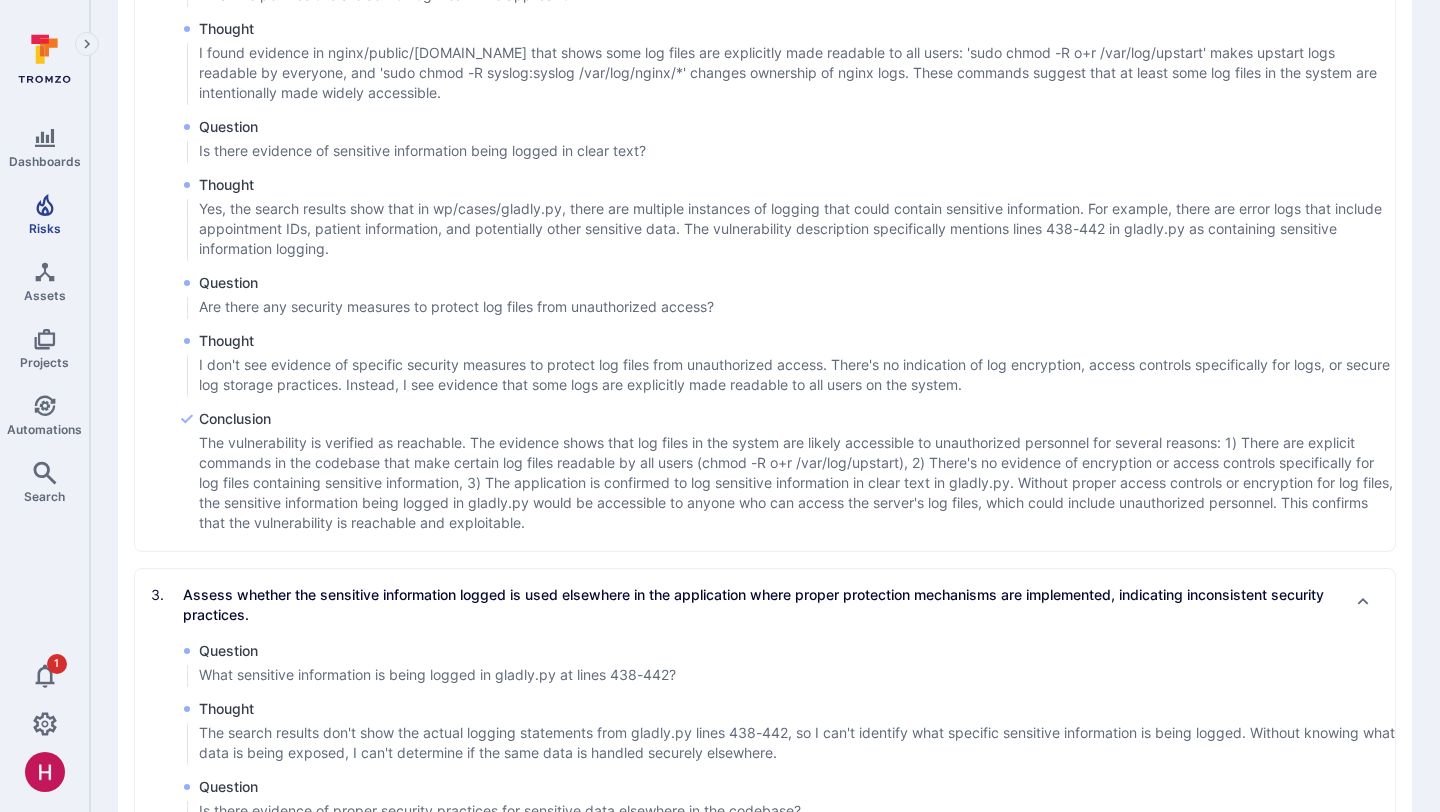 click on "Risks" at bounding box center (45, 228) 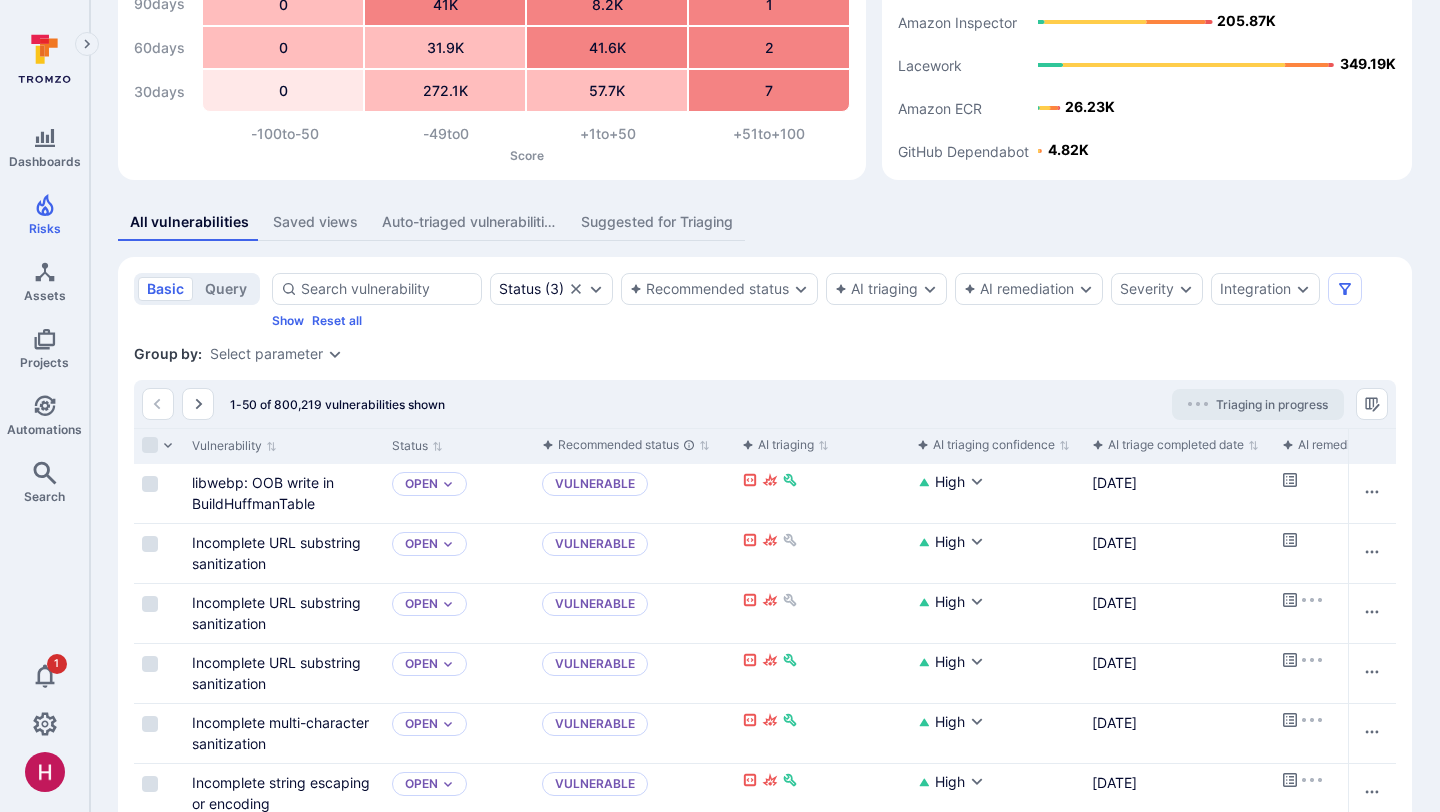scroll, scrollTop: 963, scrollLeft: 0, axis: vertical 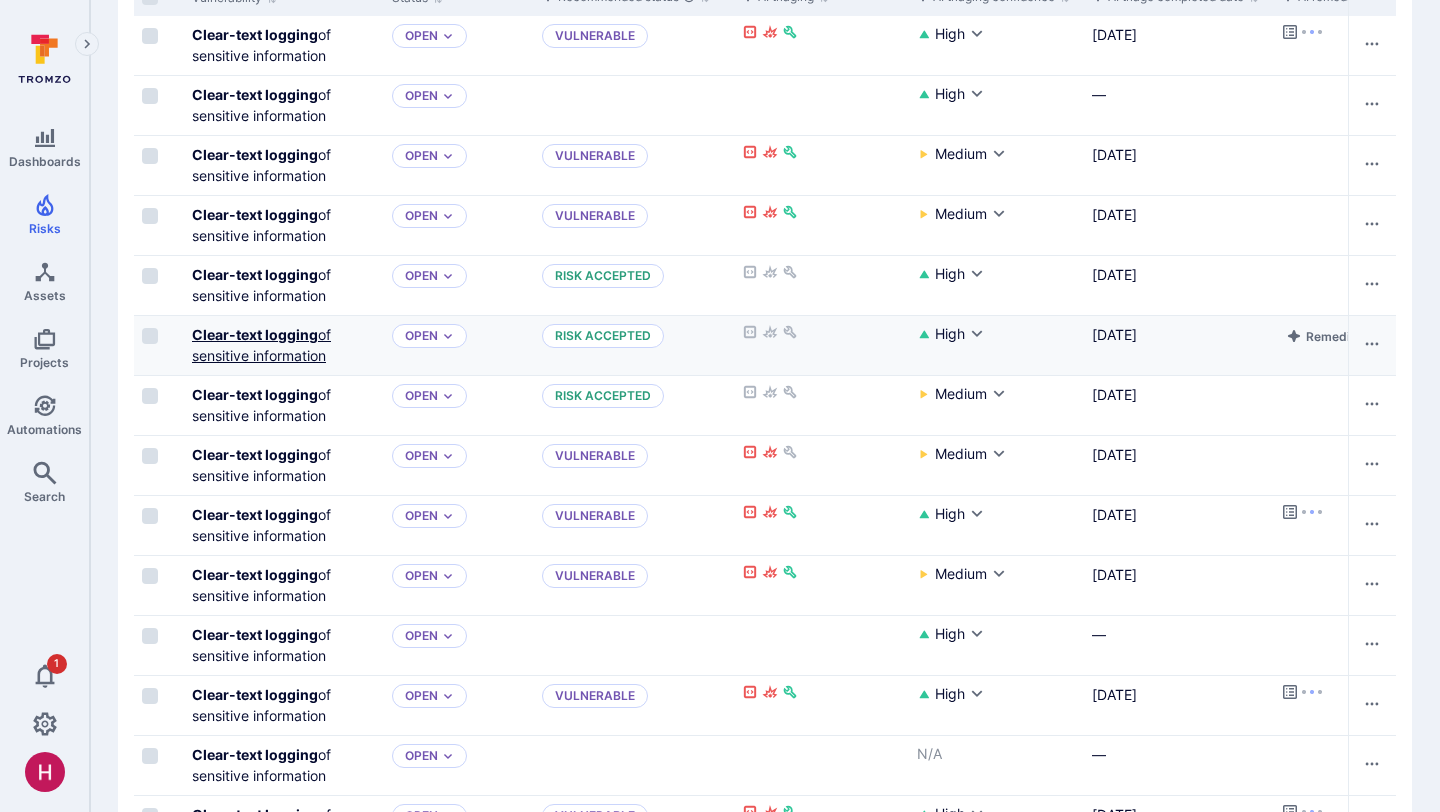 click on "Clear-text logging  of sensitive information" at bounding box center [284, 345] 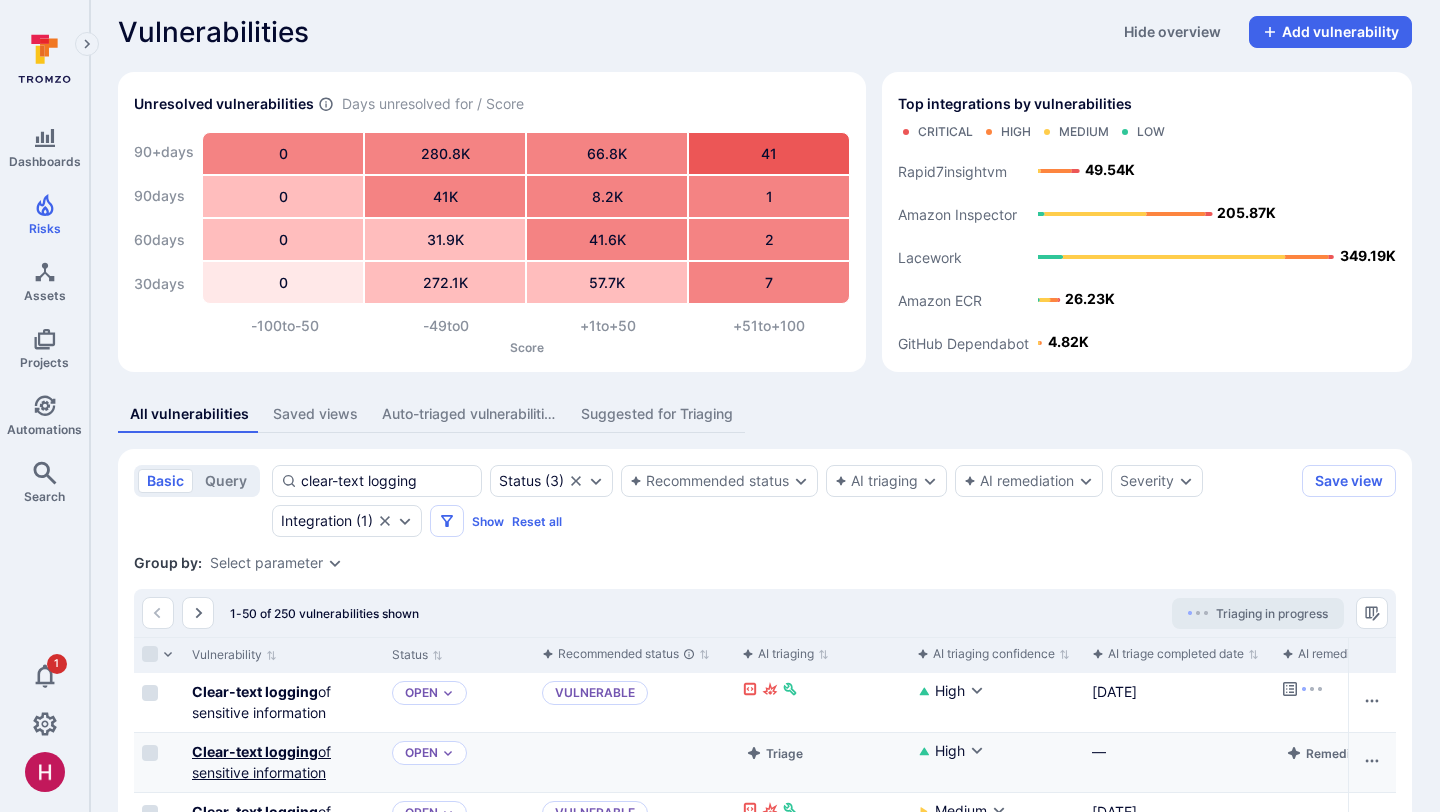 scroll, scrollTop: 342, scrollLeft: 0, axis: vertical 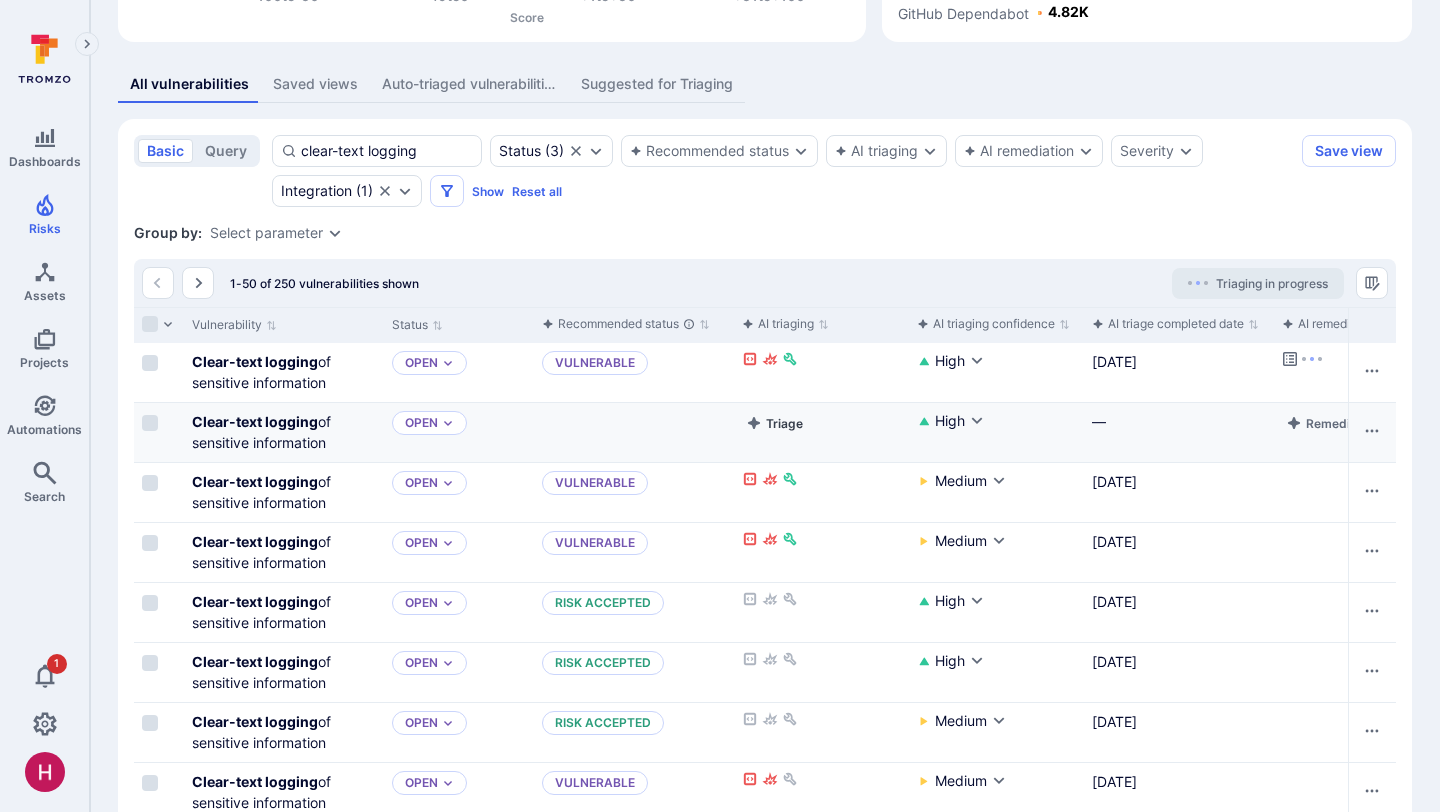 click on "Triage" at bounding box center [774, 423] 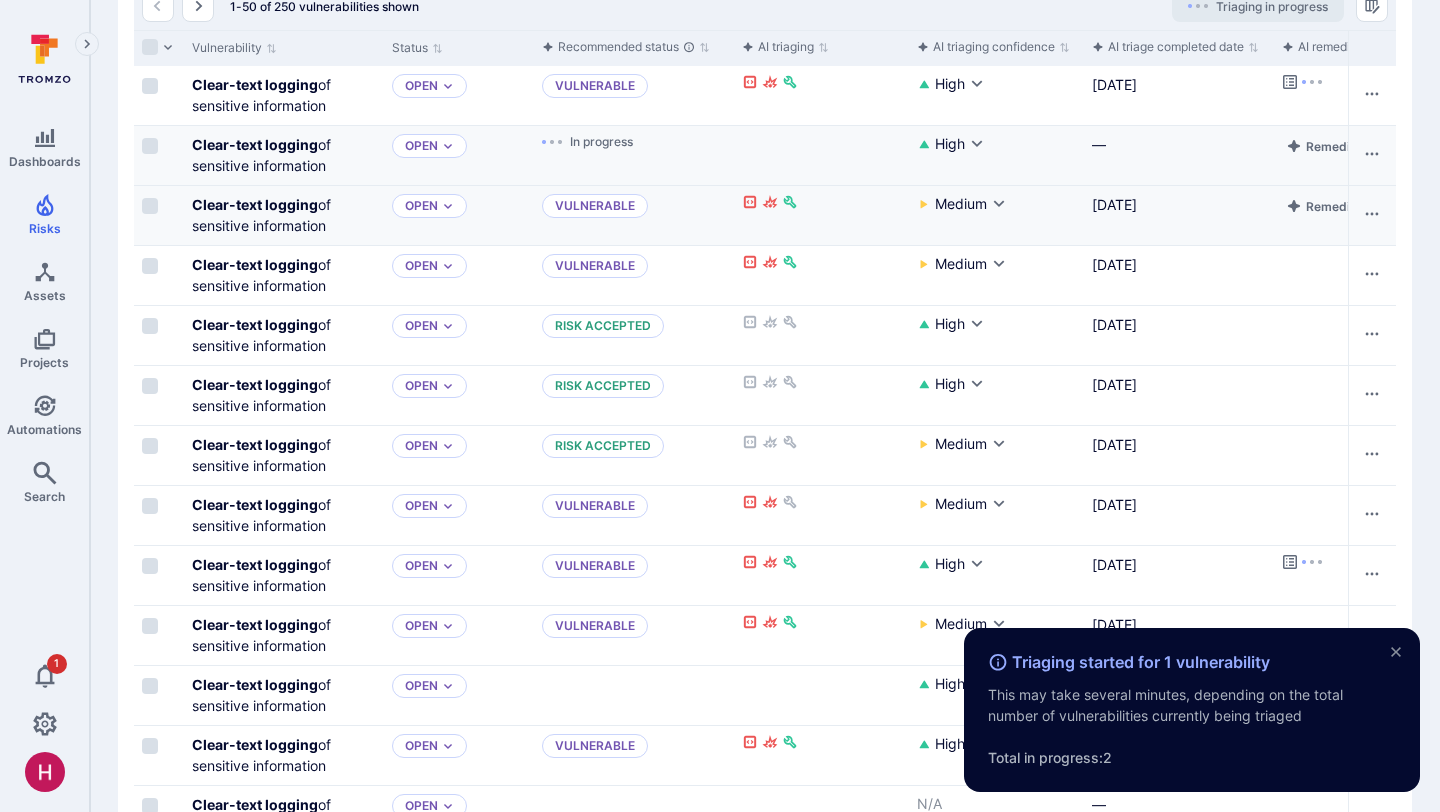 scroll, scrollTop: 749, scrollLeft: 0, axis: vertical 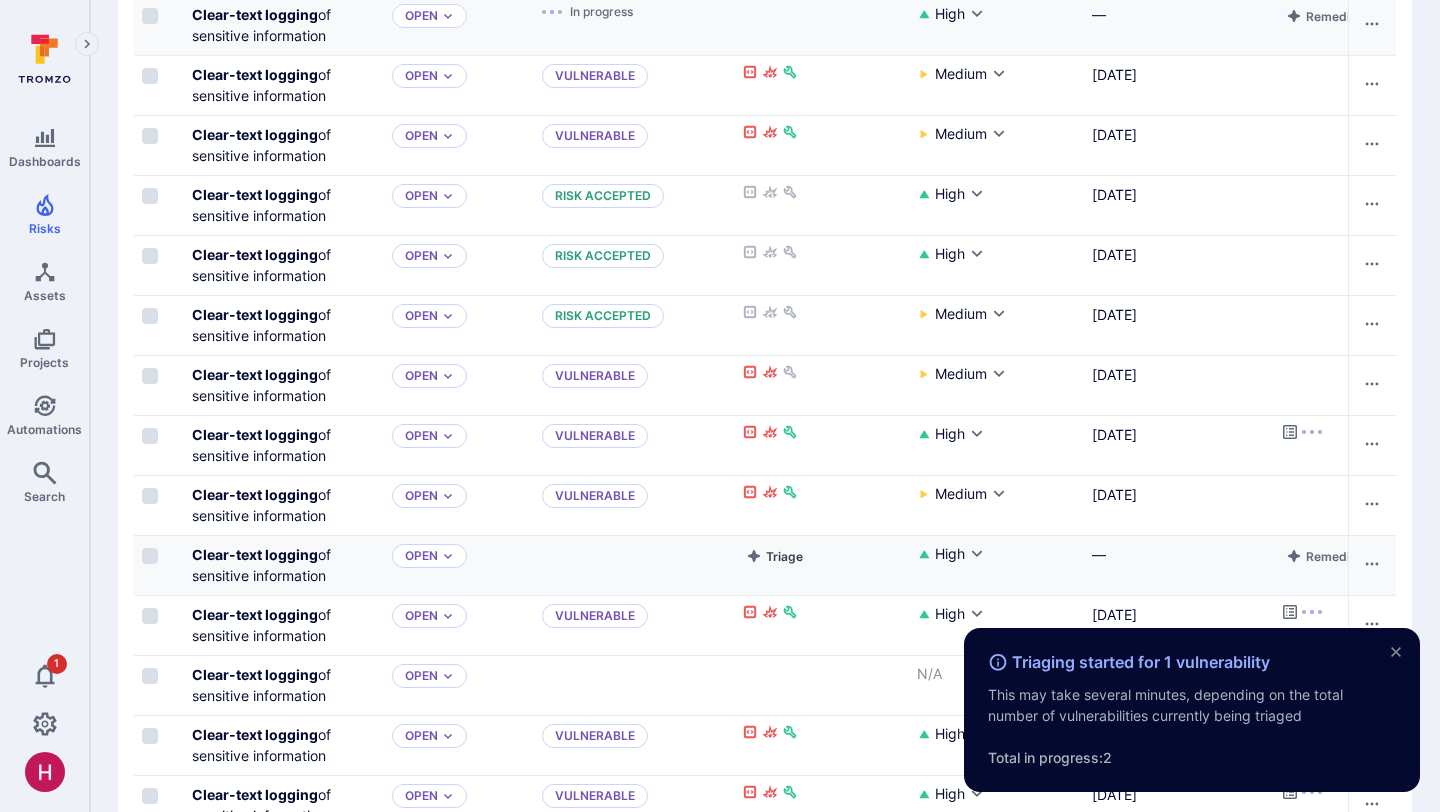 click on "Triage" at bounding box center [774, 556] 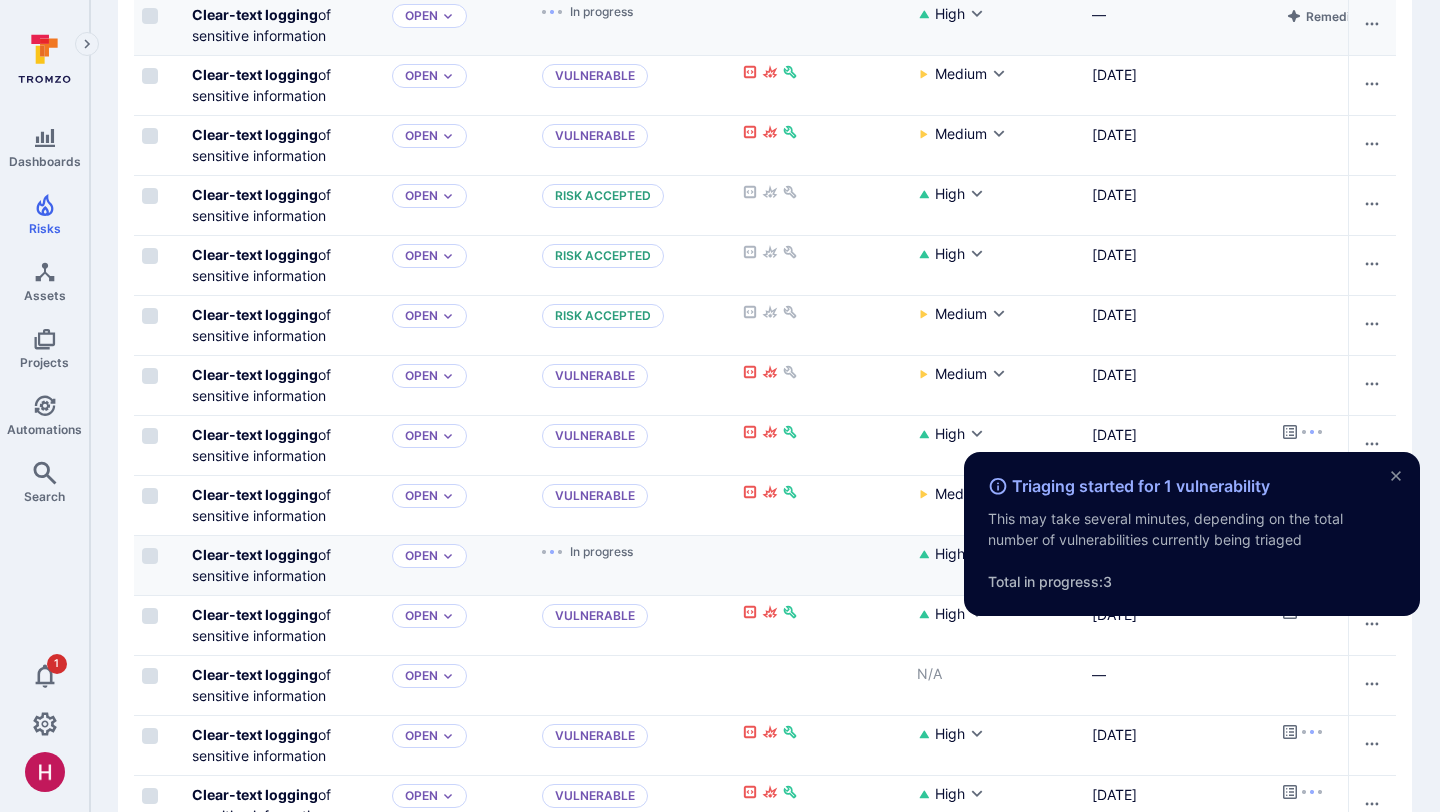 scroll, scrollTop: 877, scrollLeft: 0, axis: vertical 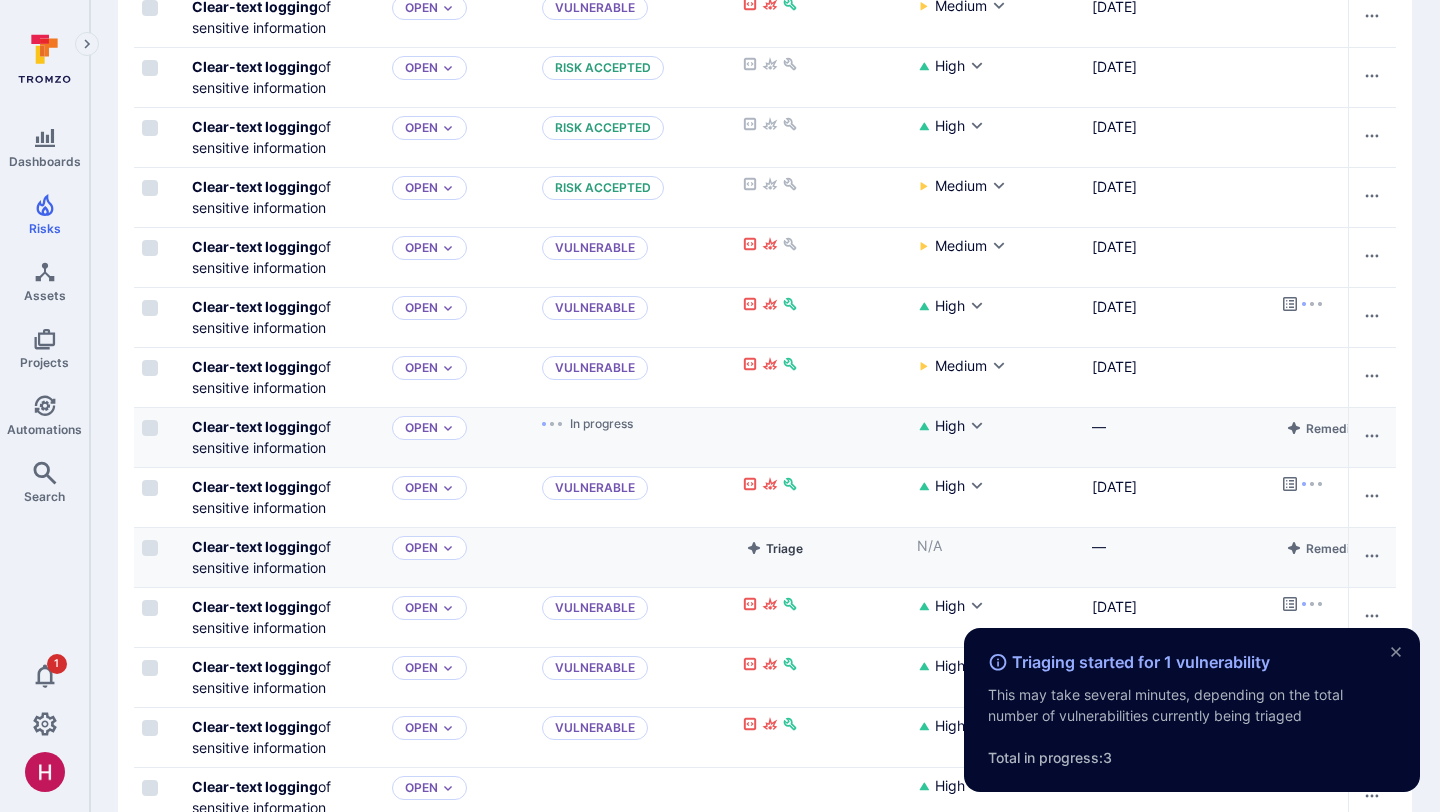 click on "Triage" at bounding box center [774, 548] 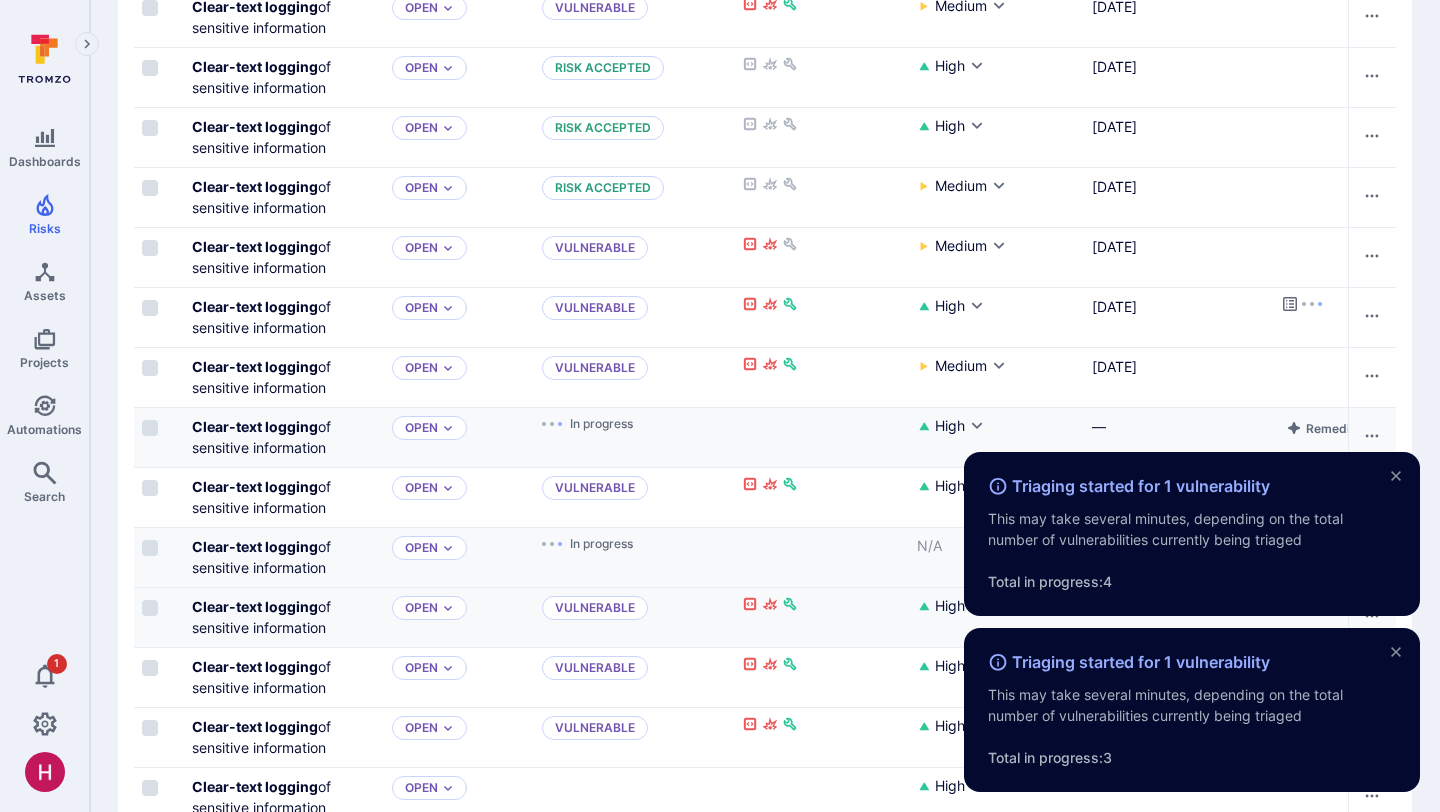 scroll, scrollTop: 1042, scrollLeft: 0, axis: vertical 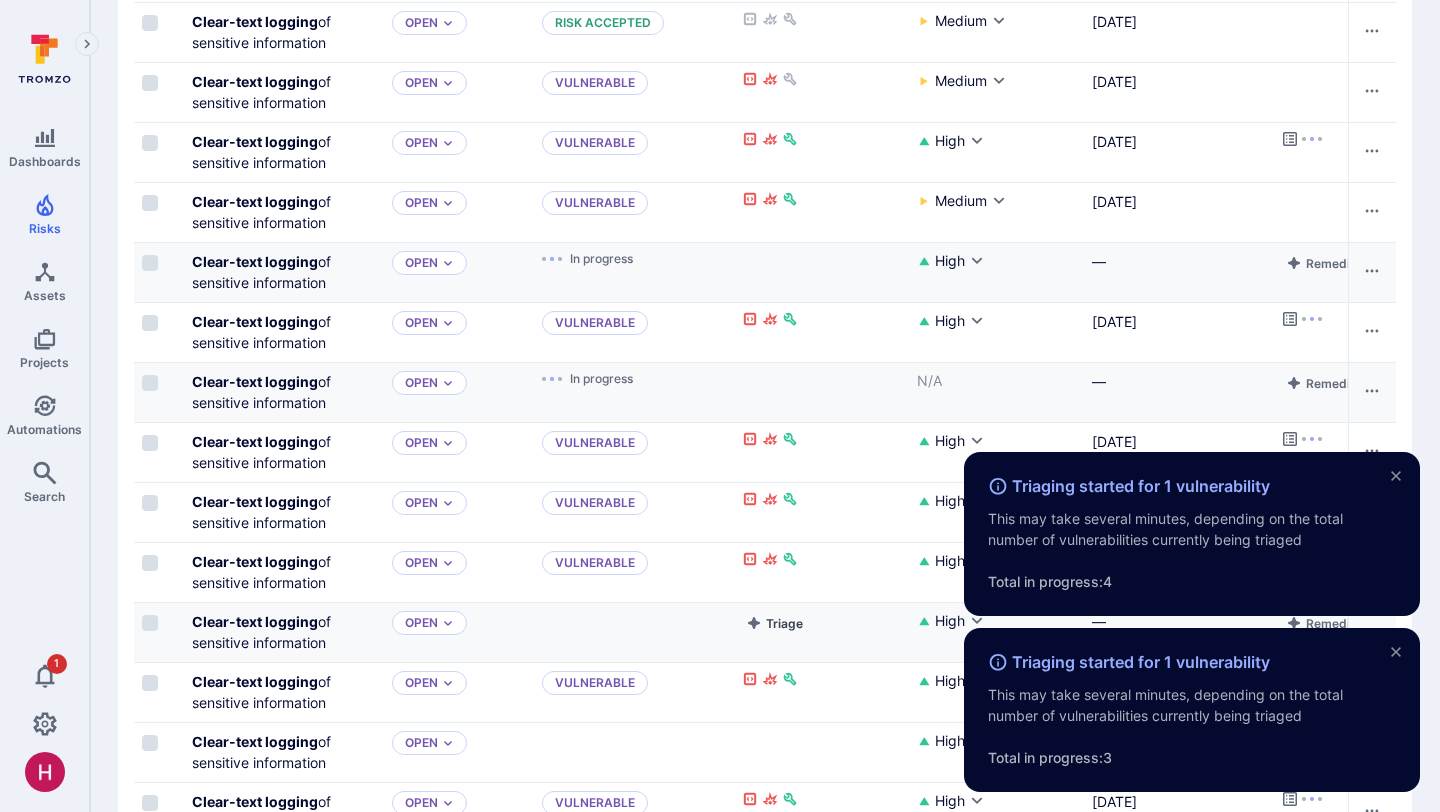 click on "Triage" at bounding box center [774, 623] 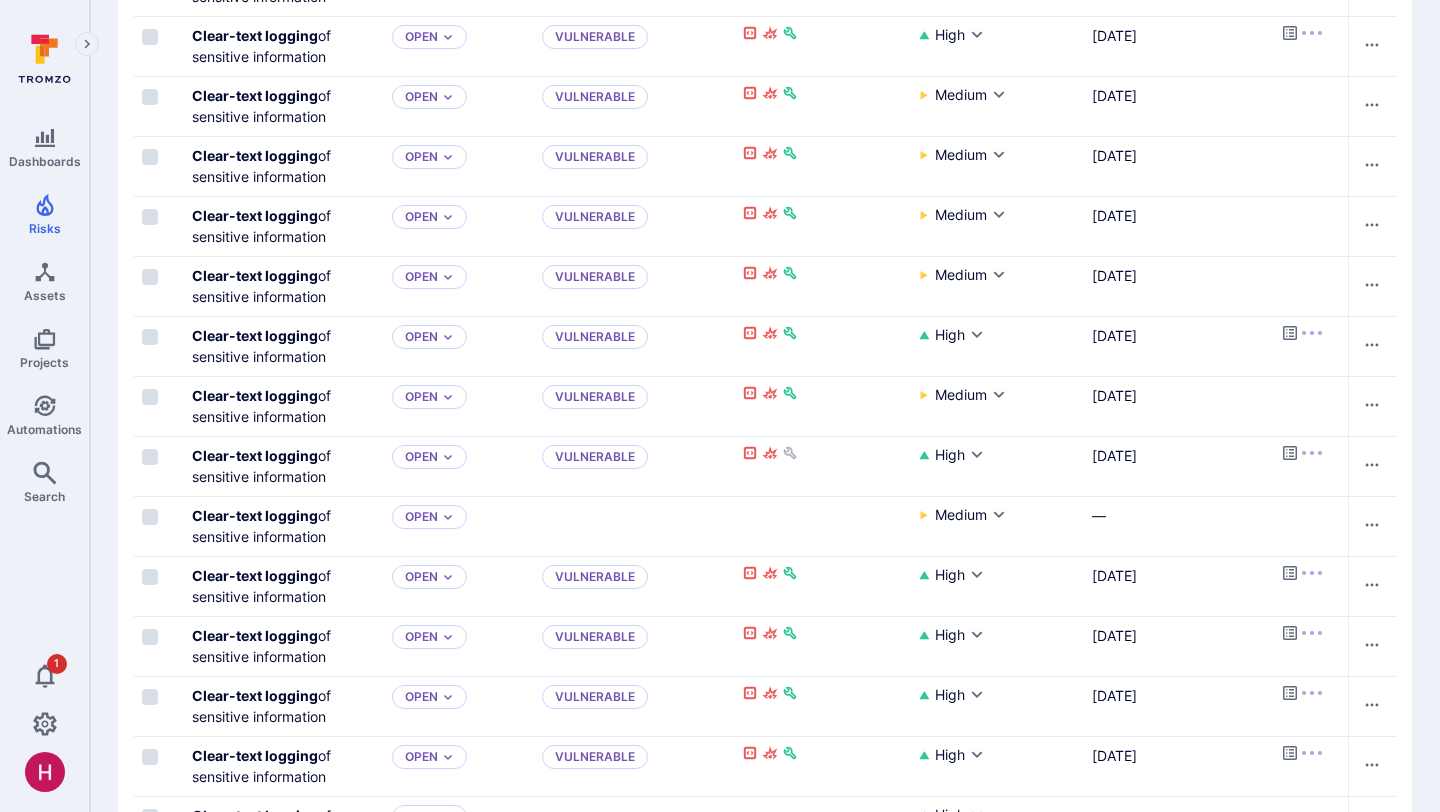 scroll, scrollTop: 2957, scrollLeft: 0, axis: vertical 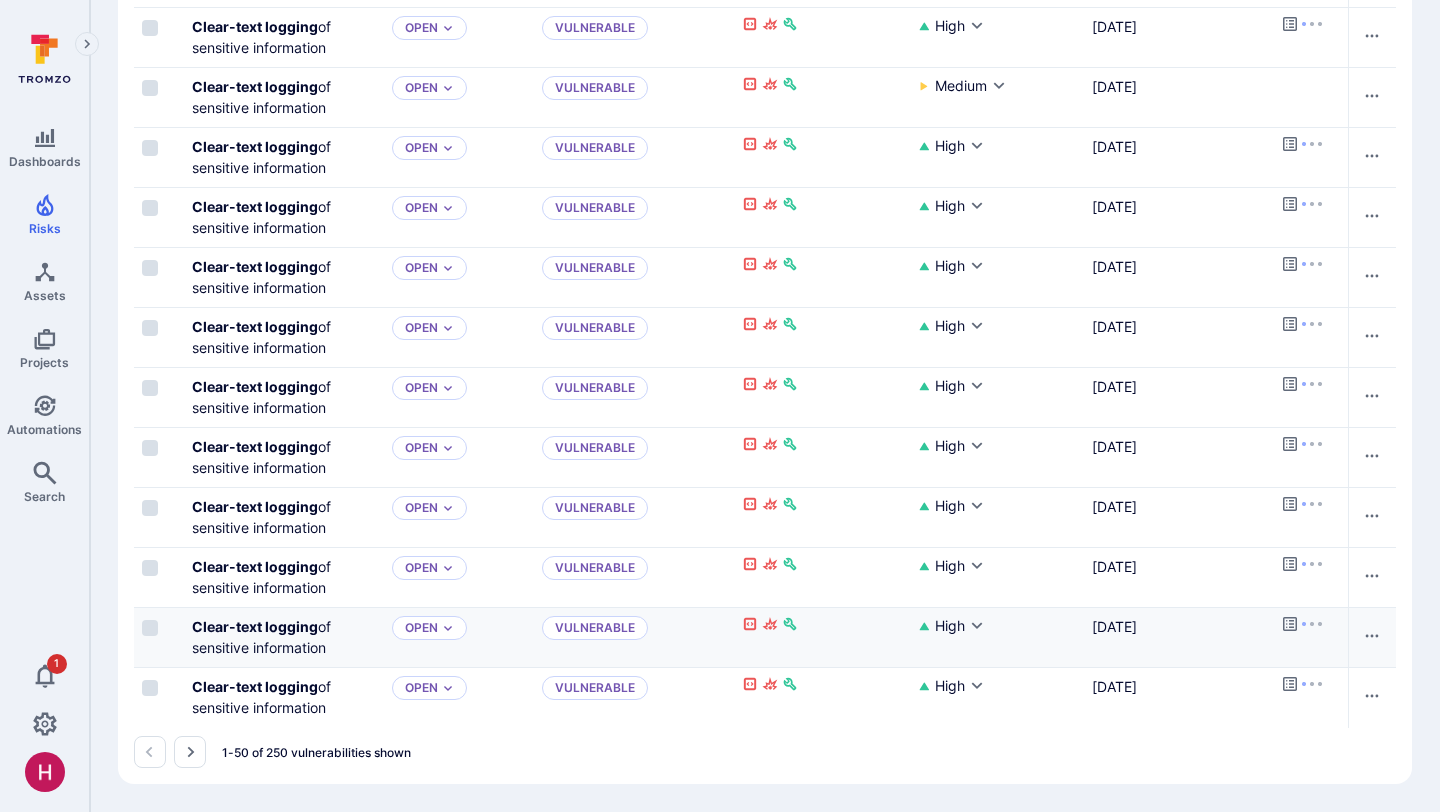 click on "Vulnerabilities Hide overview Add vulnerability Unresolved vulnerabilities Days unresolved for / Score 90+  days 90  days 60  days 30  days 0 280.8K 66.8K 41 0 41K 8.2K 1 0 31.9K 41.6K 2 0 272.1K 57.7K 7 -100  to  -50 -49  to  0 +1  to  +50 +51  to  +100 Score Top integrations by vulnerabilities Critical High Medium Low GitHub Dependabot Amazon ECR Lacework Amazon Inspector Rapid7insightvm 4.82K 26.23K 349.19K 205.87K 49.54K All vulnerabilities Saved views Auto-triaged vulnerabilities Suggested for Triaging basic query clear-text logging Status  ( 3 ) Recommended status AI triaging AI remediation Severity Integration  ( 1 ) Show Reset all Save view Search : clear-text logging Status : open triaged in process Integration : GitHub CodeQL Group by: Select parameter 1-50 of 250 vulnerabilities shown Triaging in progress Vulnerability Status Recommended status AI triaging AI triaging confidence AI triage completed date AI remediation Score Severity Asset Asset context Projects Integration Scanner status EPSS Score" at bounding box center (765, -1073) 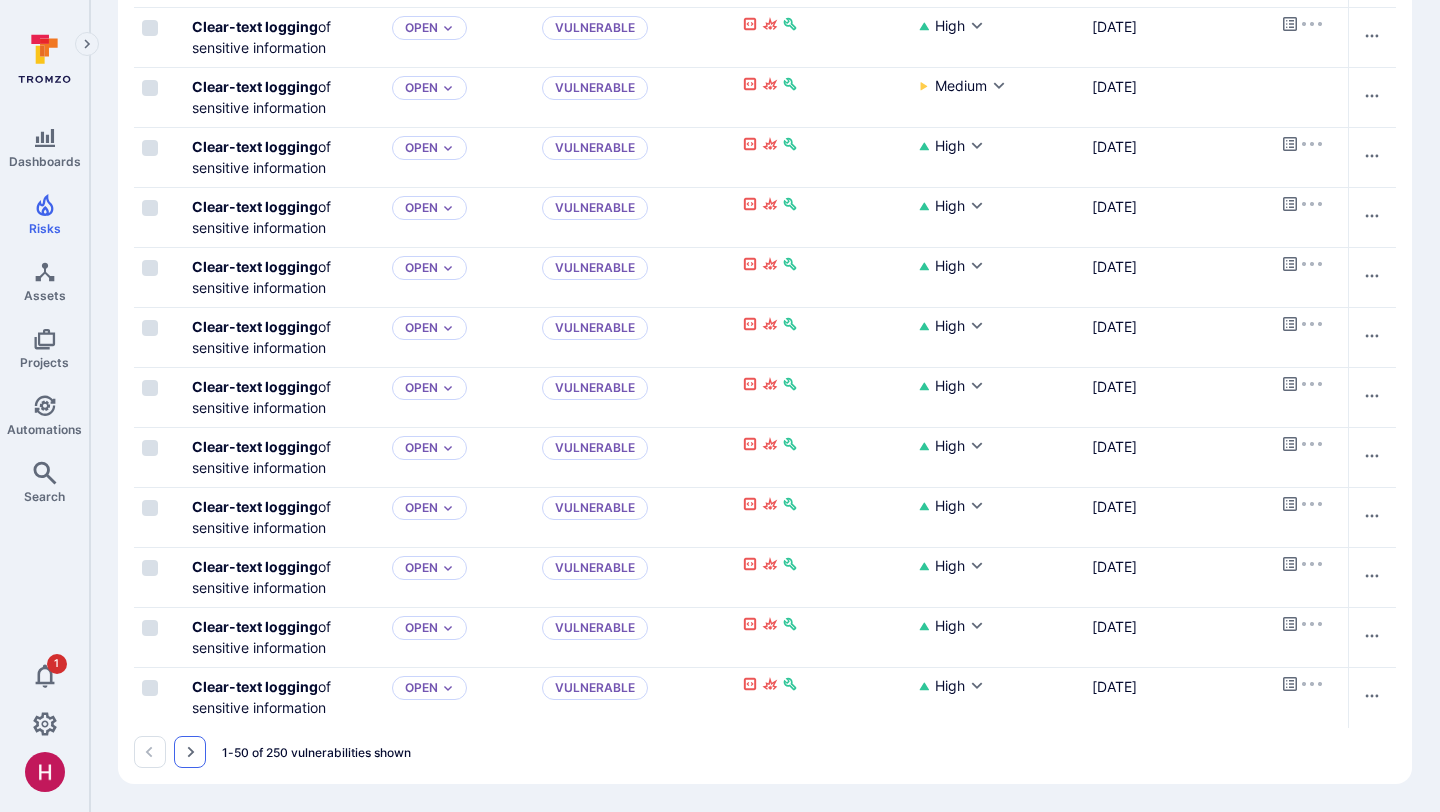 click 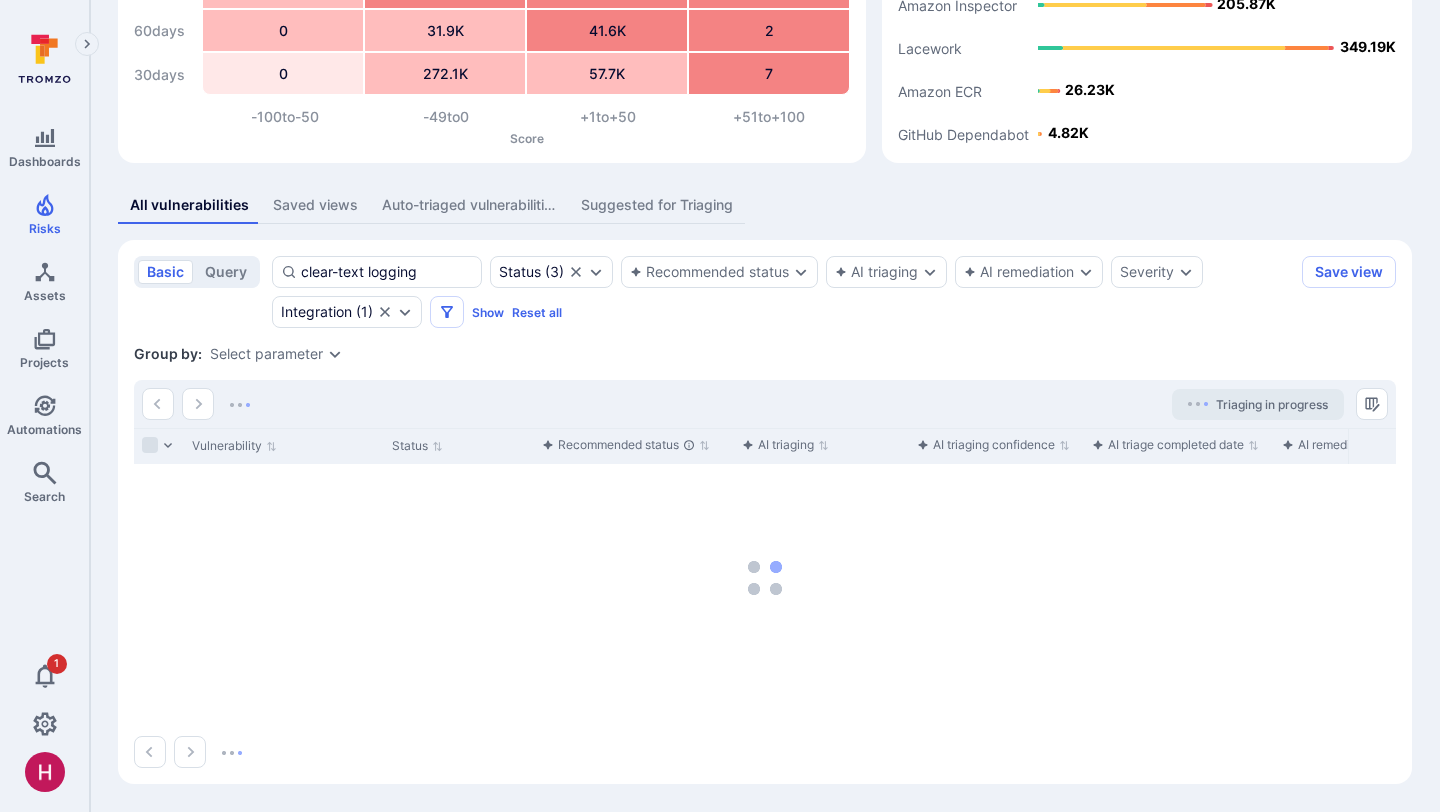 scroll, scrollTop: 221, scrollLeft: 0, axis: vertical 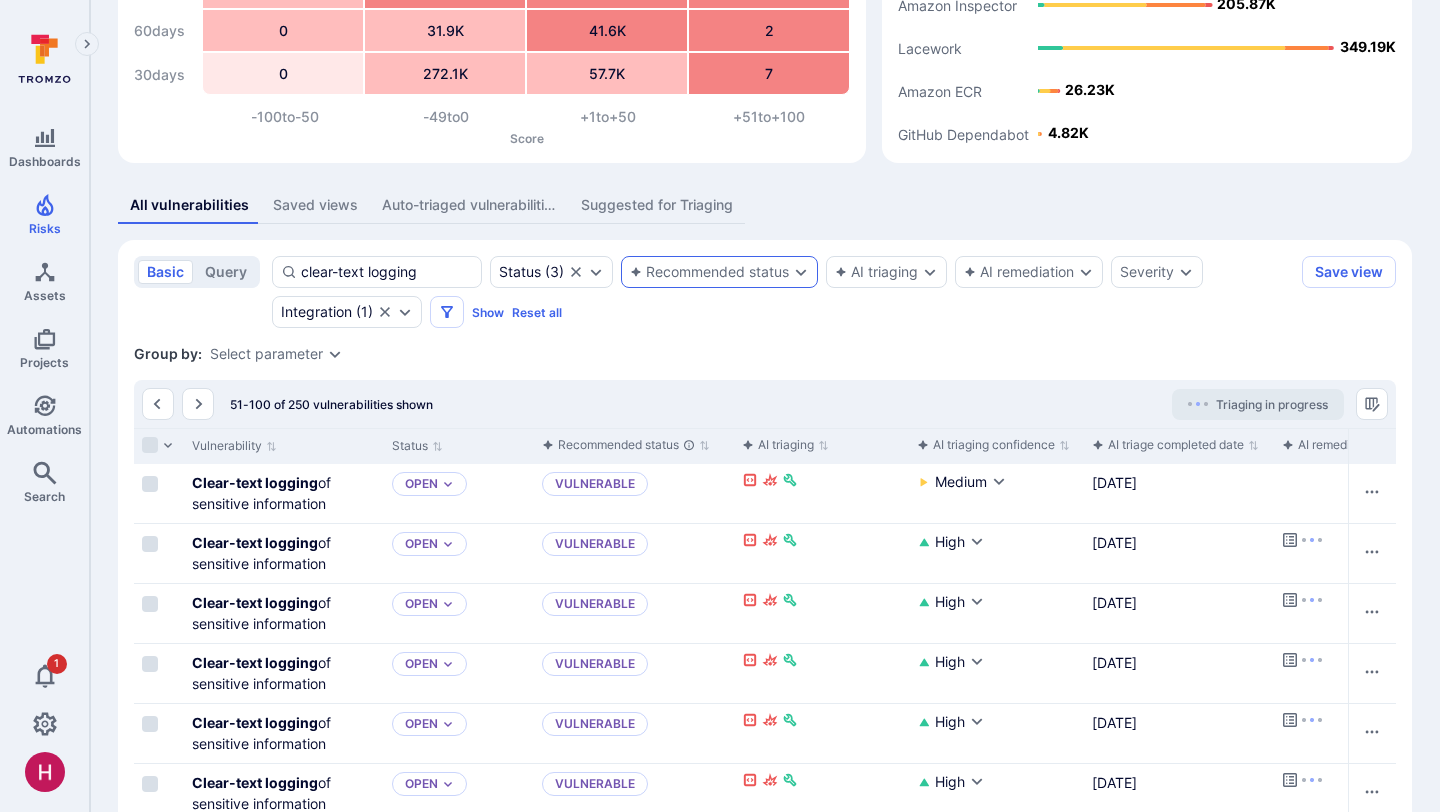 click on "Recommended status" at bounding box center [709, 272] 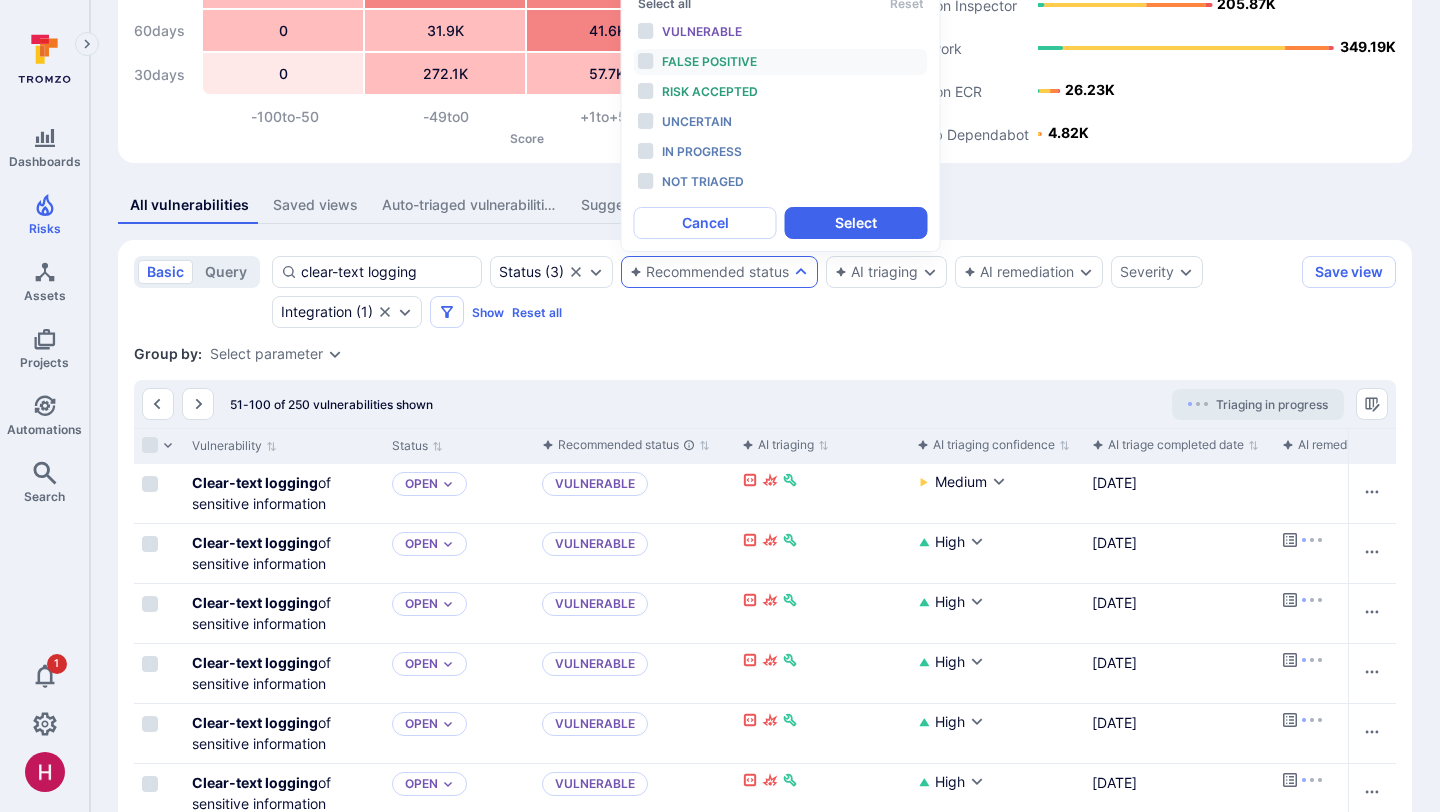 click on "False positive" at bounding box center [709, 61] 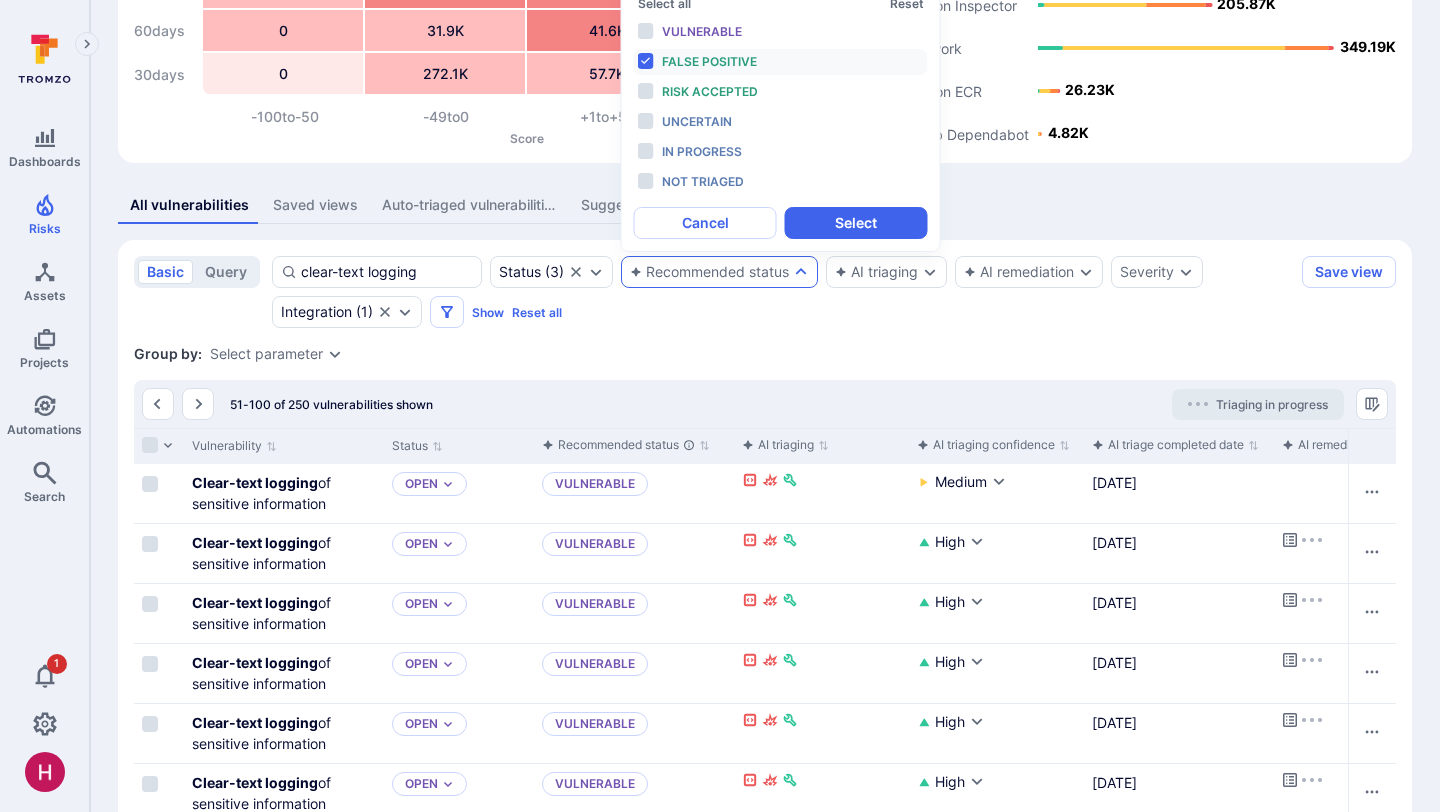scroll, scrollTop: 0, scrollLeft: 0, axis: both 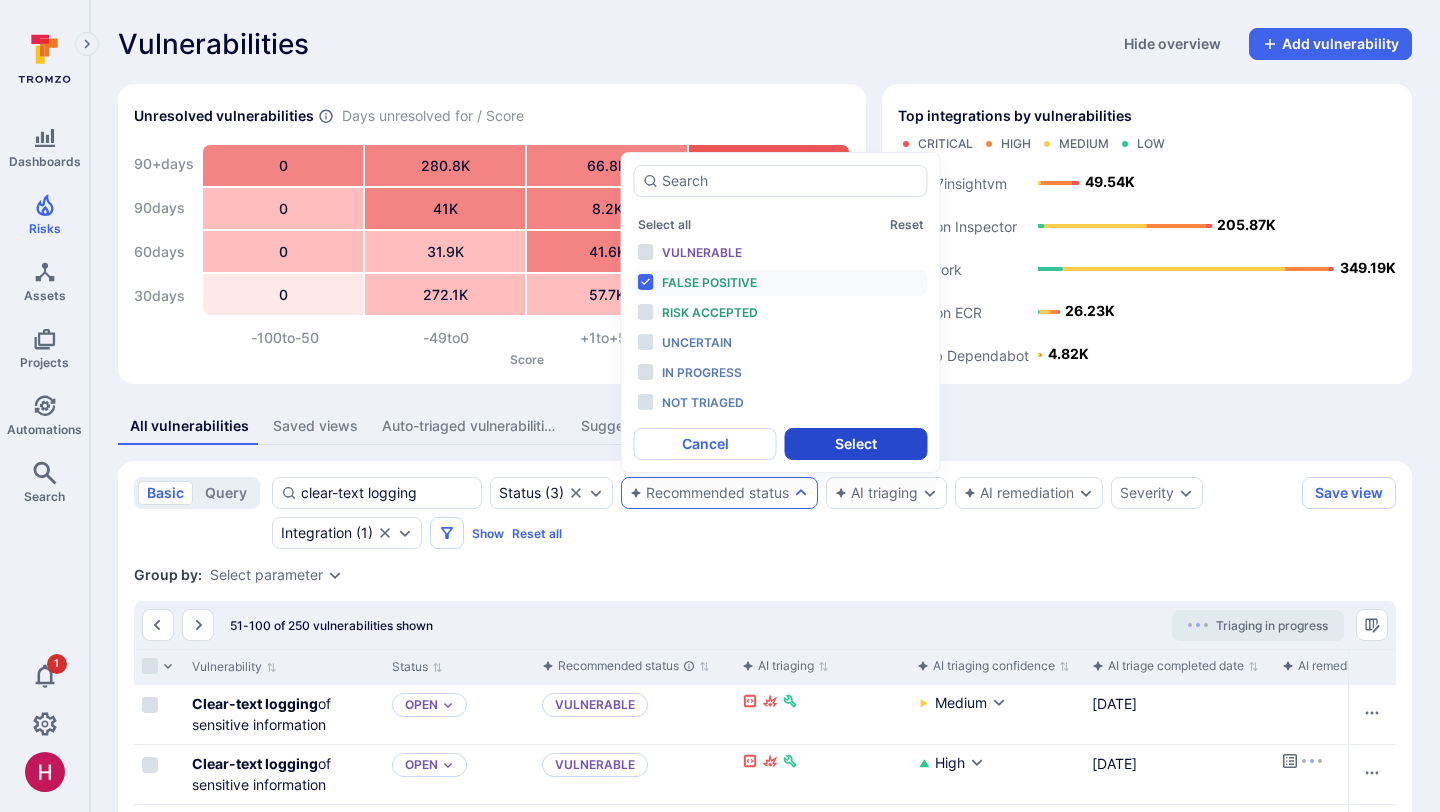 click on "Select" at bounding box center [856, 444] 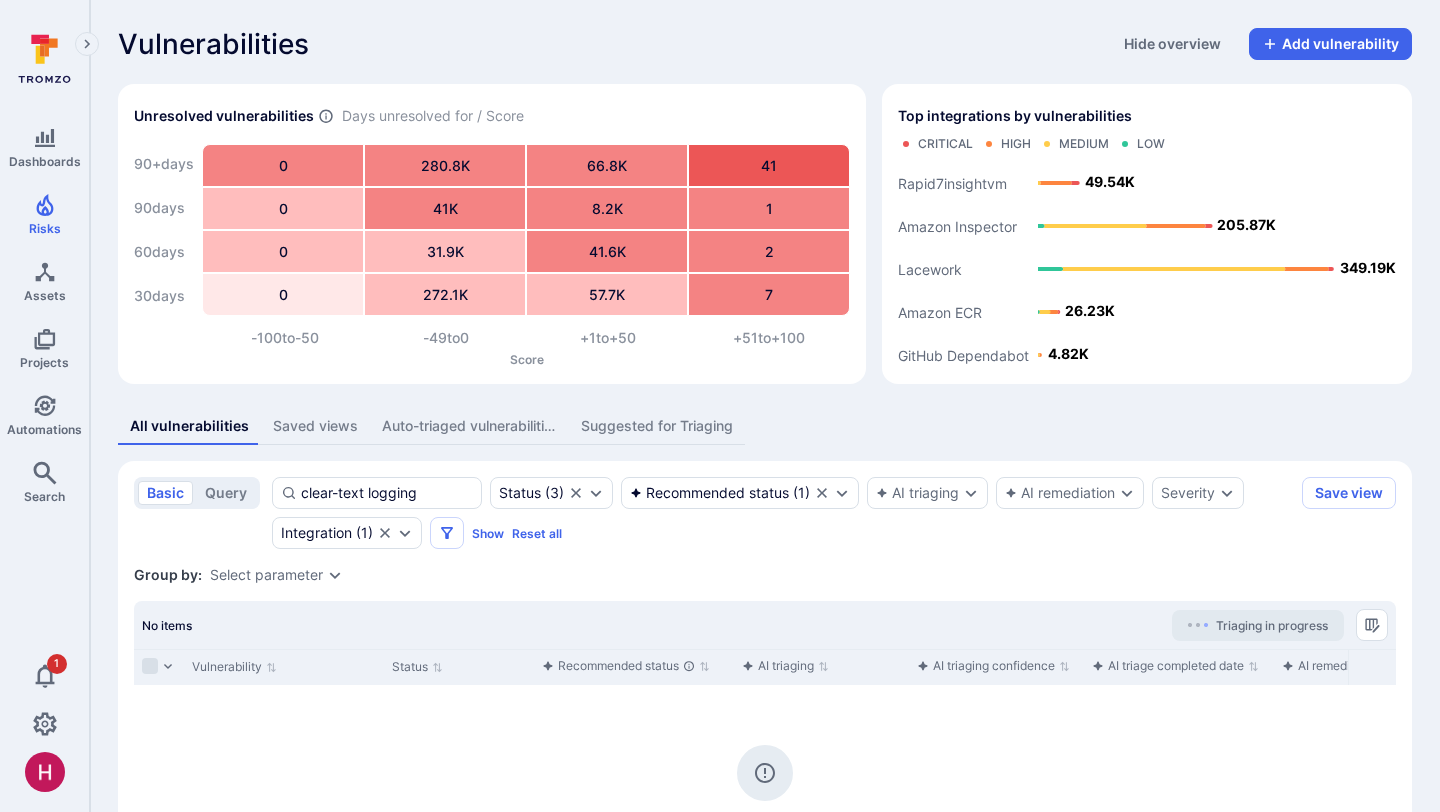scroll, scrollTop: 181, scrollLeft: 0, axis: vertical 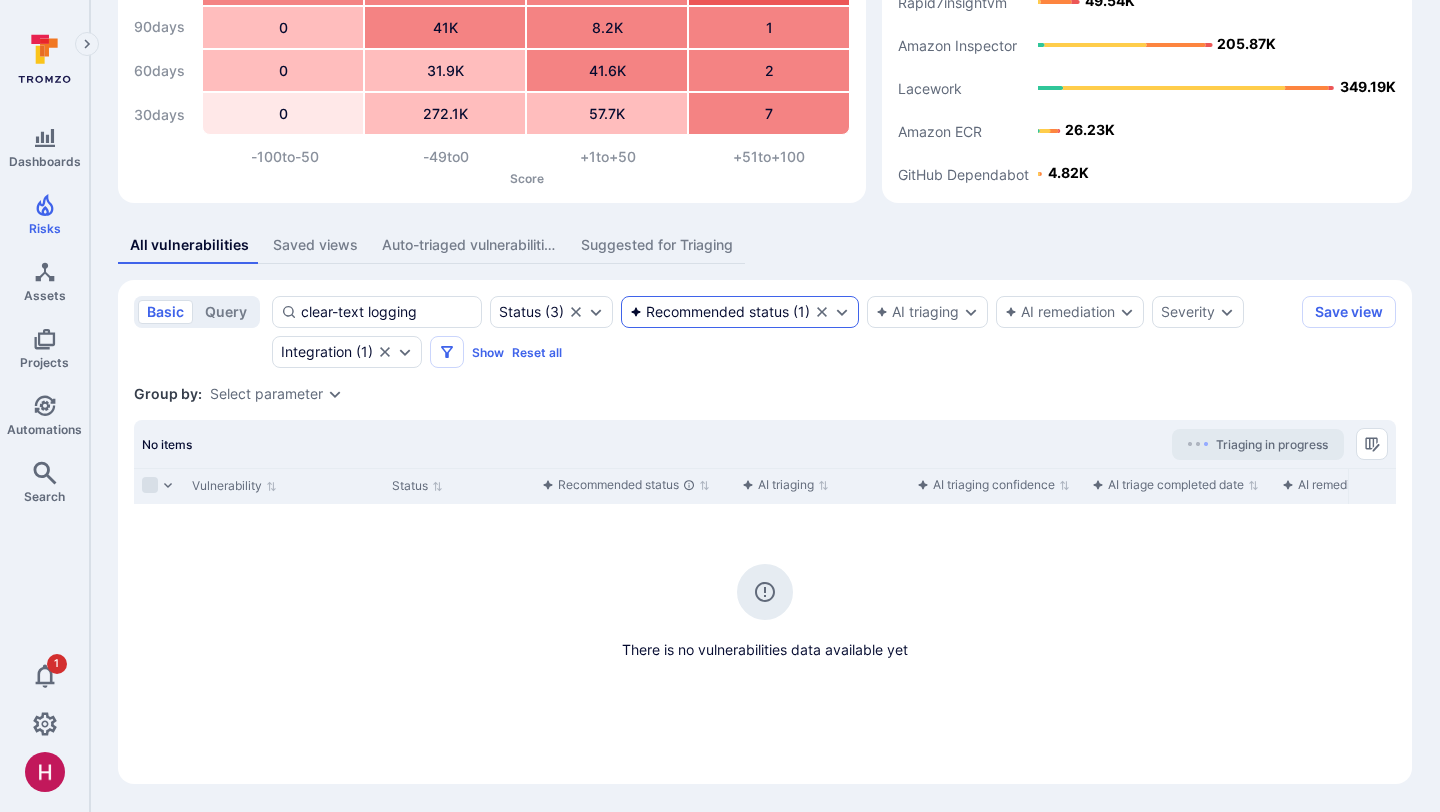 click on "Recommended status  ( 1 )" at bounding box center (740, 312) 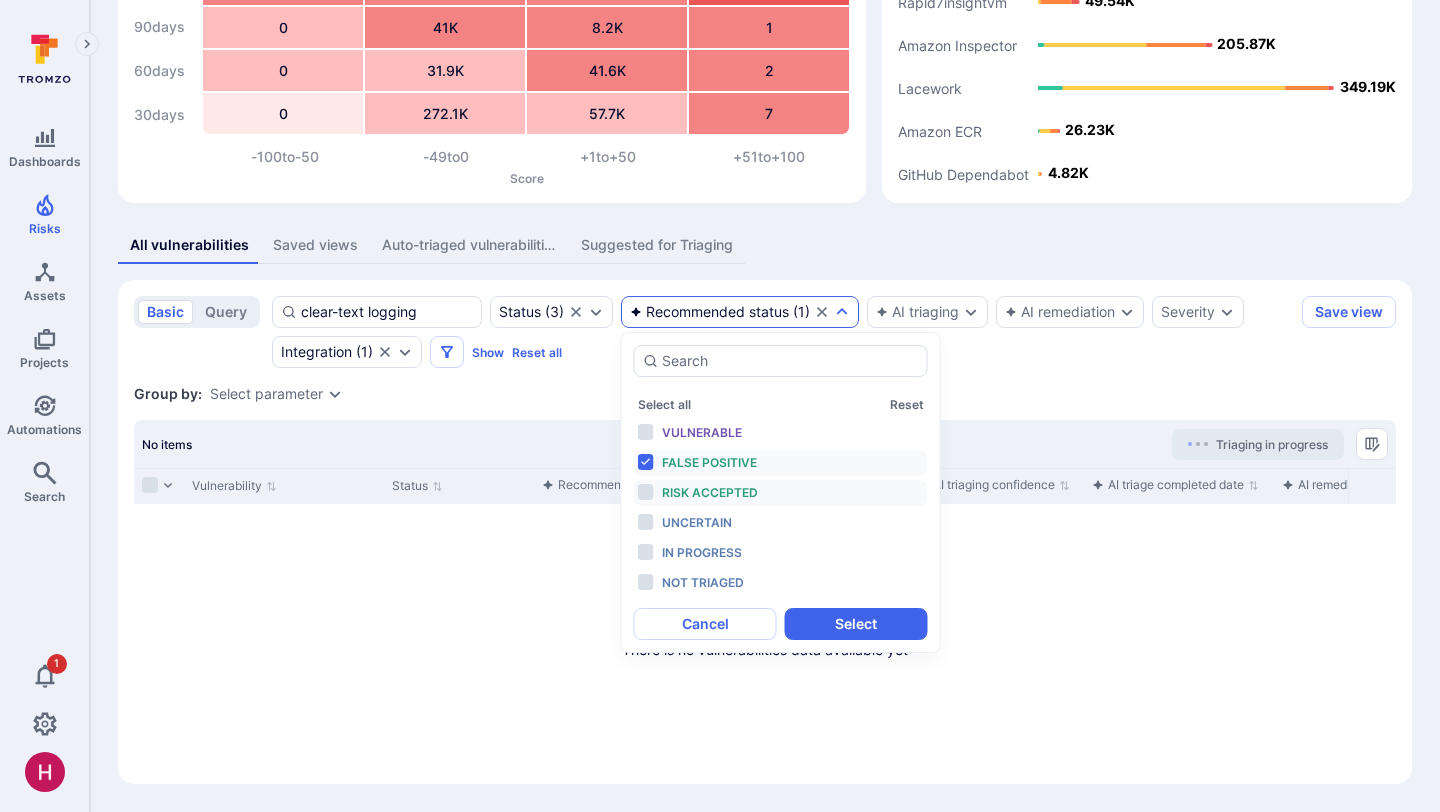 click on "Risk accepted" at bounding box center [710, 492] 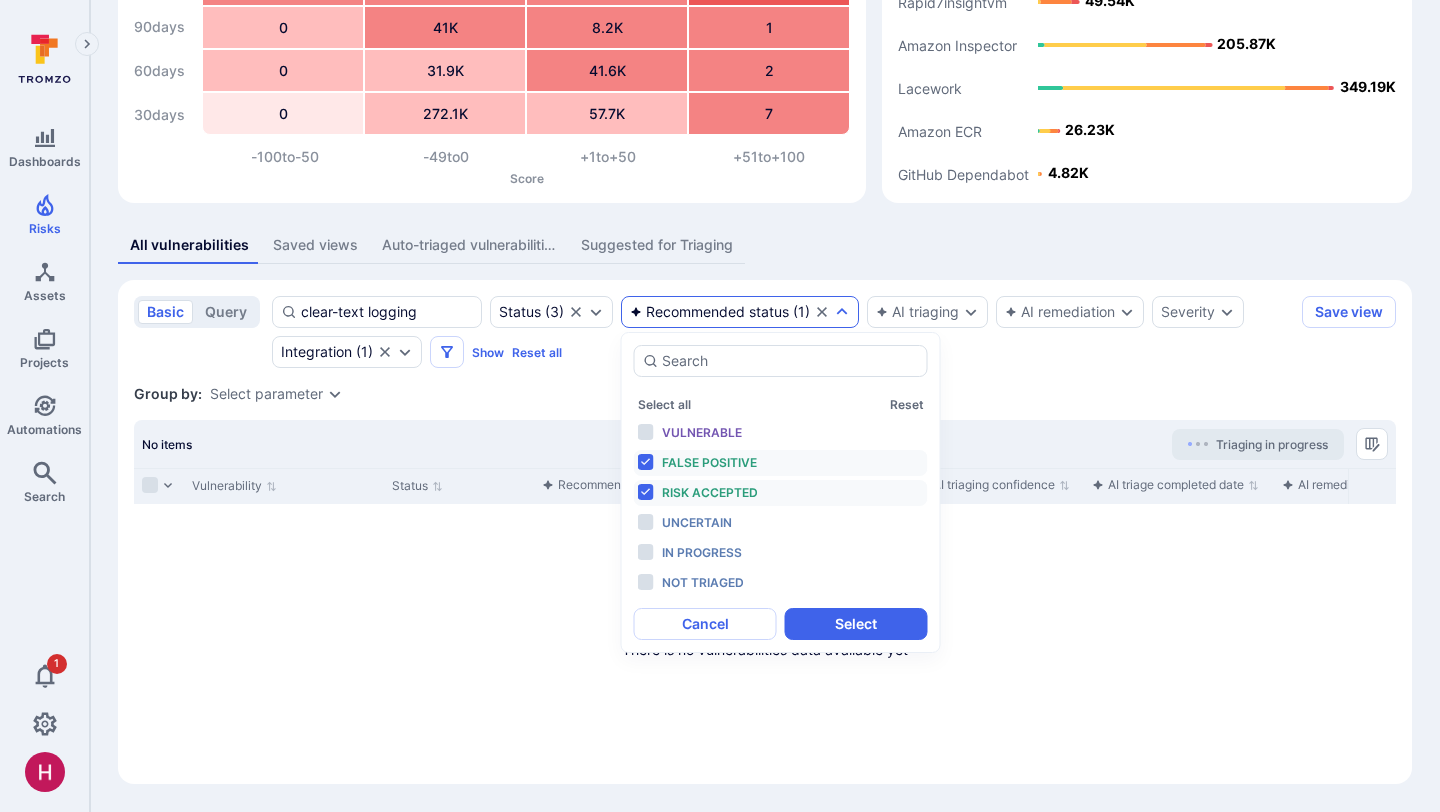 click on "False positive" at bounding box center [709, 462] 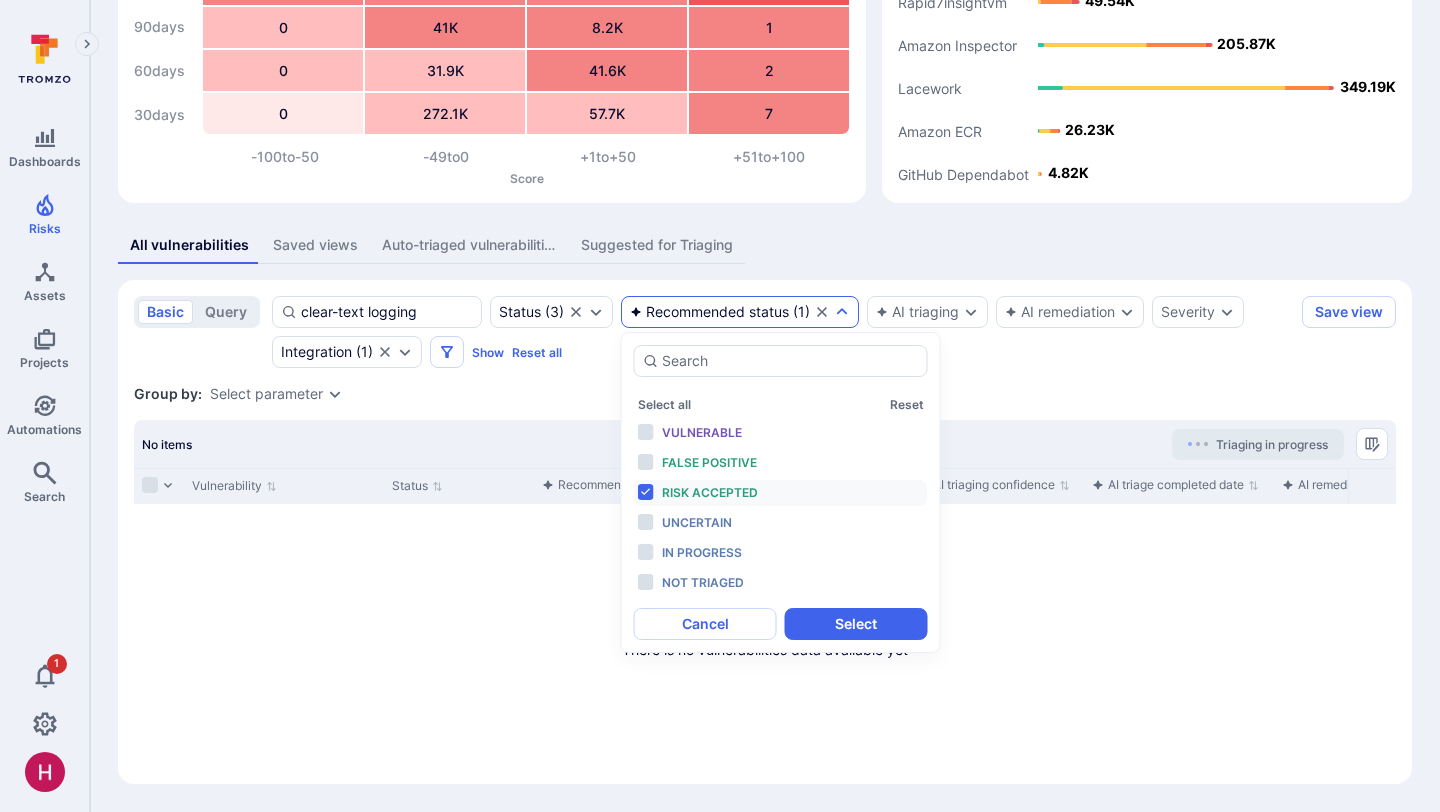click on "Select" at bounding box center (856, 624) 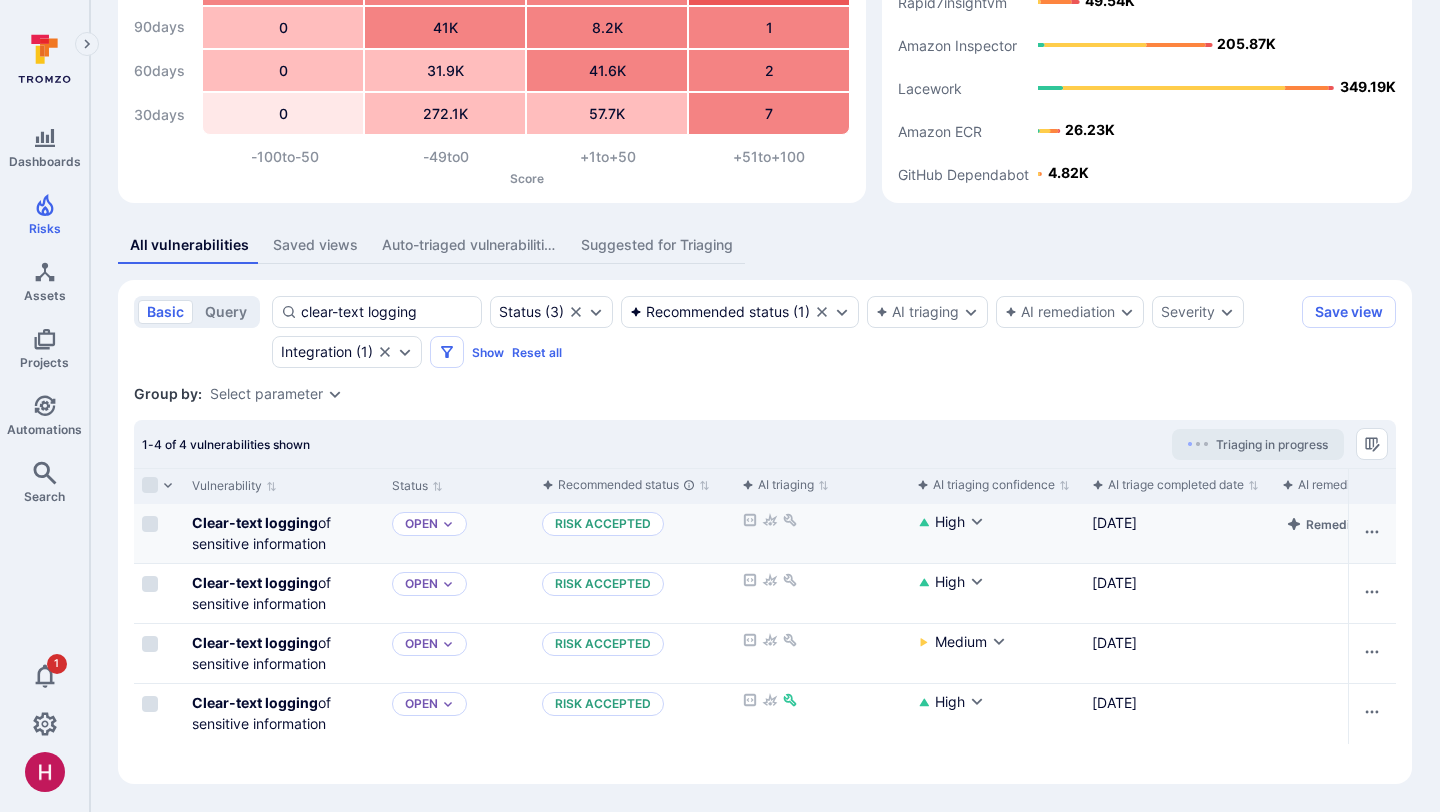 click on "clear-text logging Status  ( 3 ) Recommended status  ( 1 ) AI triaging AI remediation Severity Integration  ( 1 ) Show Reset all" at bounding box center (783, 332) 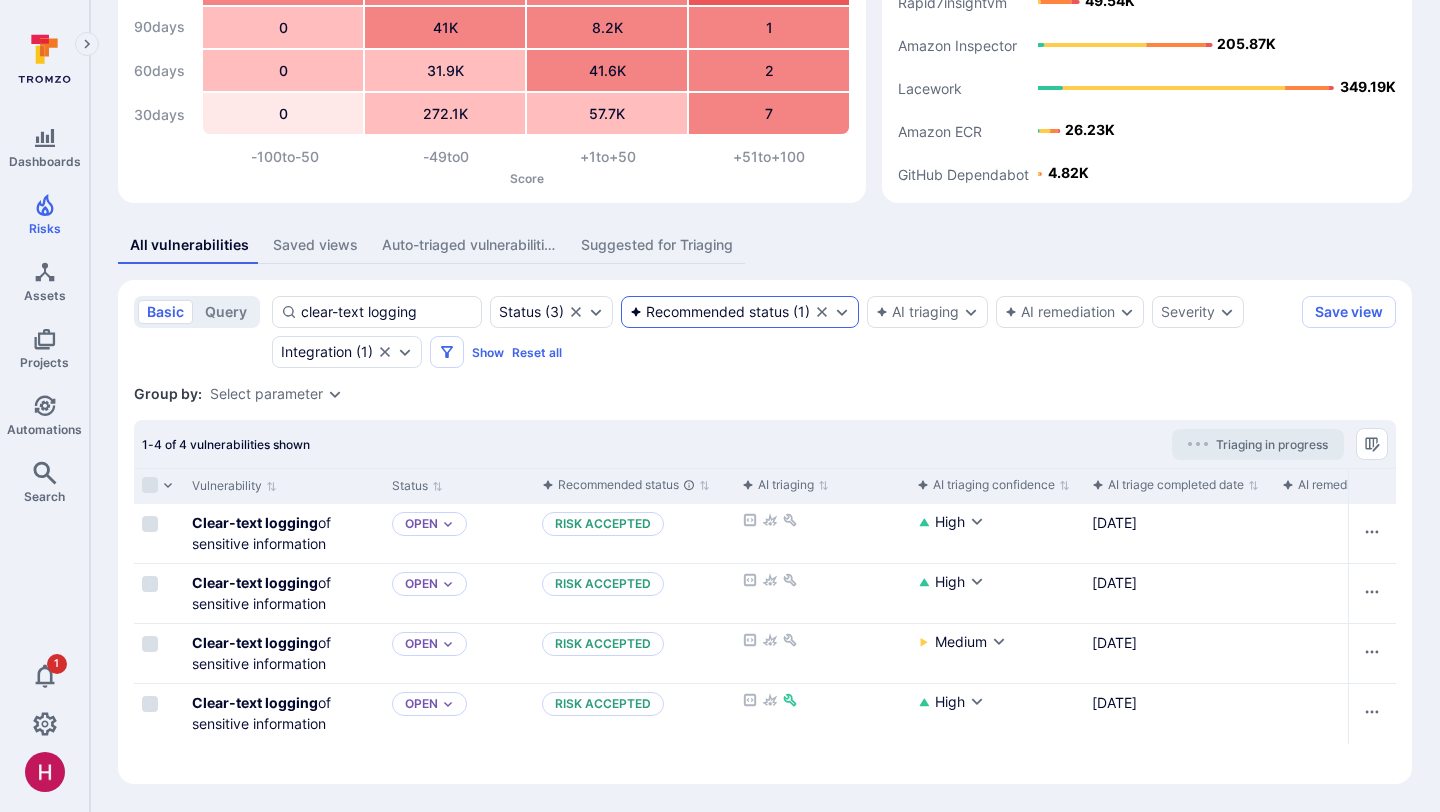 click 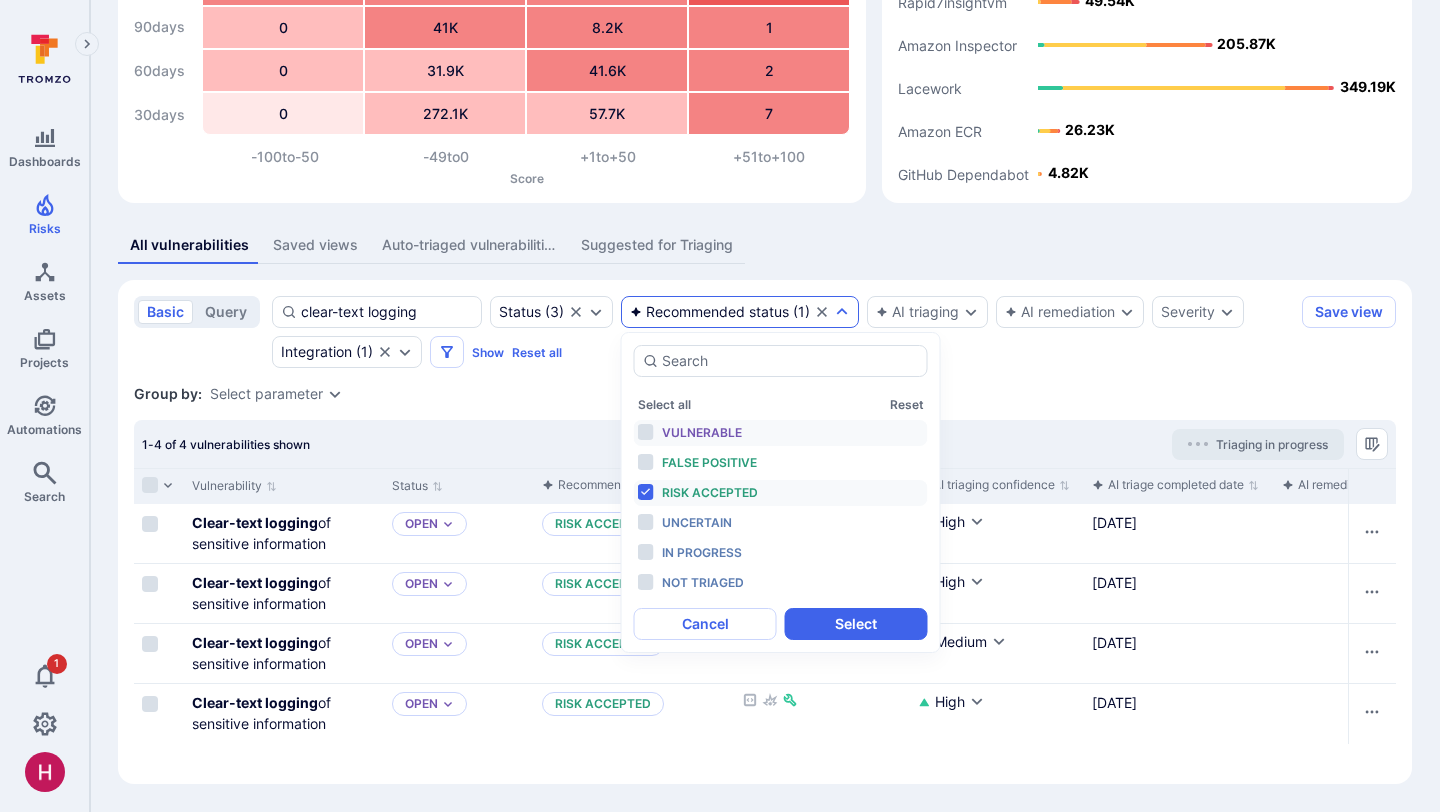 click on "Vulnerable" at bounding box center [744, 433] 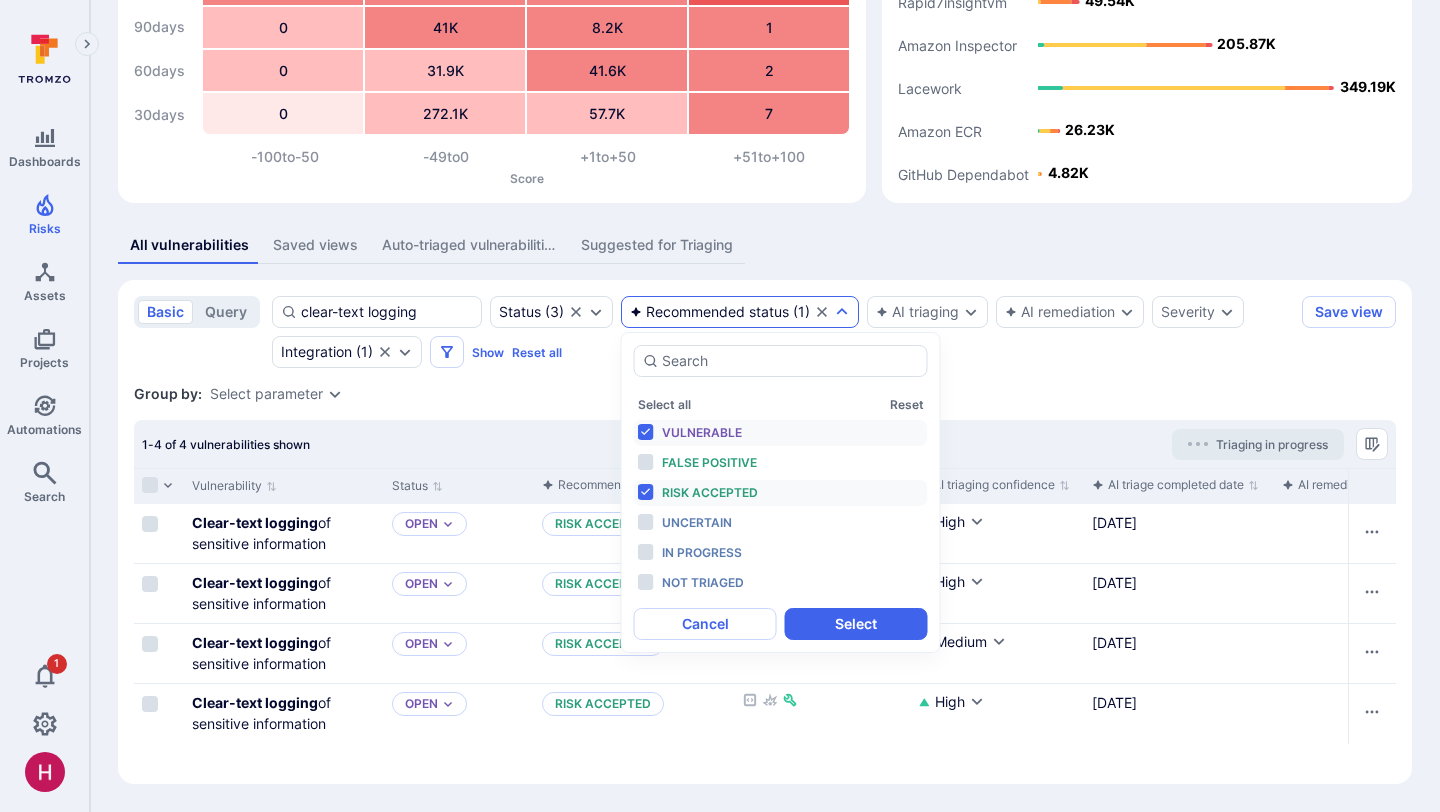 click on "Risk accepted" at bounding box center (710, 492) 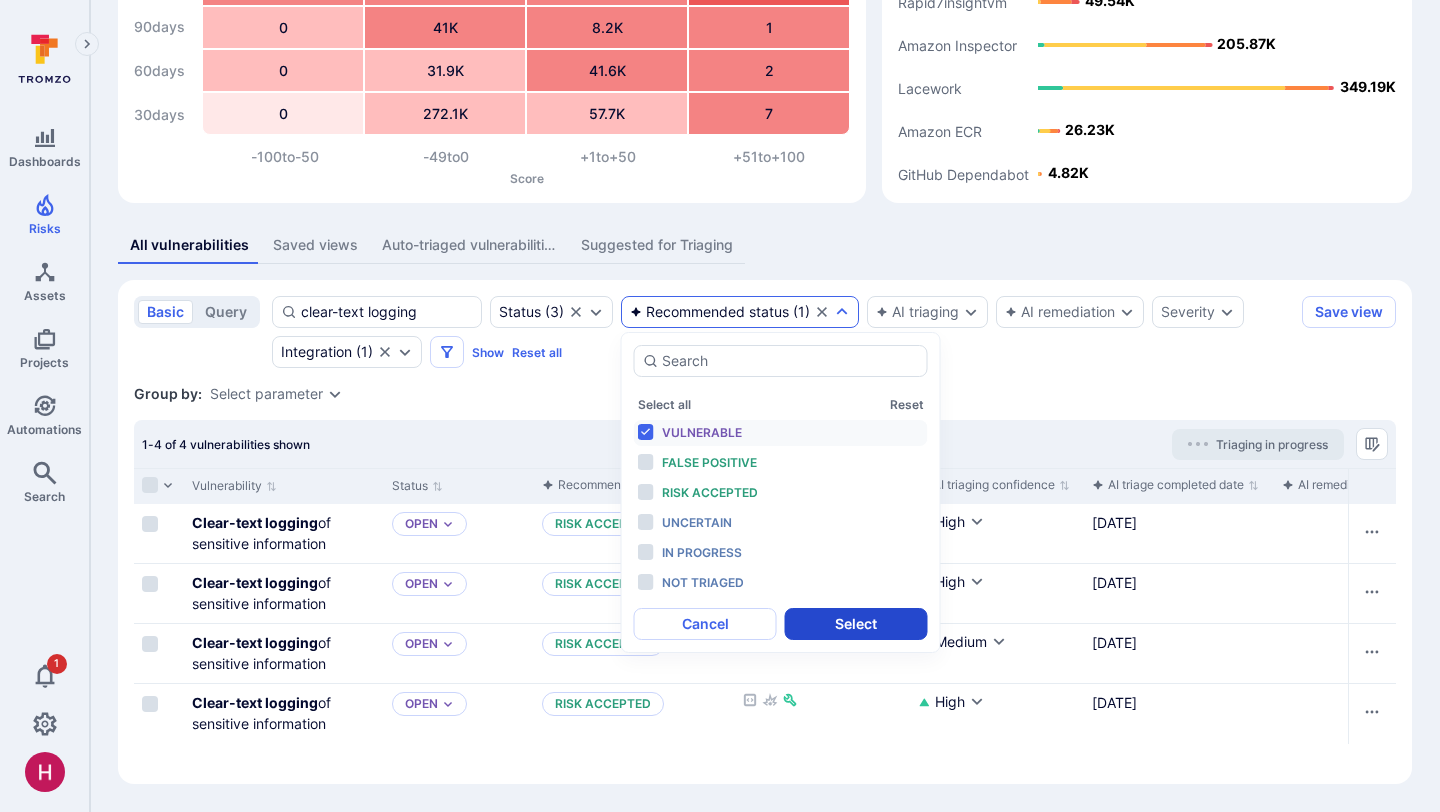 click on "Select" at bounding box center (856, 624) 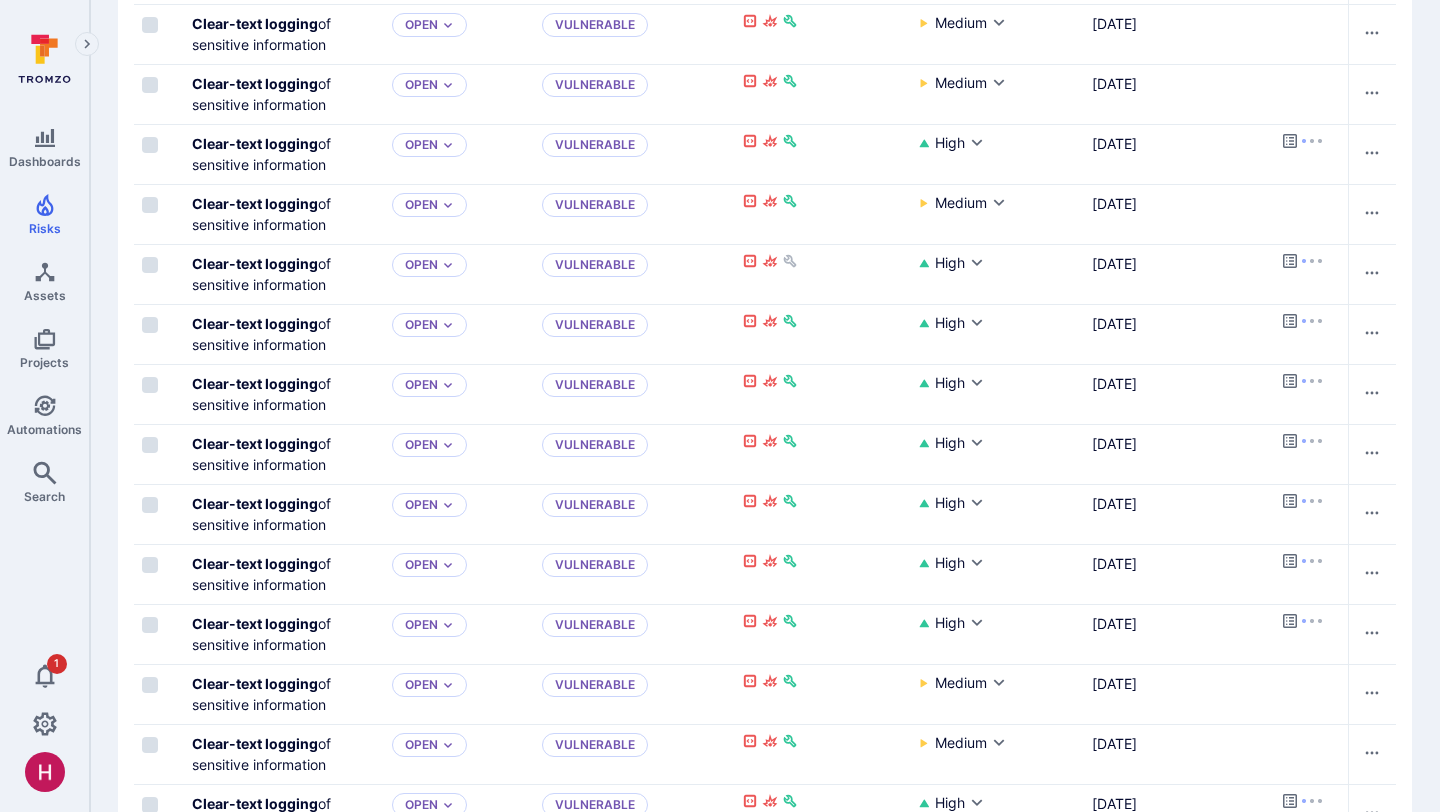 scroll, scrollTop: 1538, scrollLeft: 0, axis: vertical 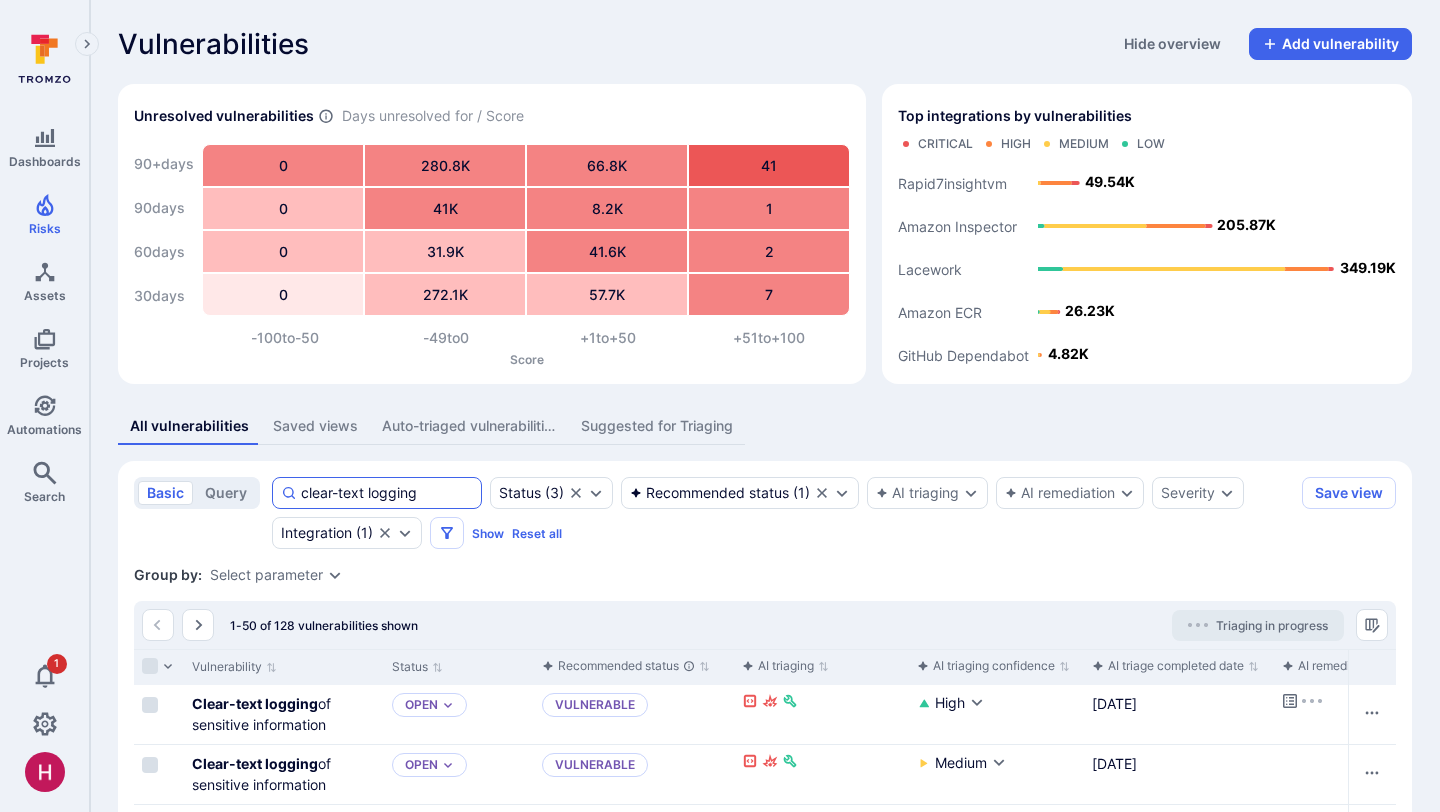 click on "clear-text logging" at bounding box center (387, 493) 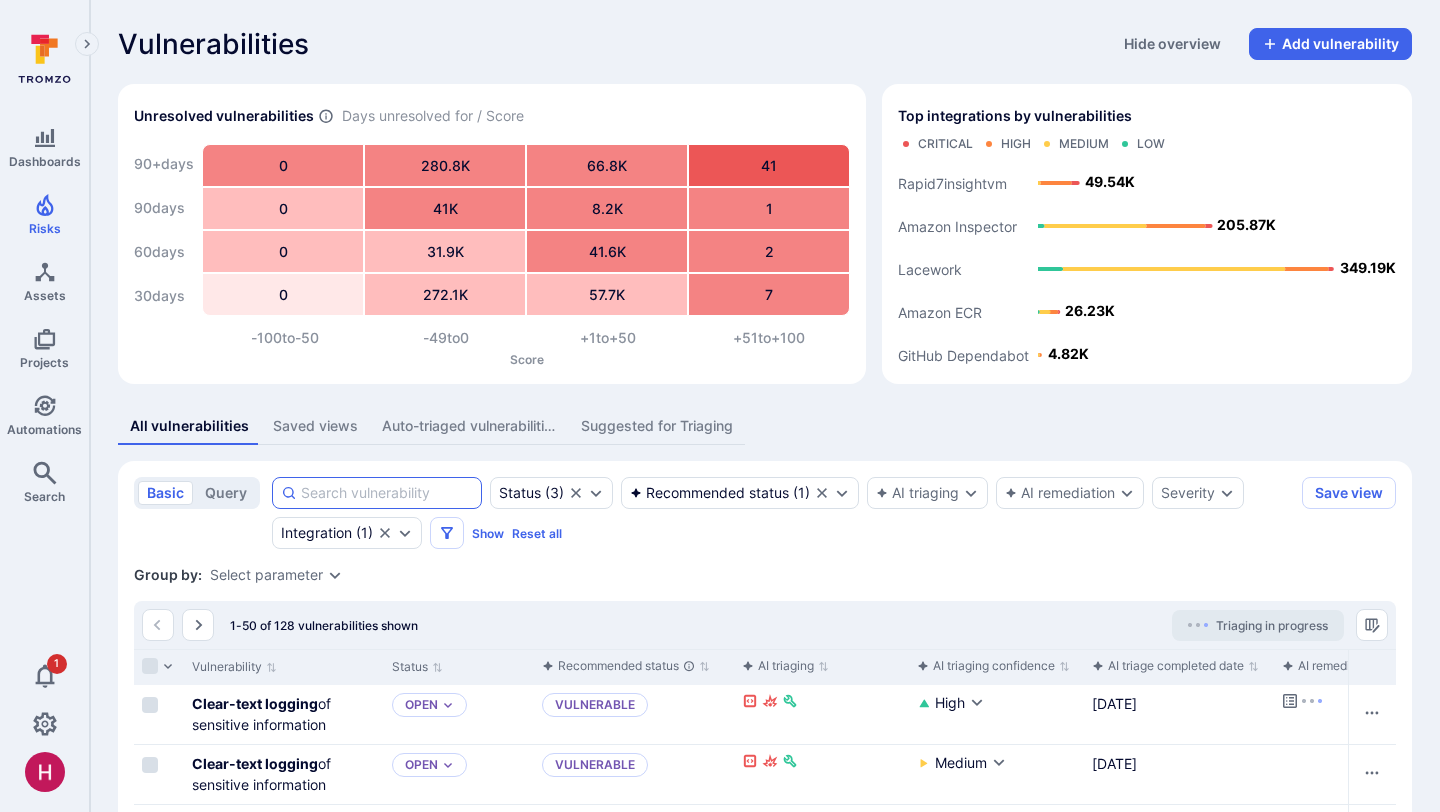 type 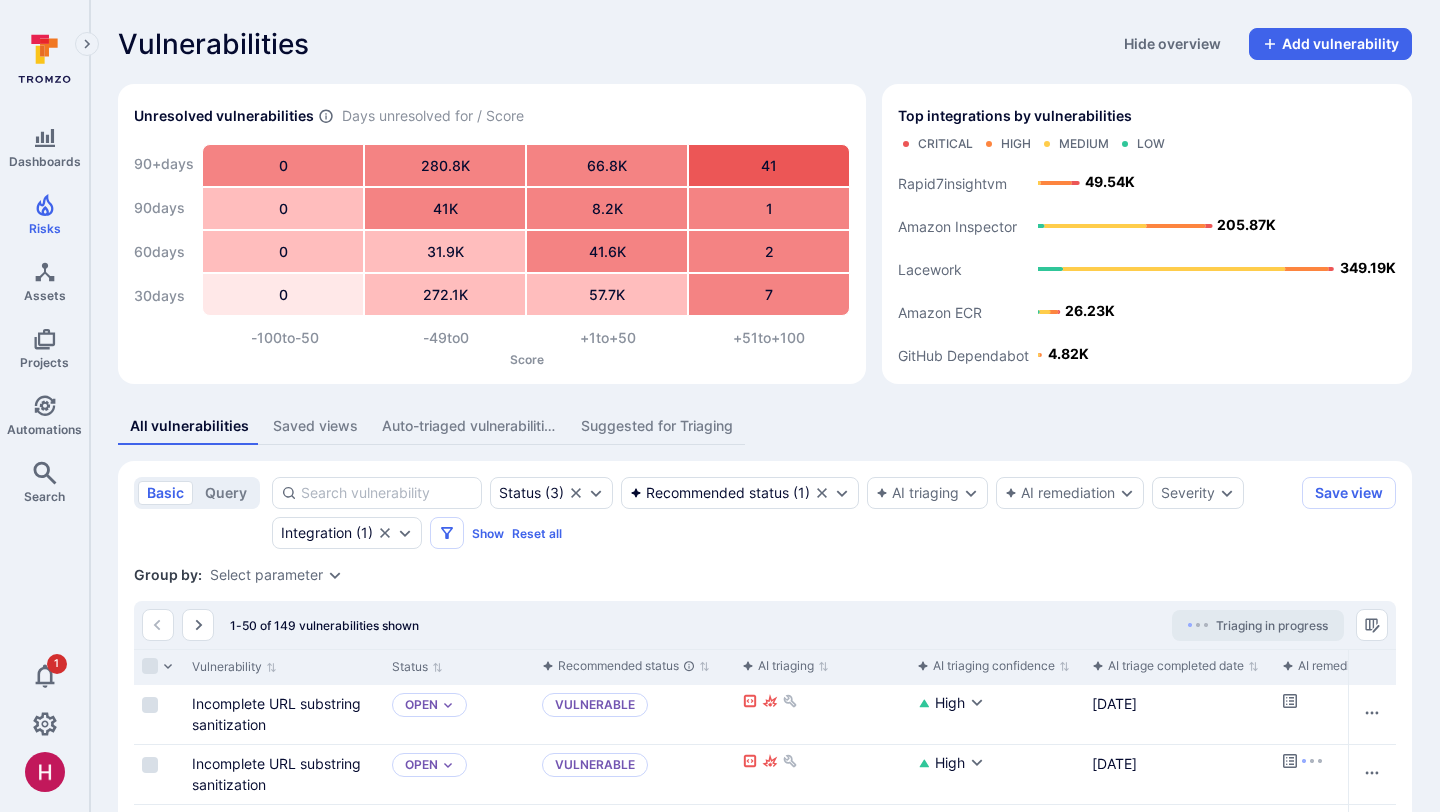 scroll, scrollTop: 222, scrollLeft: 0, axis: vertical 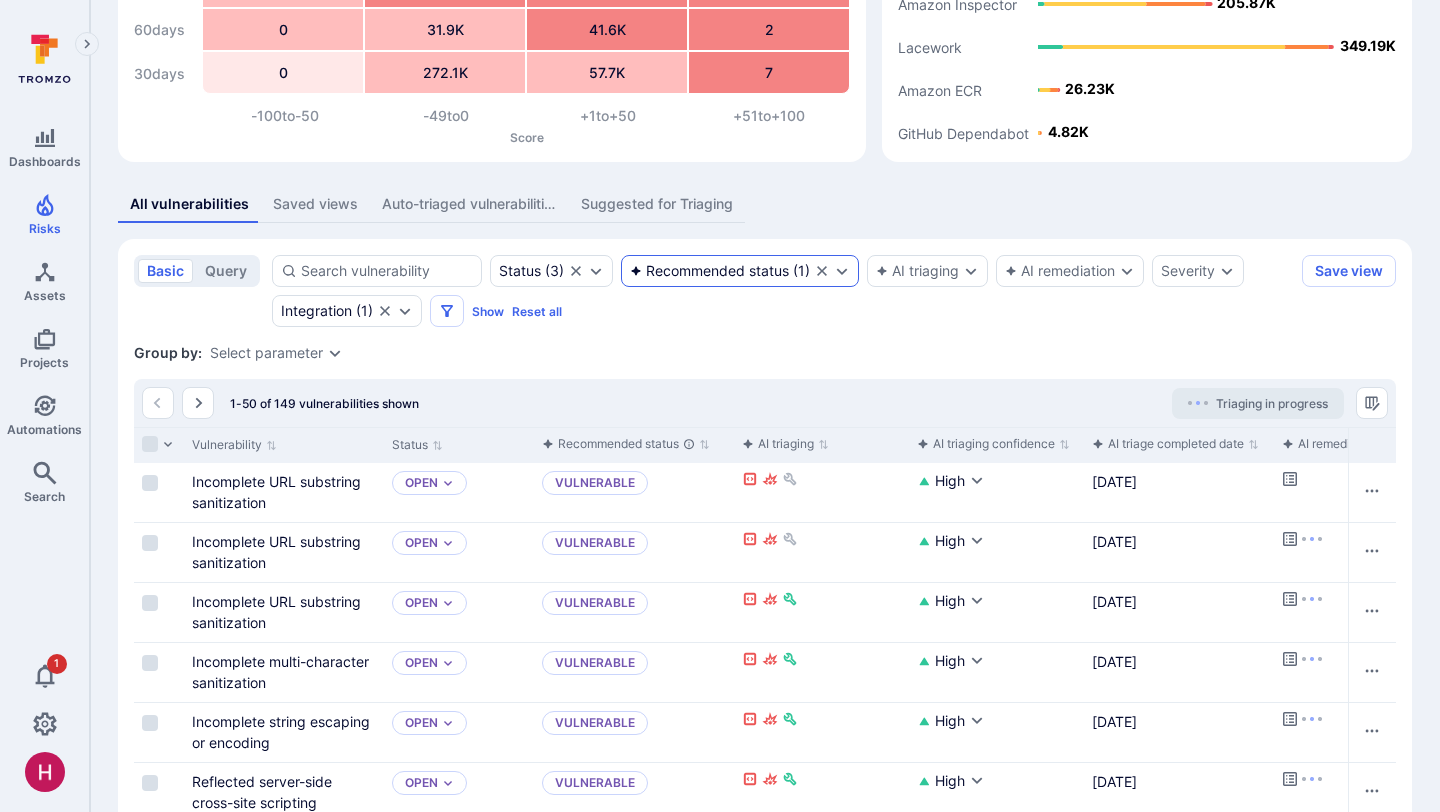click 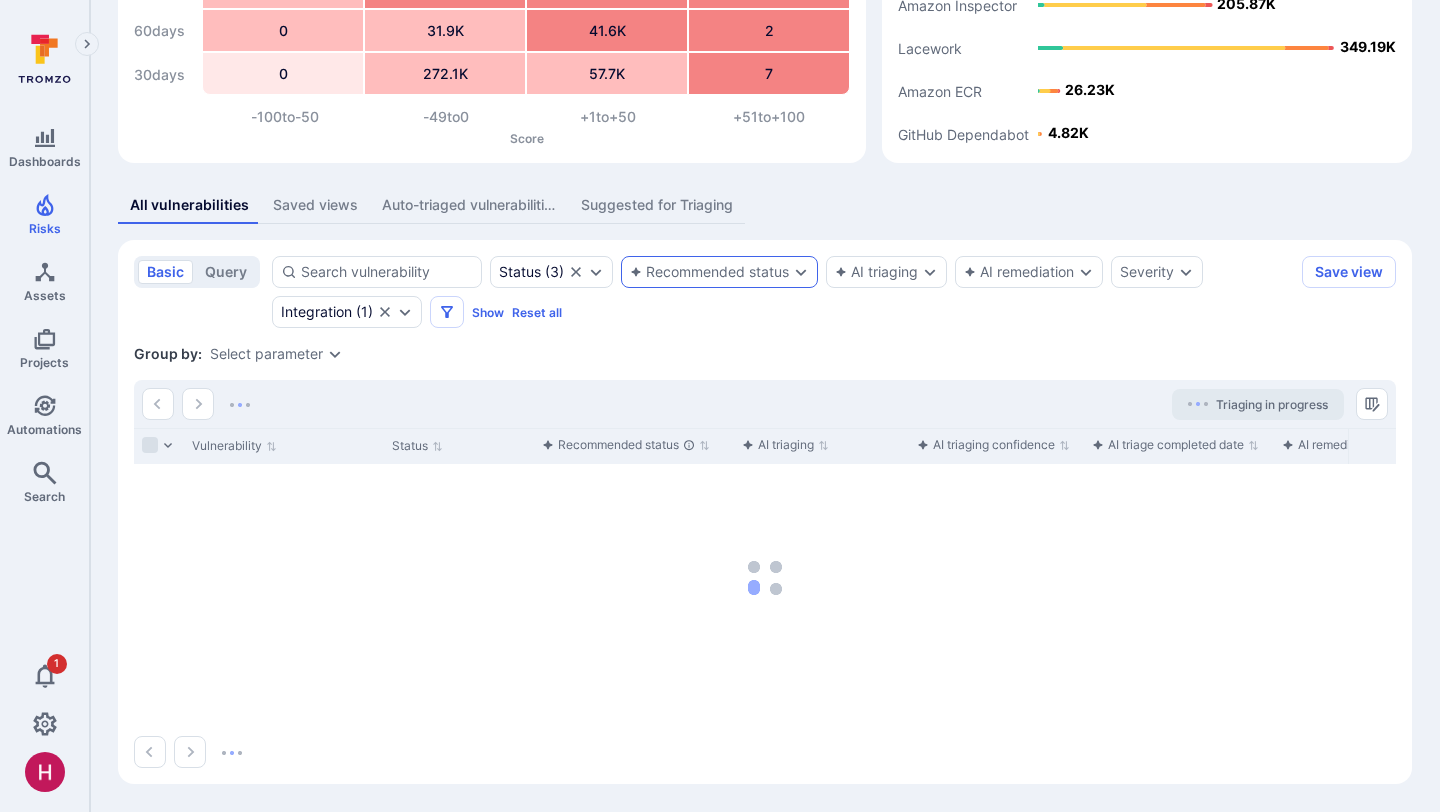 scroll, scrollTop: 221, scrollLeft: 0, axis: vertical 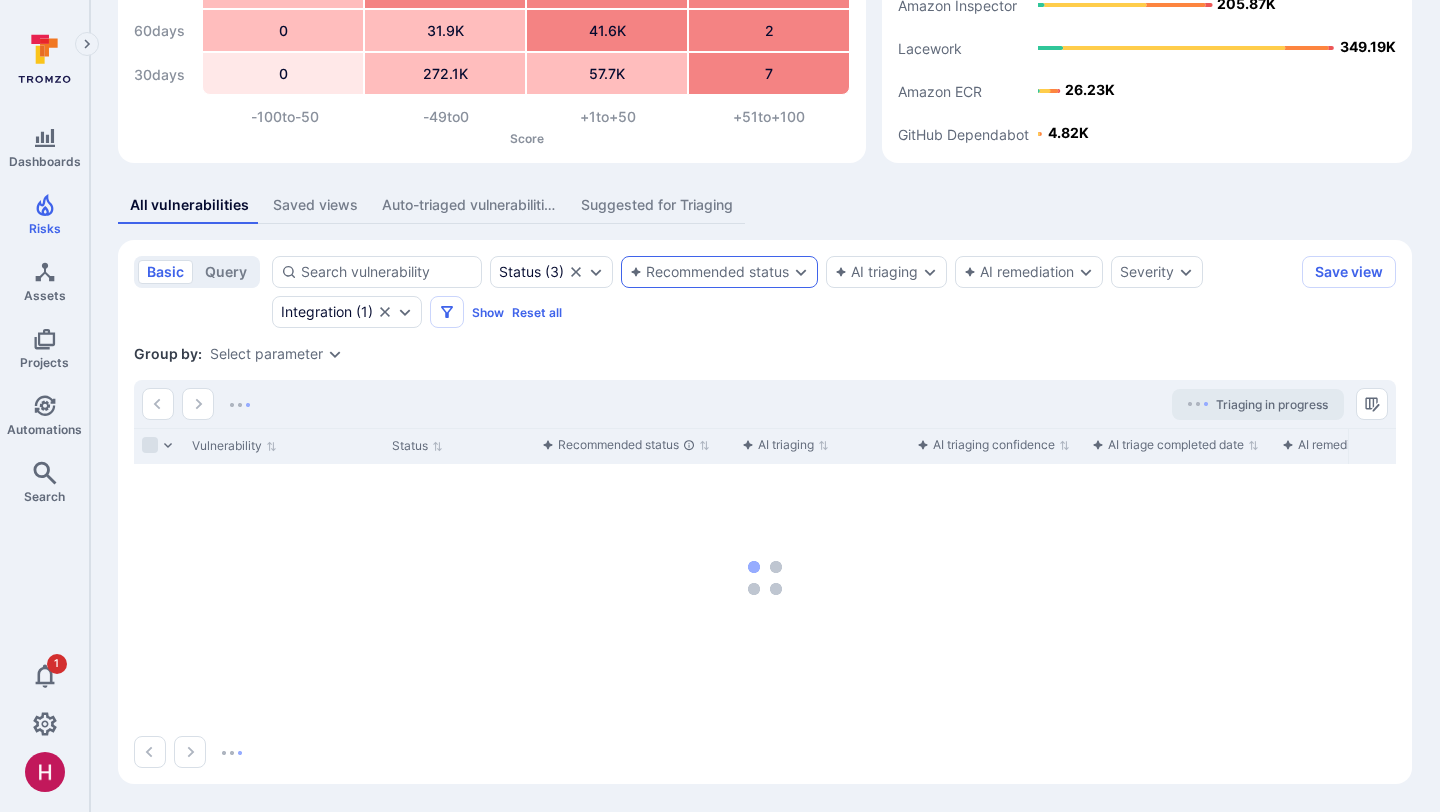 click on "Show" at bounding box center (488, 312) 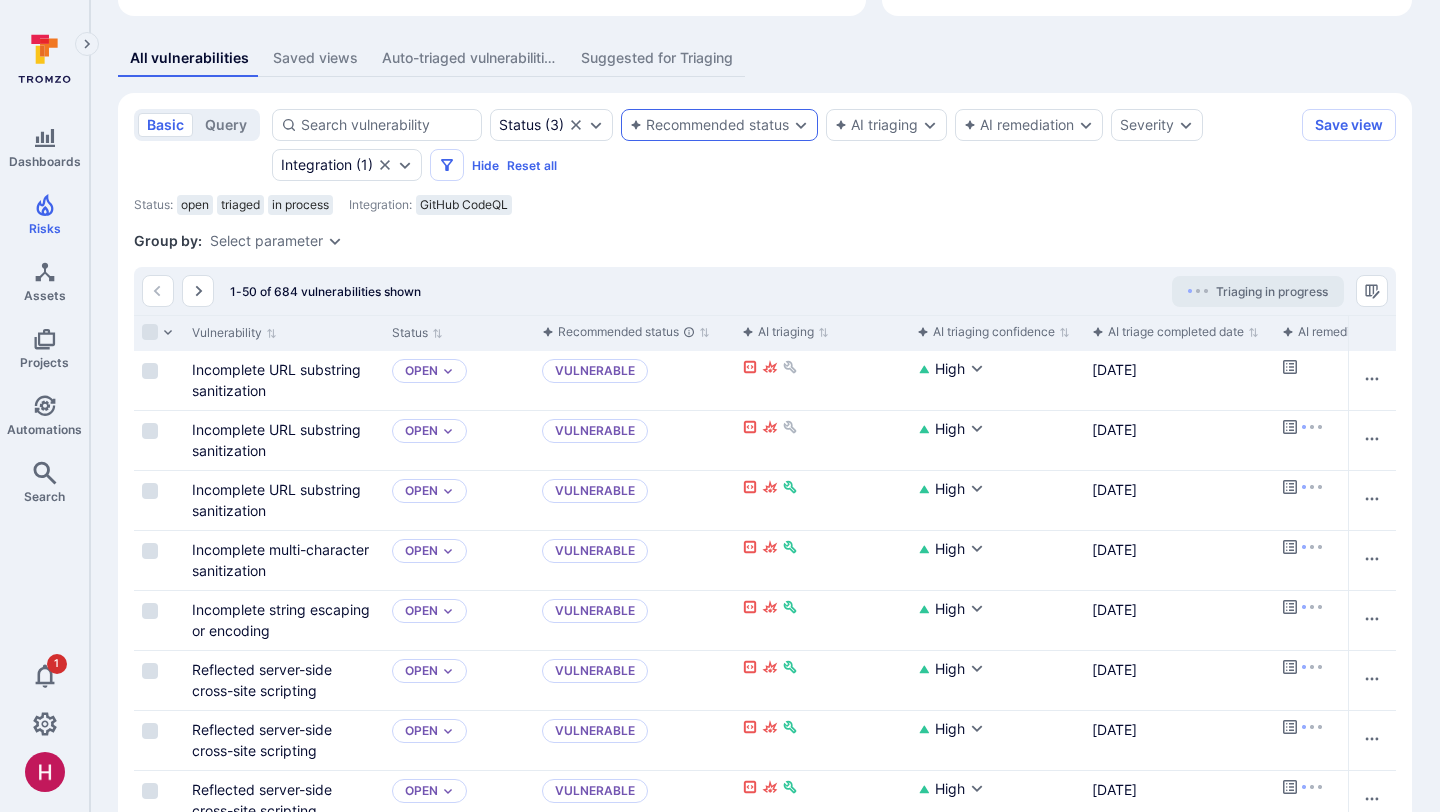 scroll, scrollTop: 363, scrollLeft: 0, axis: vertical 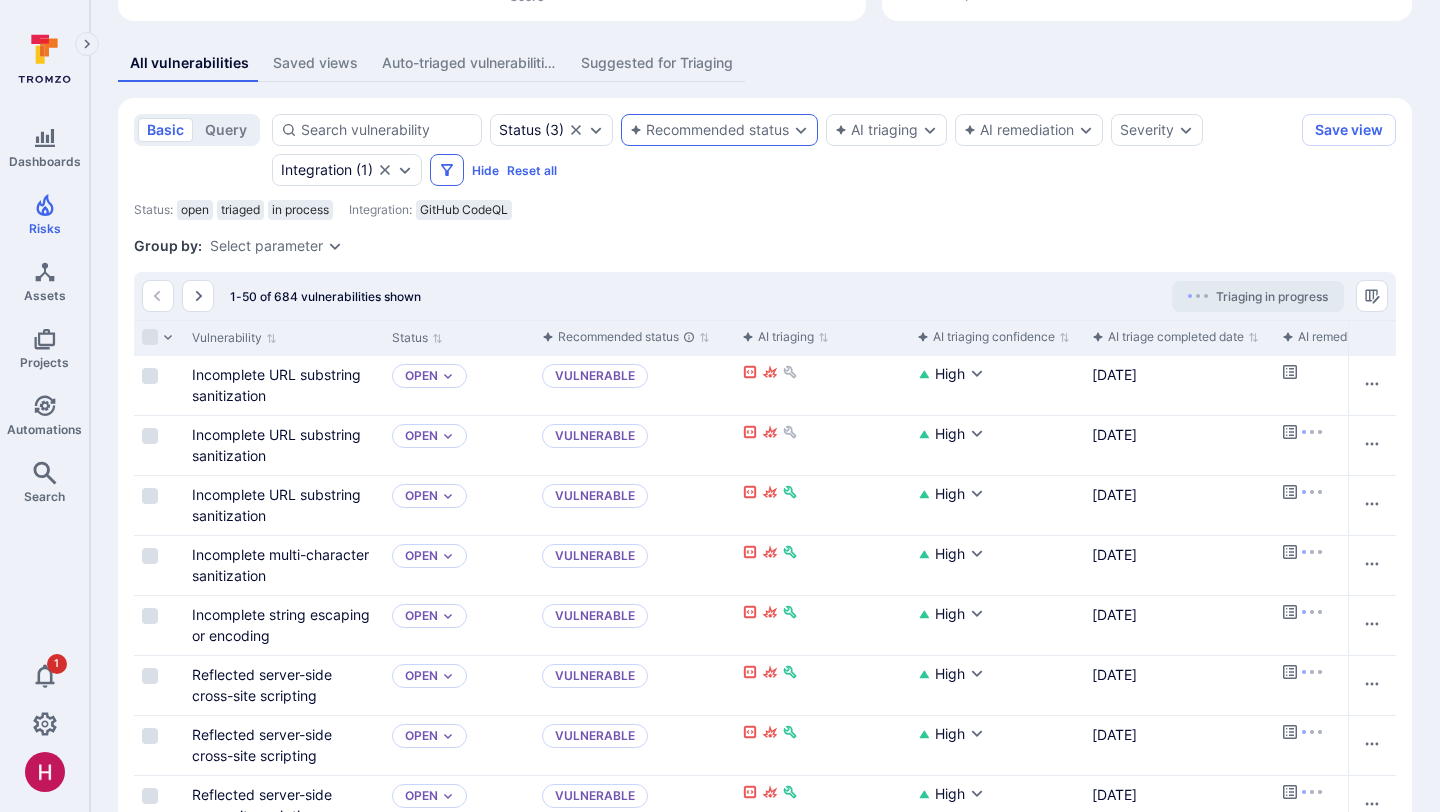 click 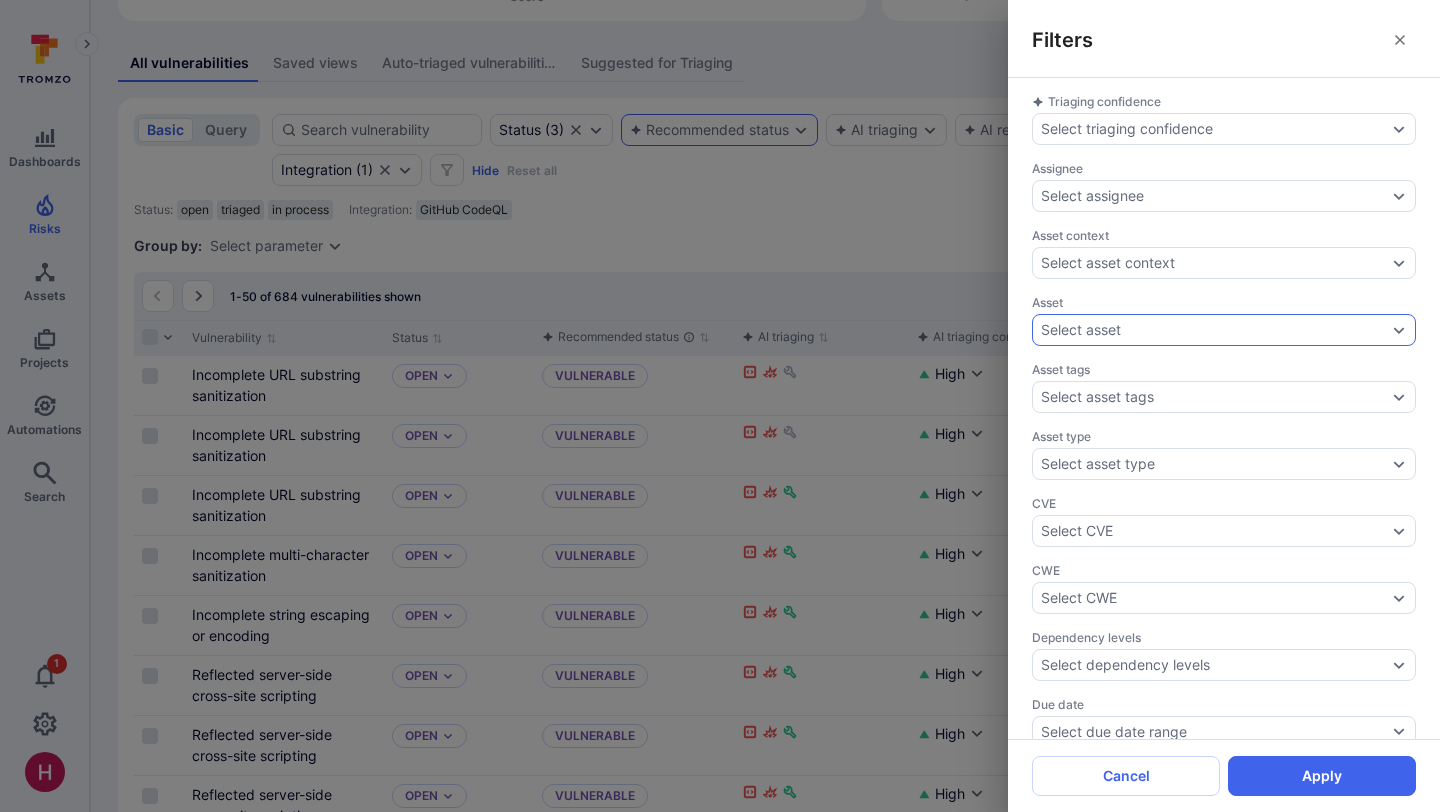 click on "Select asset" at bounding box center (1214, 330) 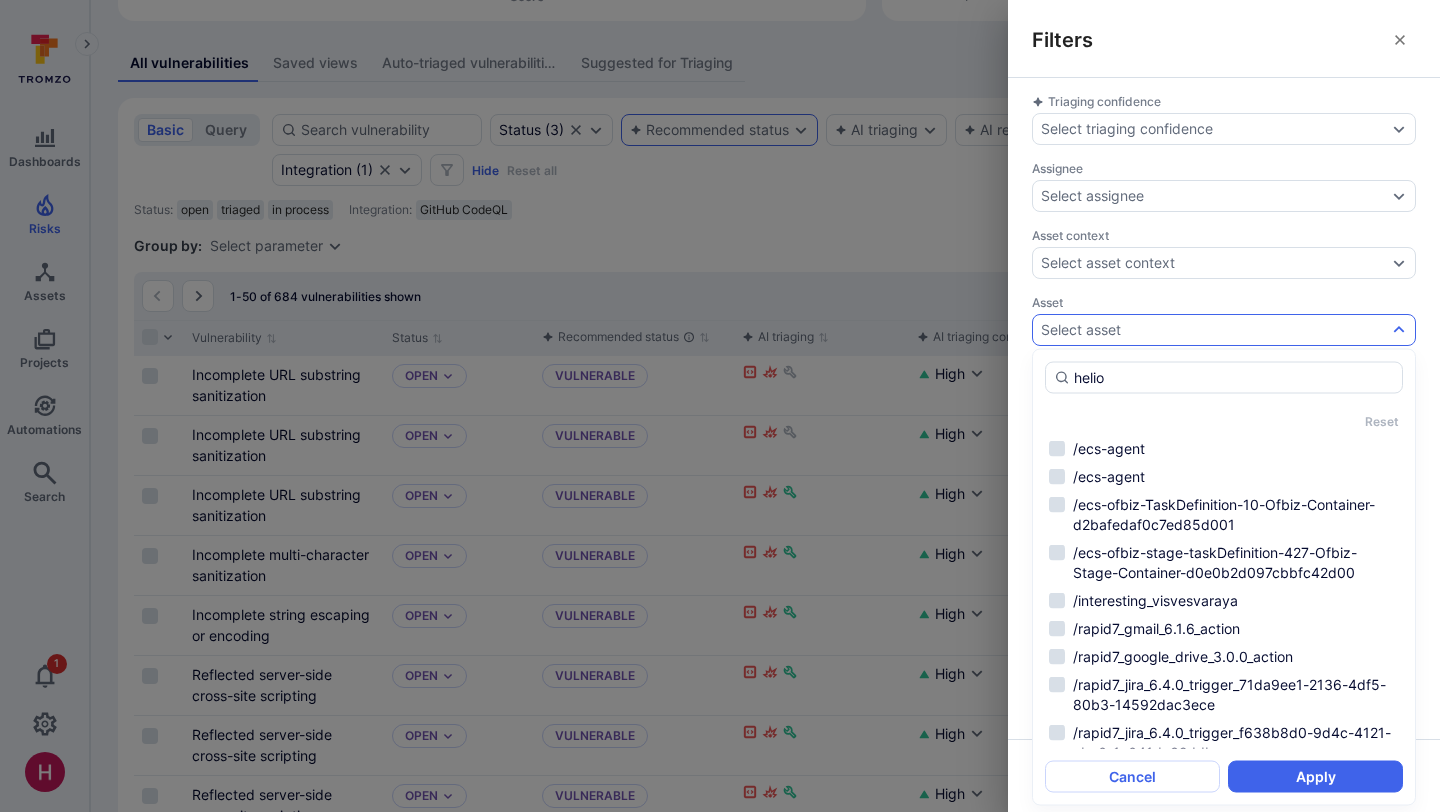 type on "helios" 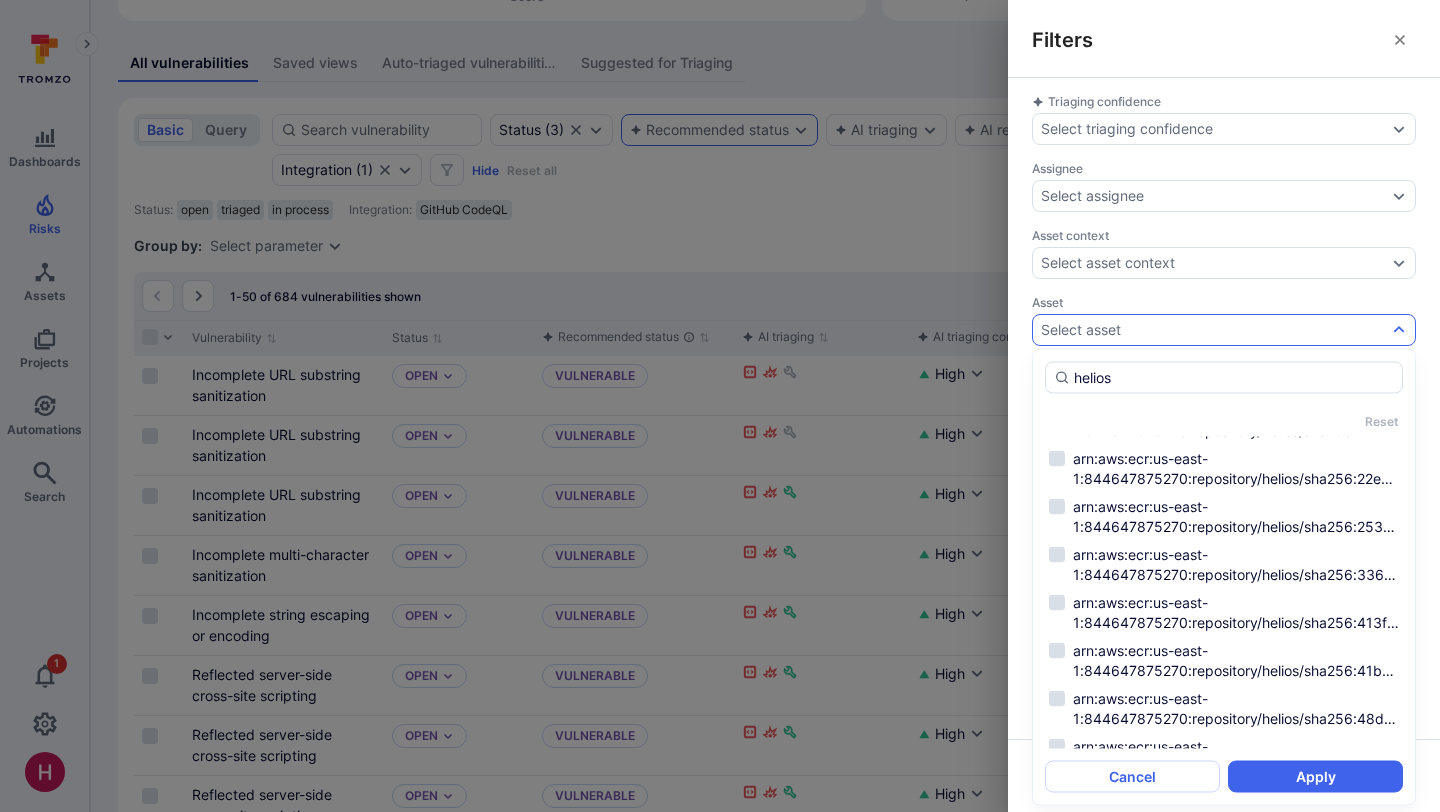 scroll, scrollTop: 1066, scrollLeft: 0, axis: vertical 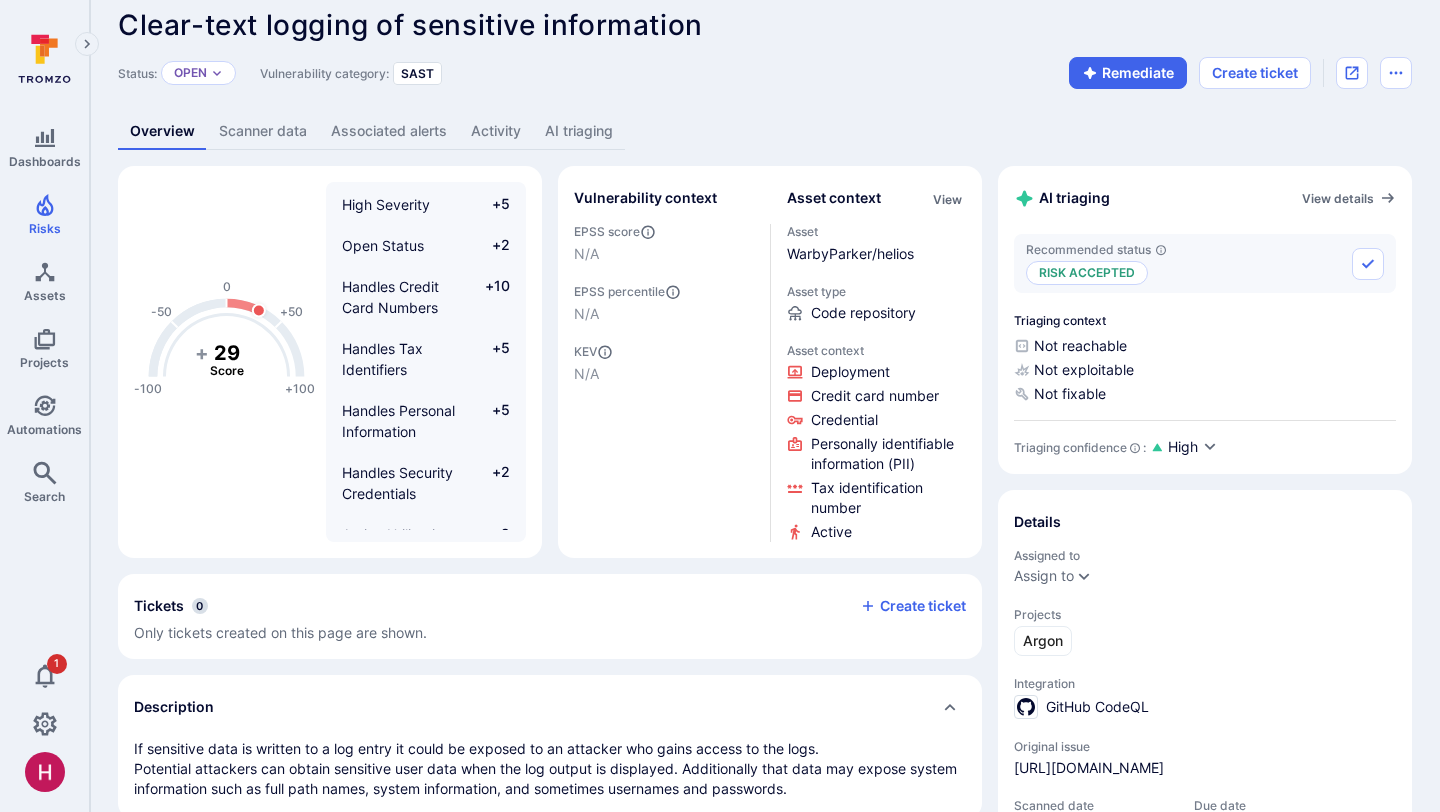 click on "AI triaging" at bounding box center [579, 131] 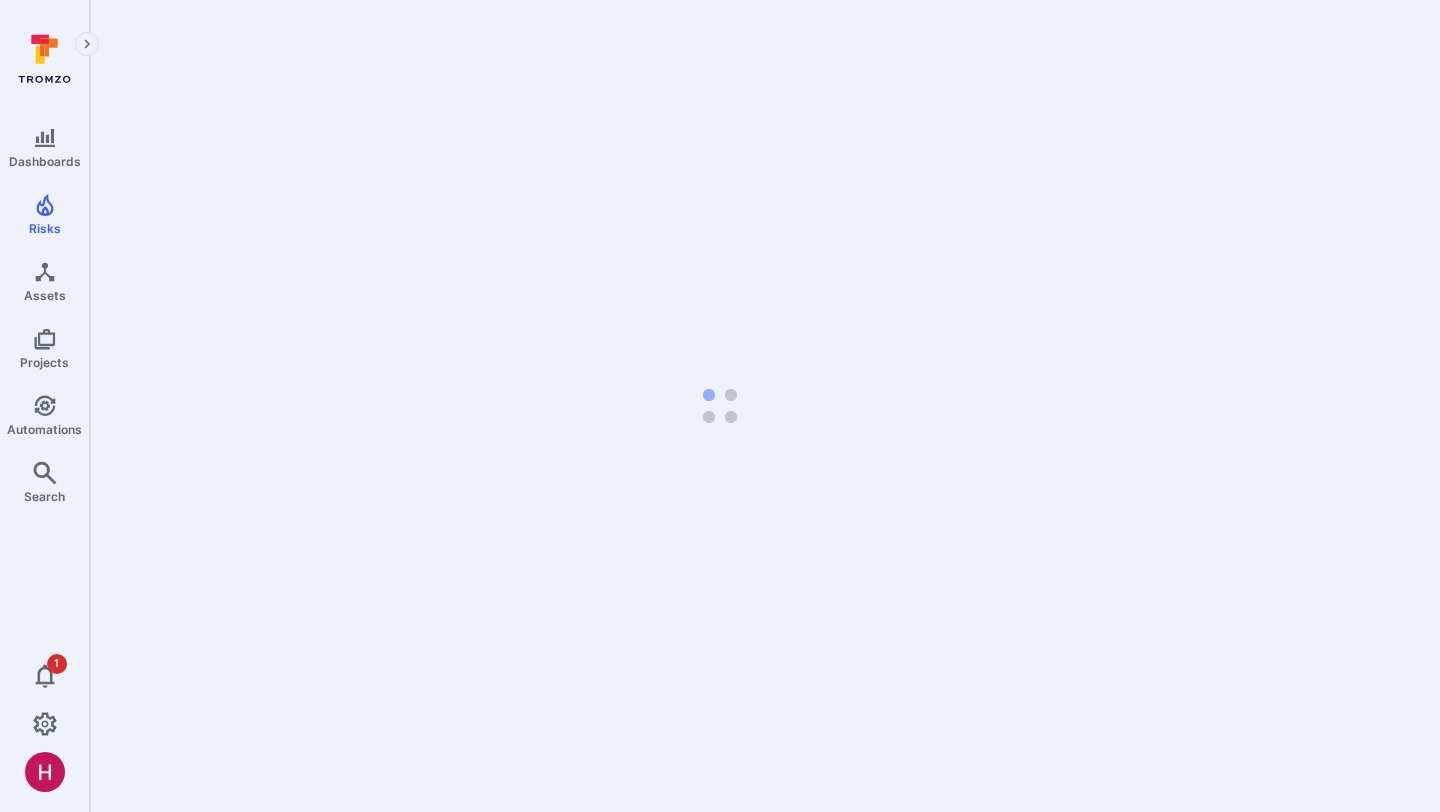 scroll, scrollTop: 0, scrollLeft: 0, axis: both 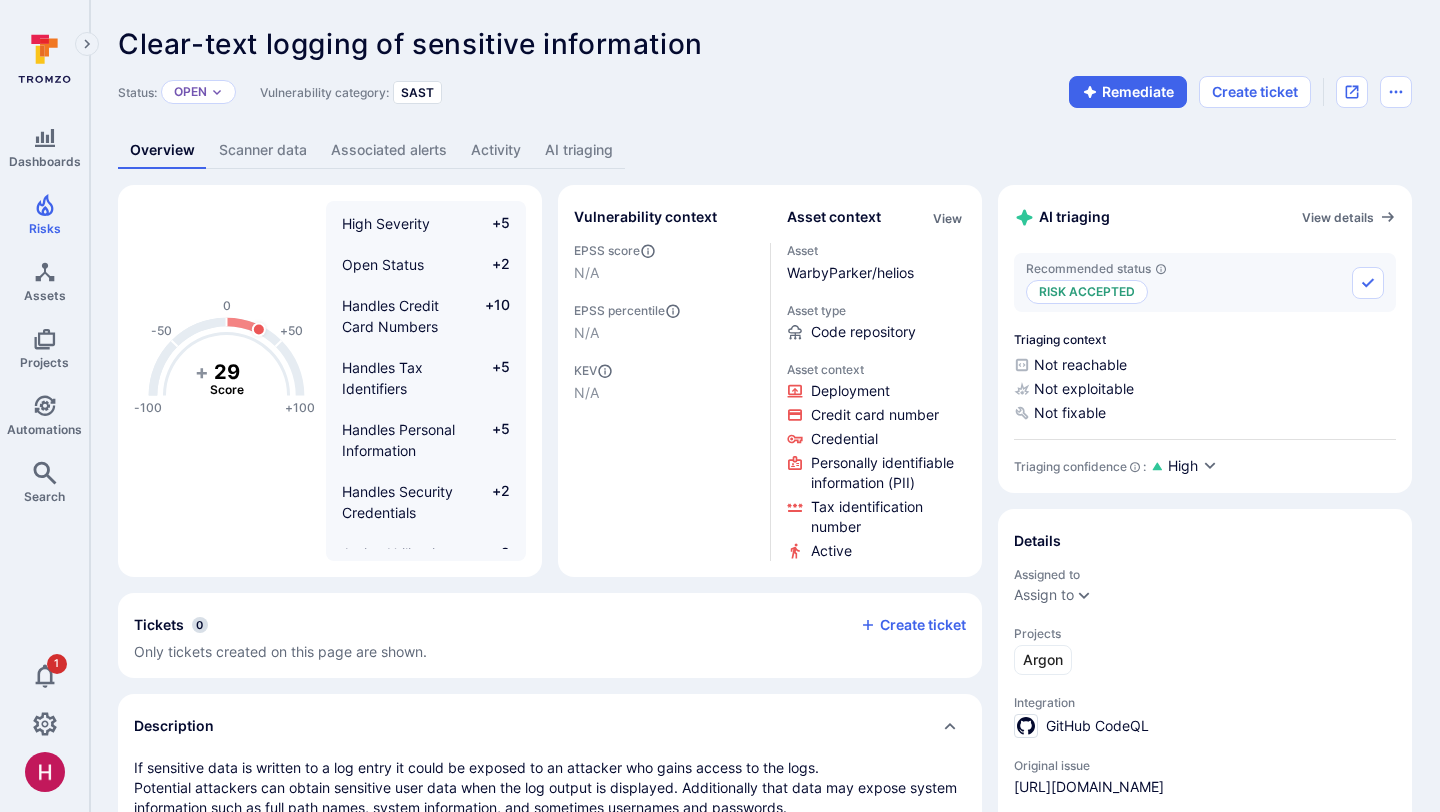 click on "AI triaging" at bounding box center [579, 150] 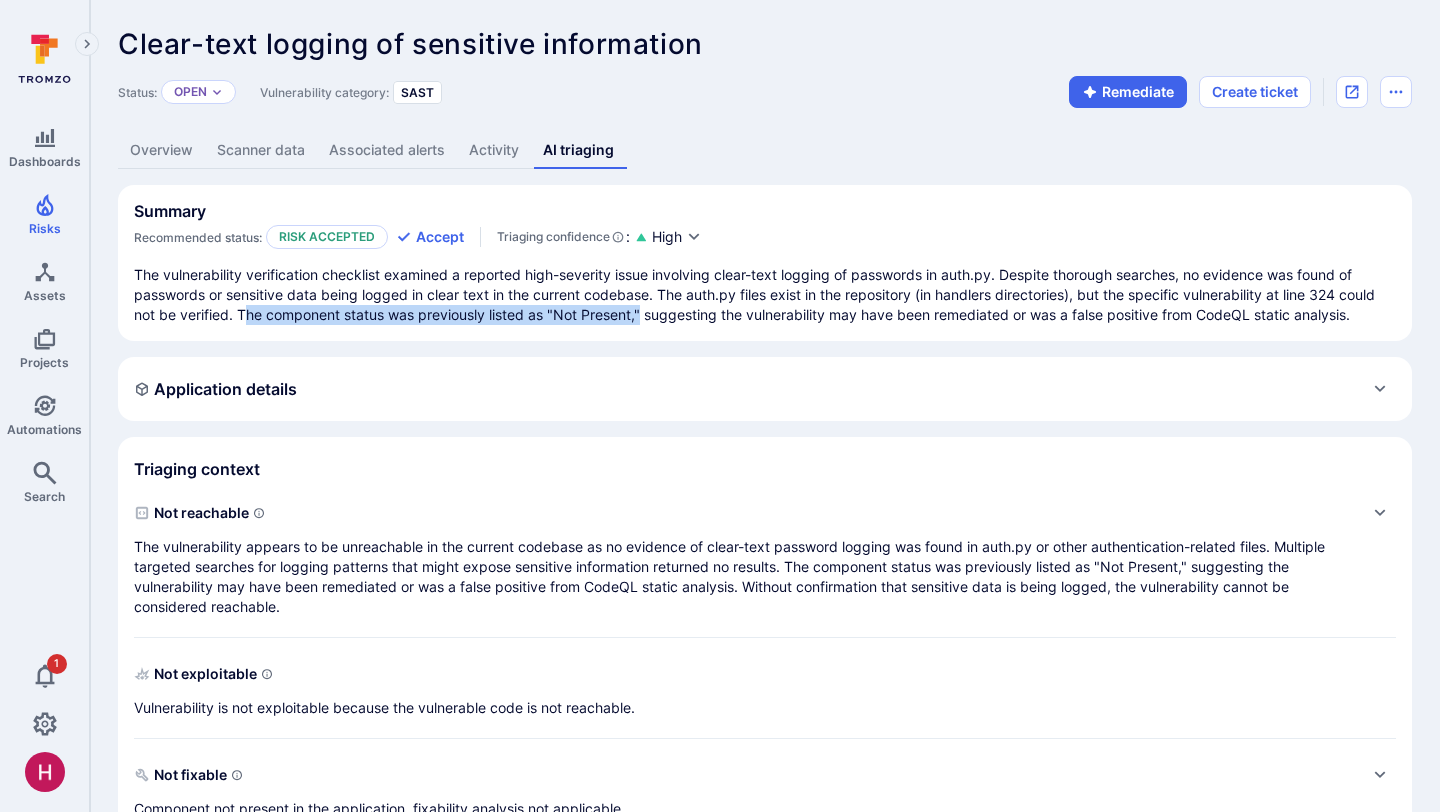 drag, startPoint x: 243, startPoint y: 312, endPoint x: 643, endPoint y: 312, distance: 400 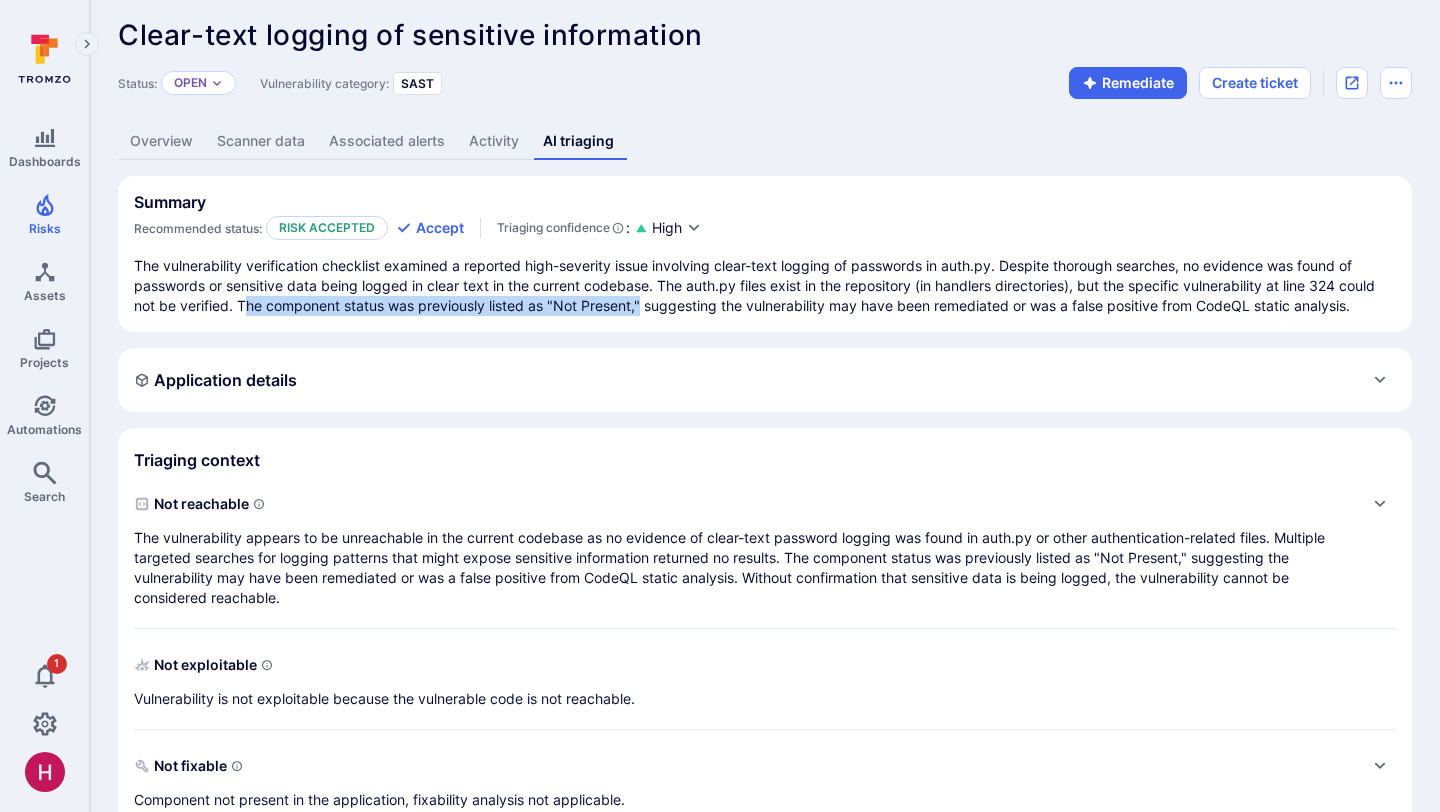 scroll, scrollTop: 0, scrollLeft: 0, axis: both 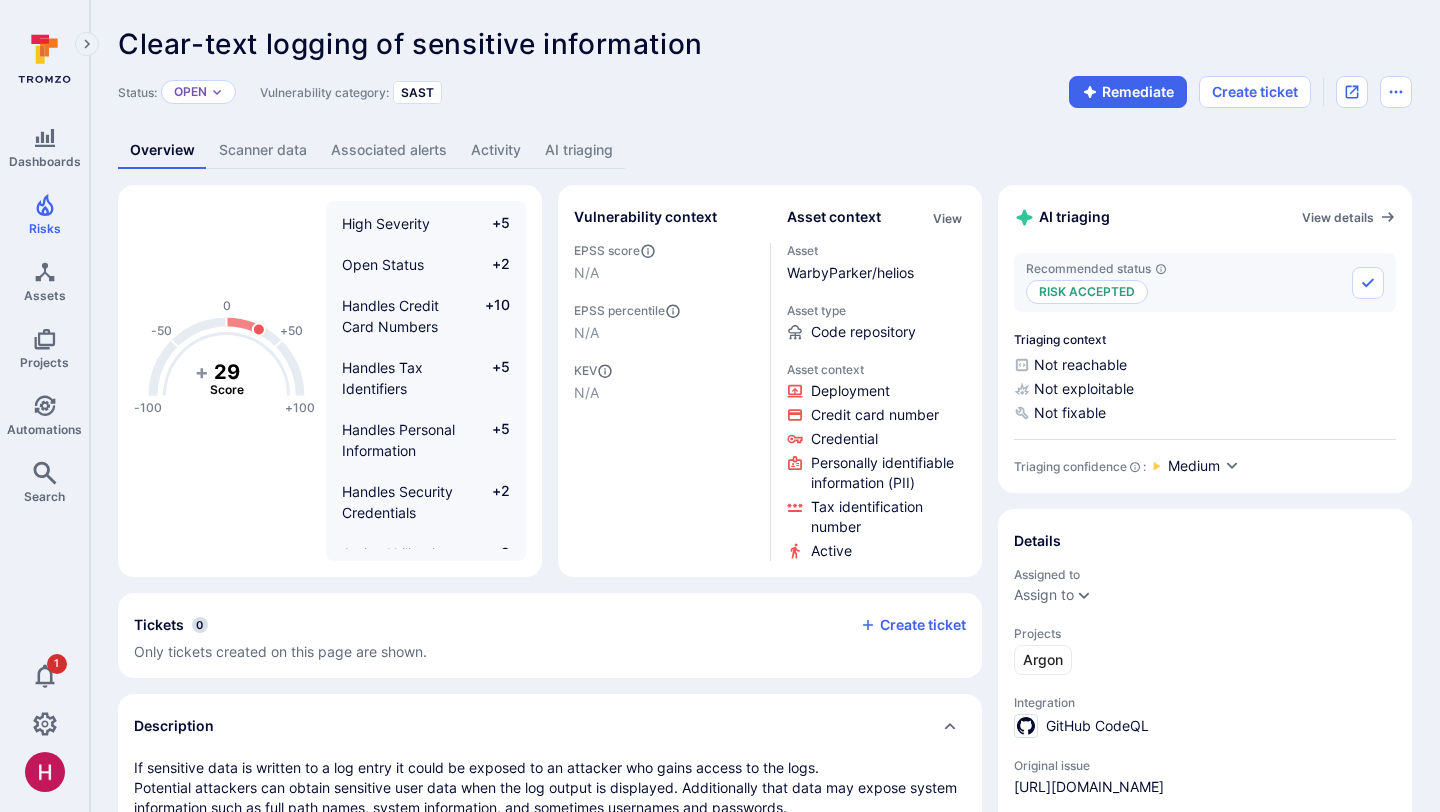 click on "AI triaging" at bounding box center (579, 150) 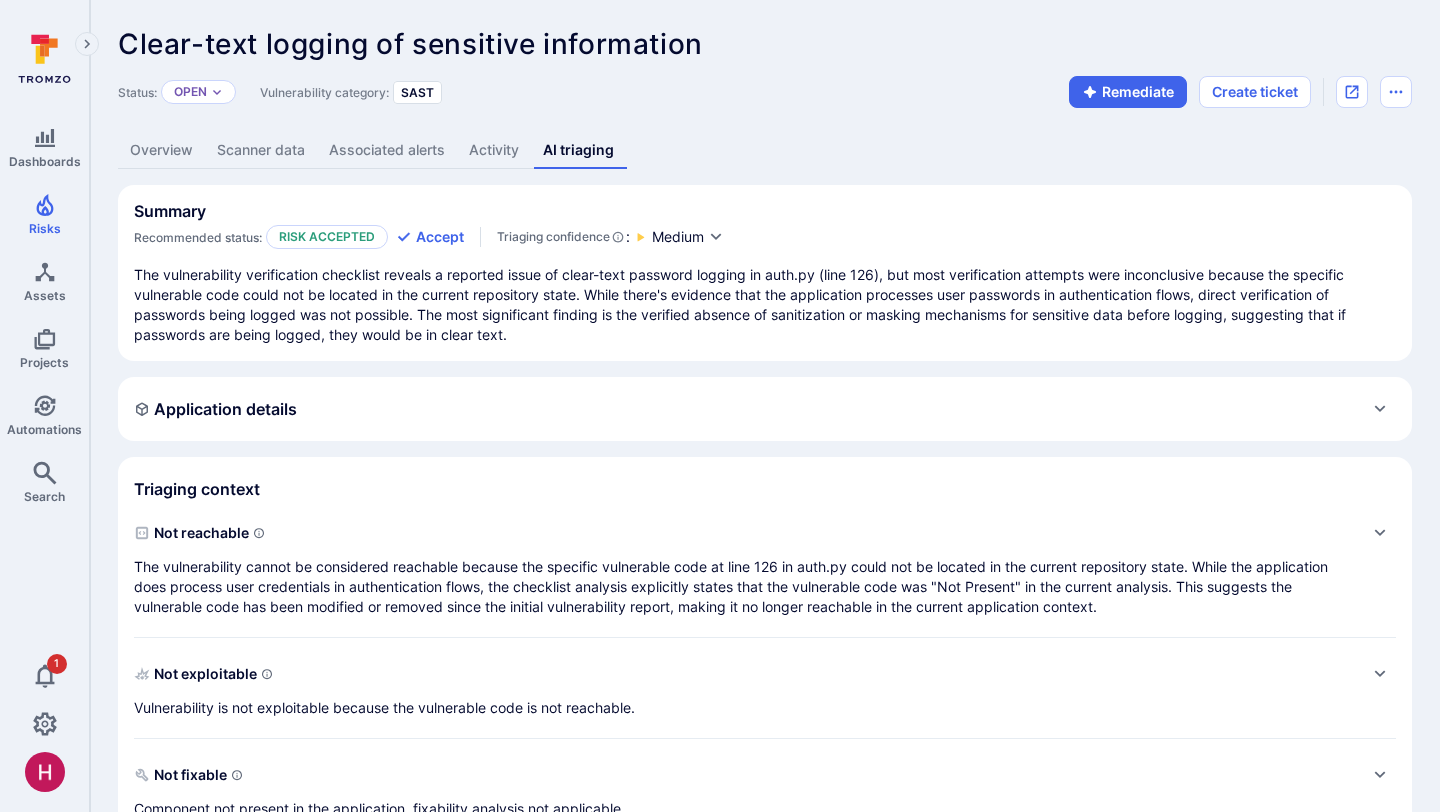 click on "Overview" at bounding box center [161, 150] 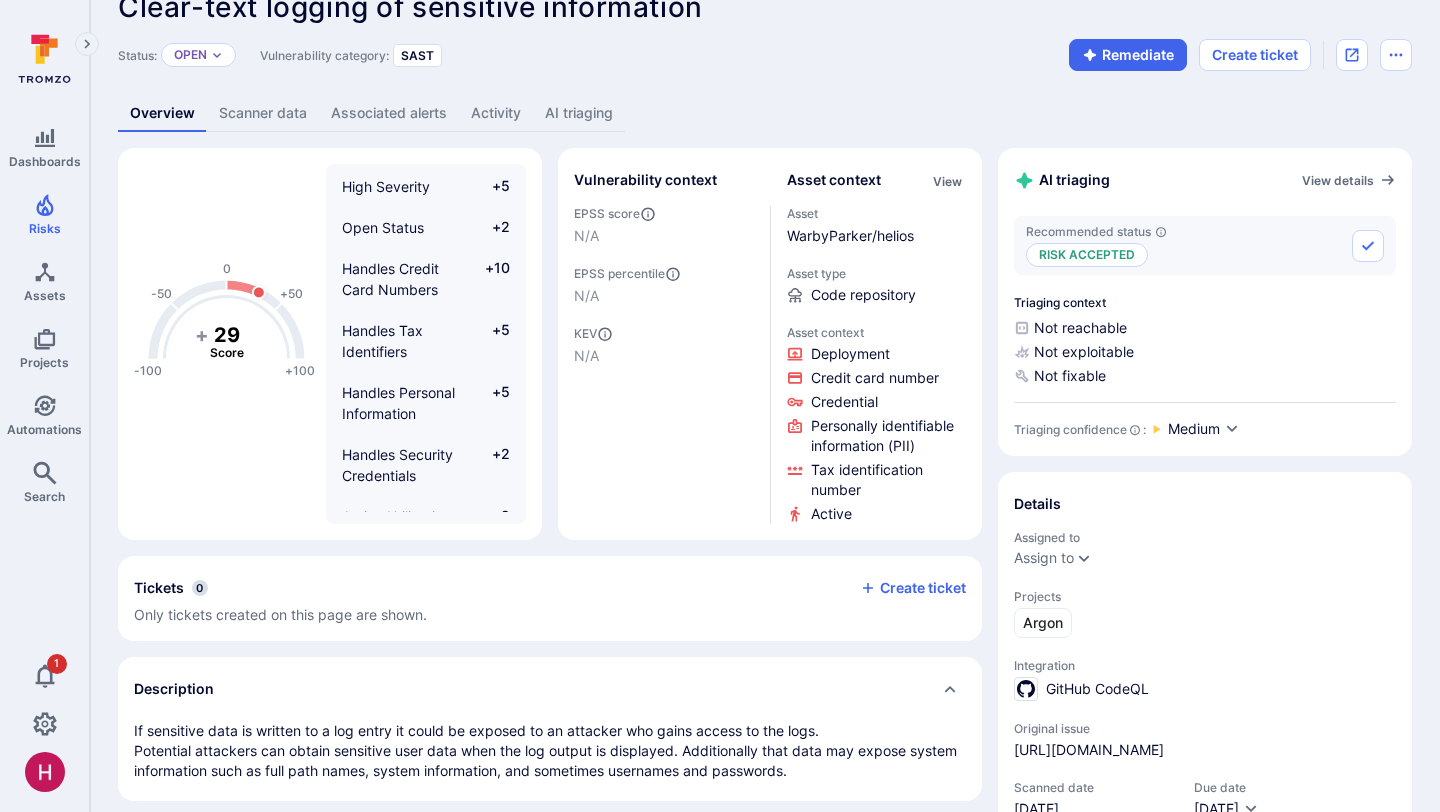 scroll, scrollTop: 35, scrollLeft: 0, axis: vertical 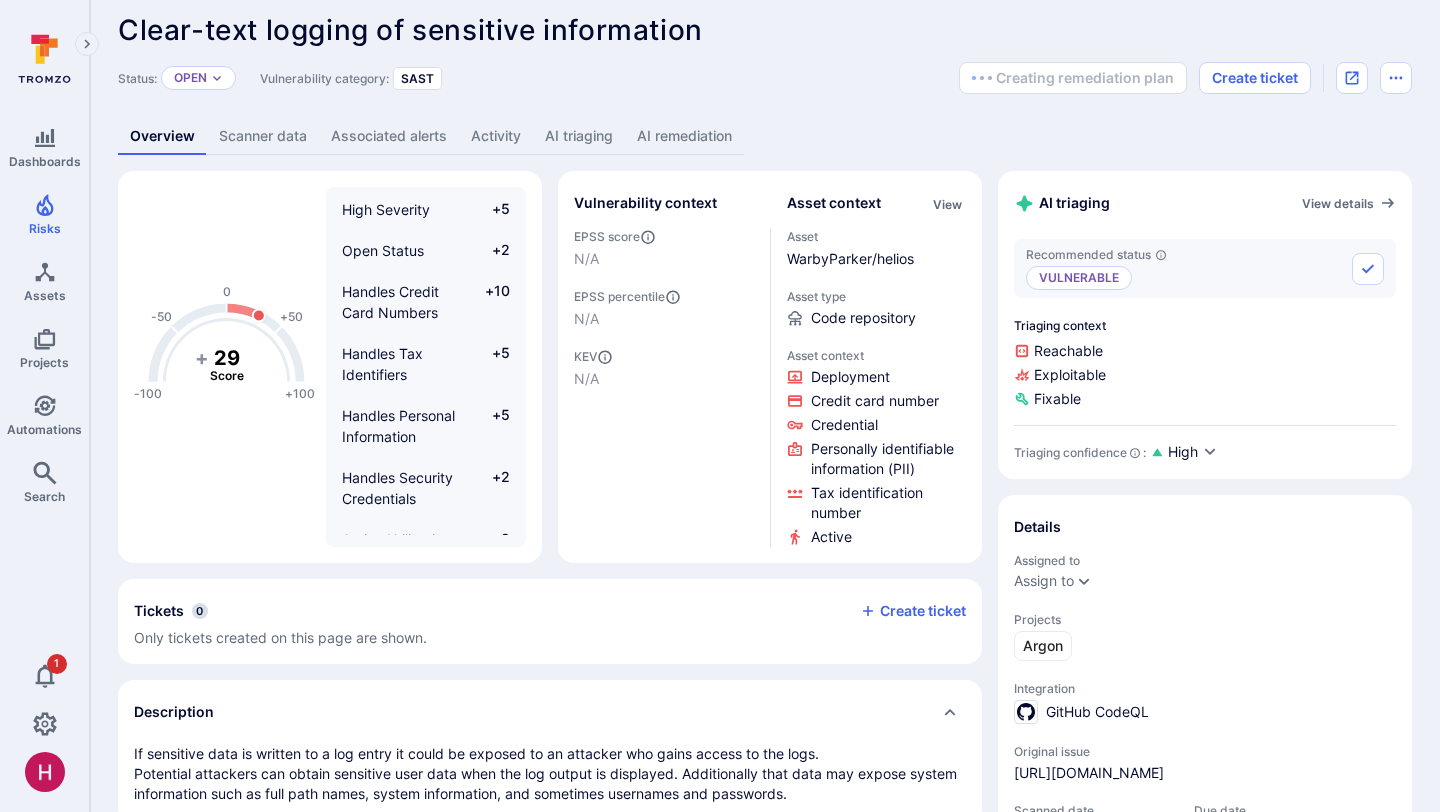 click on "AI triaging" at bounding box center (579, 136) 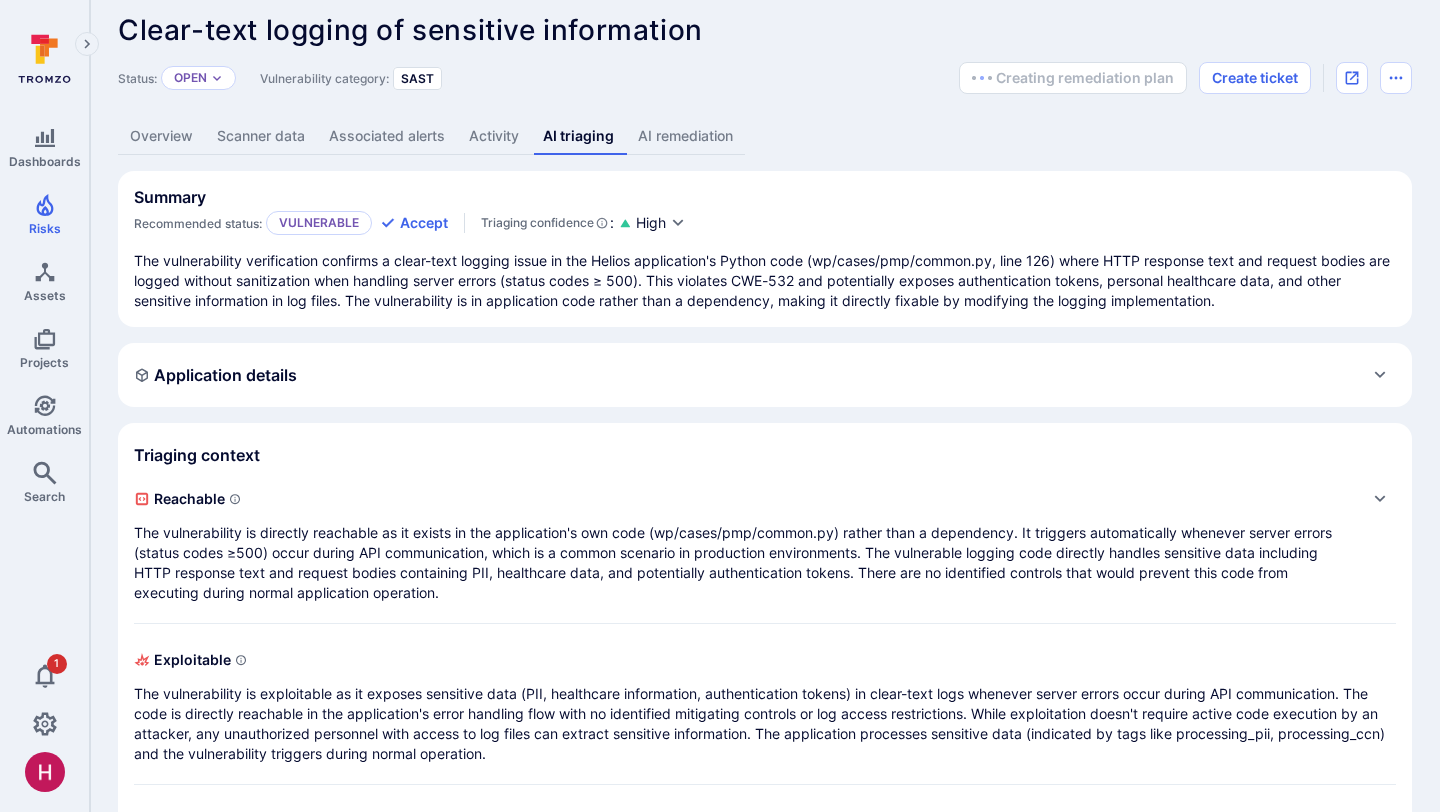 click on "The vulnerability is directly reachable as it exists in the application's own code (wp/cases/pmp/common.py) rather than a dependency. It triggers automatically whenever server errors (status codes ≥500) occur during API communication, which is a common scenario in production environments. The vulnerable logging code directly handles sensitive data including HTTP response text and request bodies containing PII, healthcare data, and potentially authentication tokens. There are no identified controls that would prevent this code from executing during normal application operation." at bounding box center (745, 563) 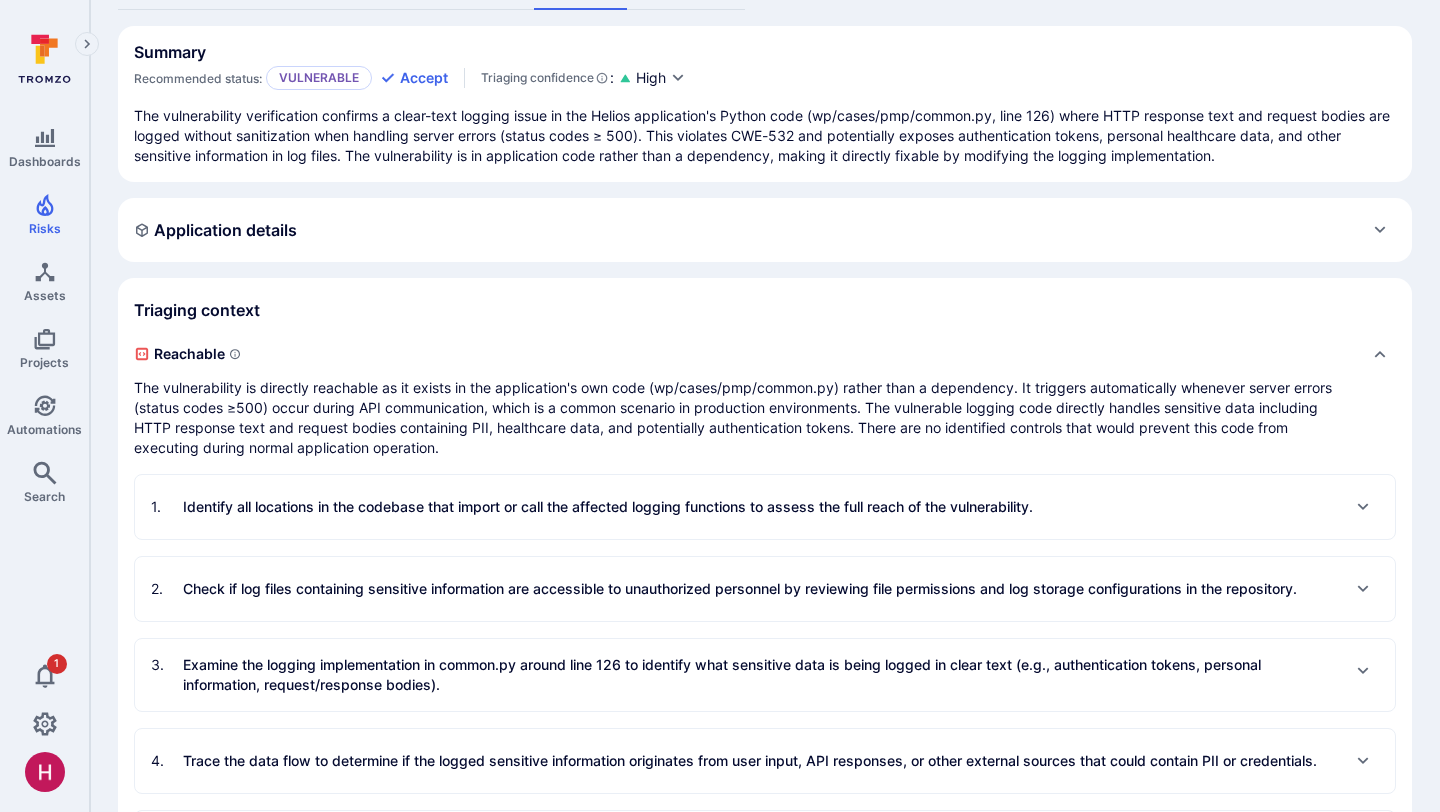scroll, scrollTop: 0, scrollLeft: 0, axis: both 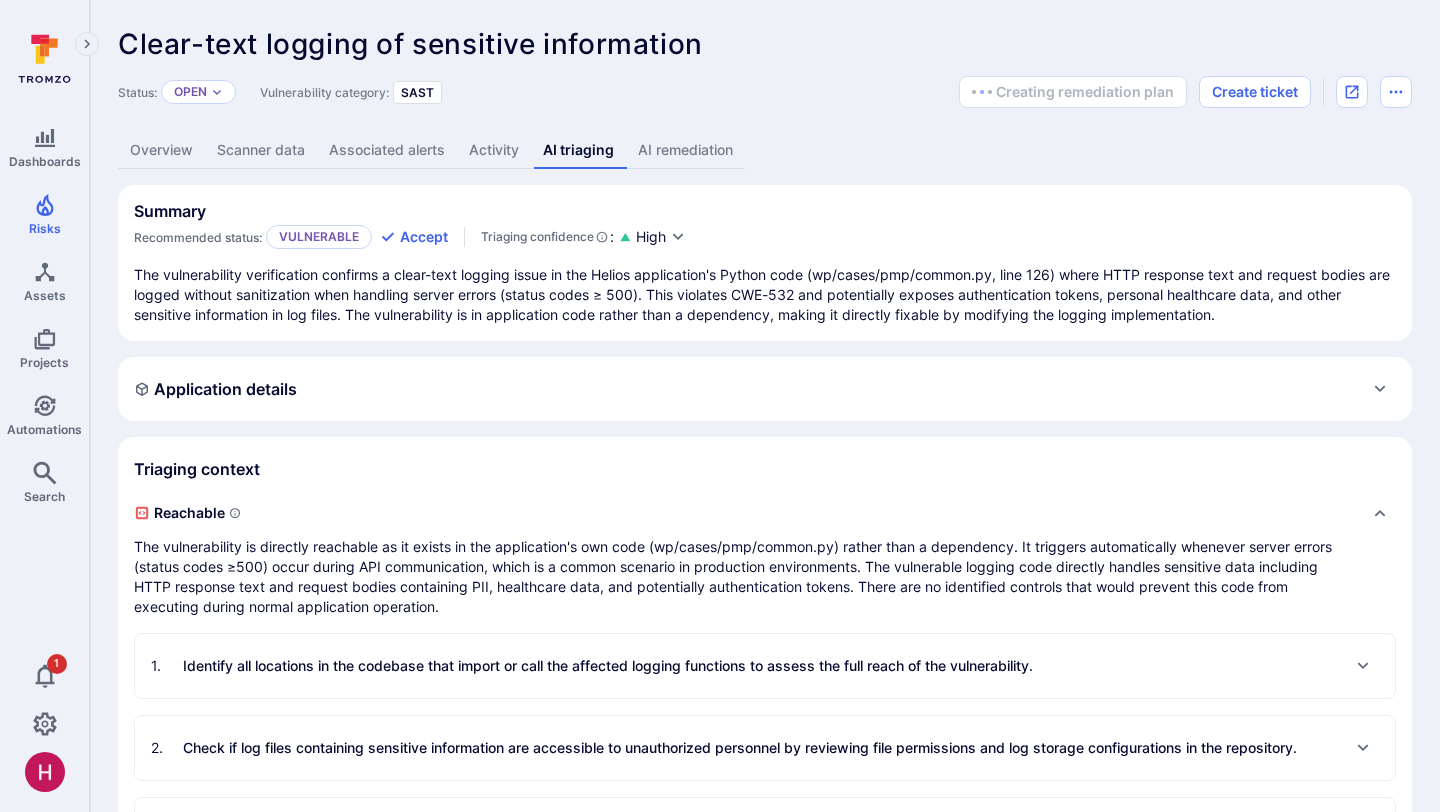 click on "Overview" at bounding box center (161, 150) 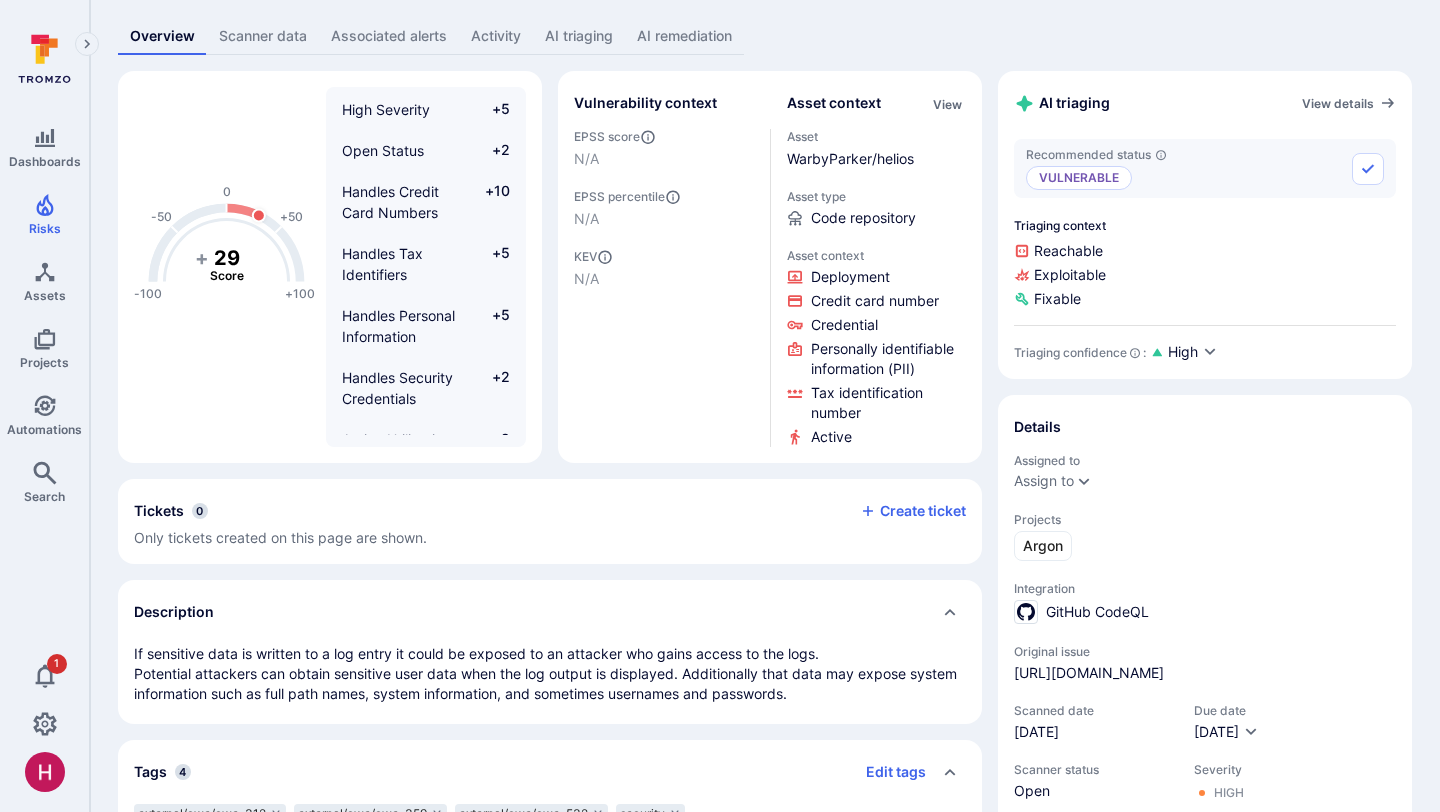 scroll, scrollTop: 0, scrollLeft: 0, axis: both 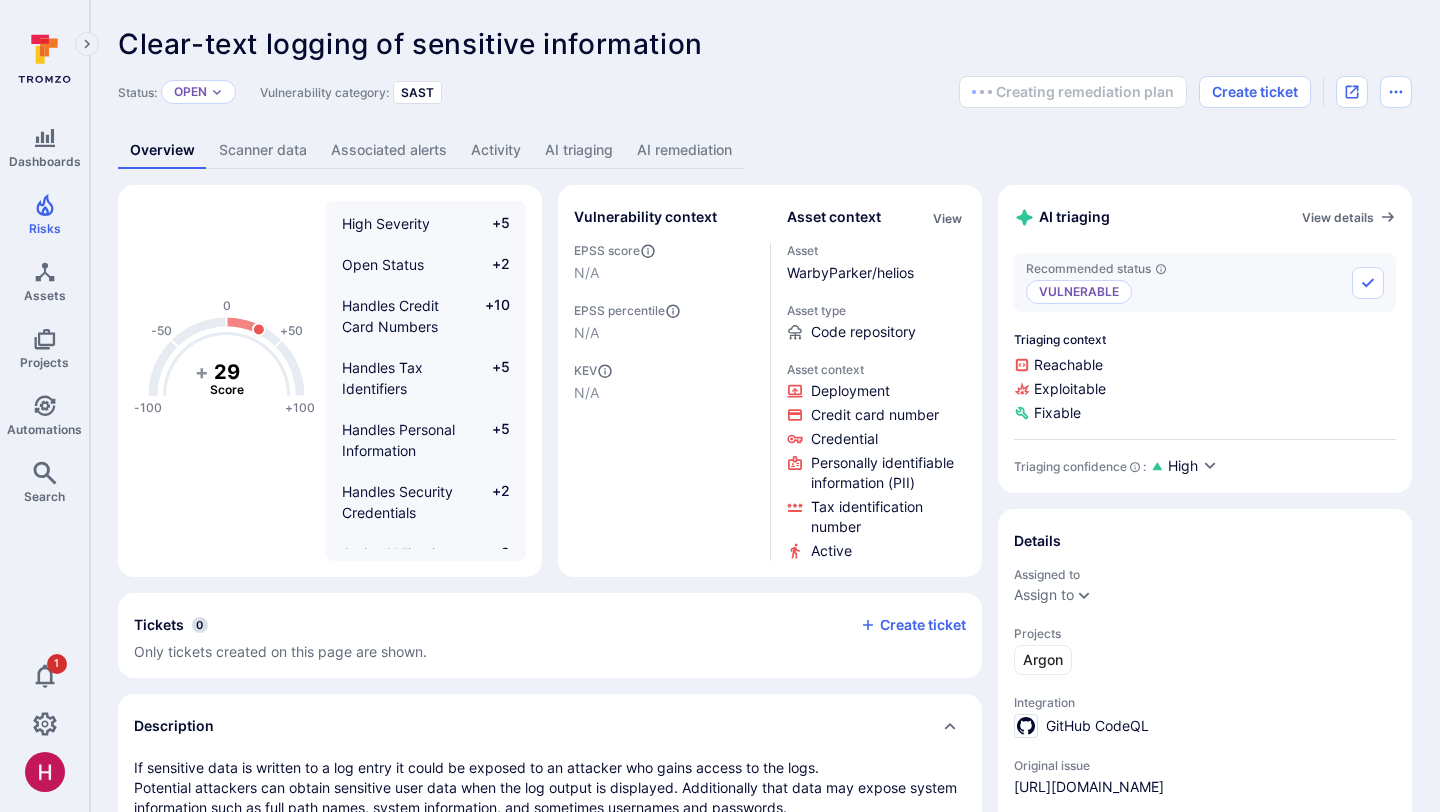click on "AI triaging" at bounding box center (579, 150) 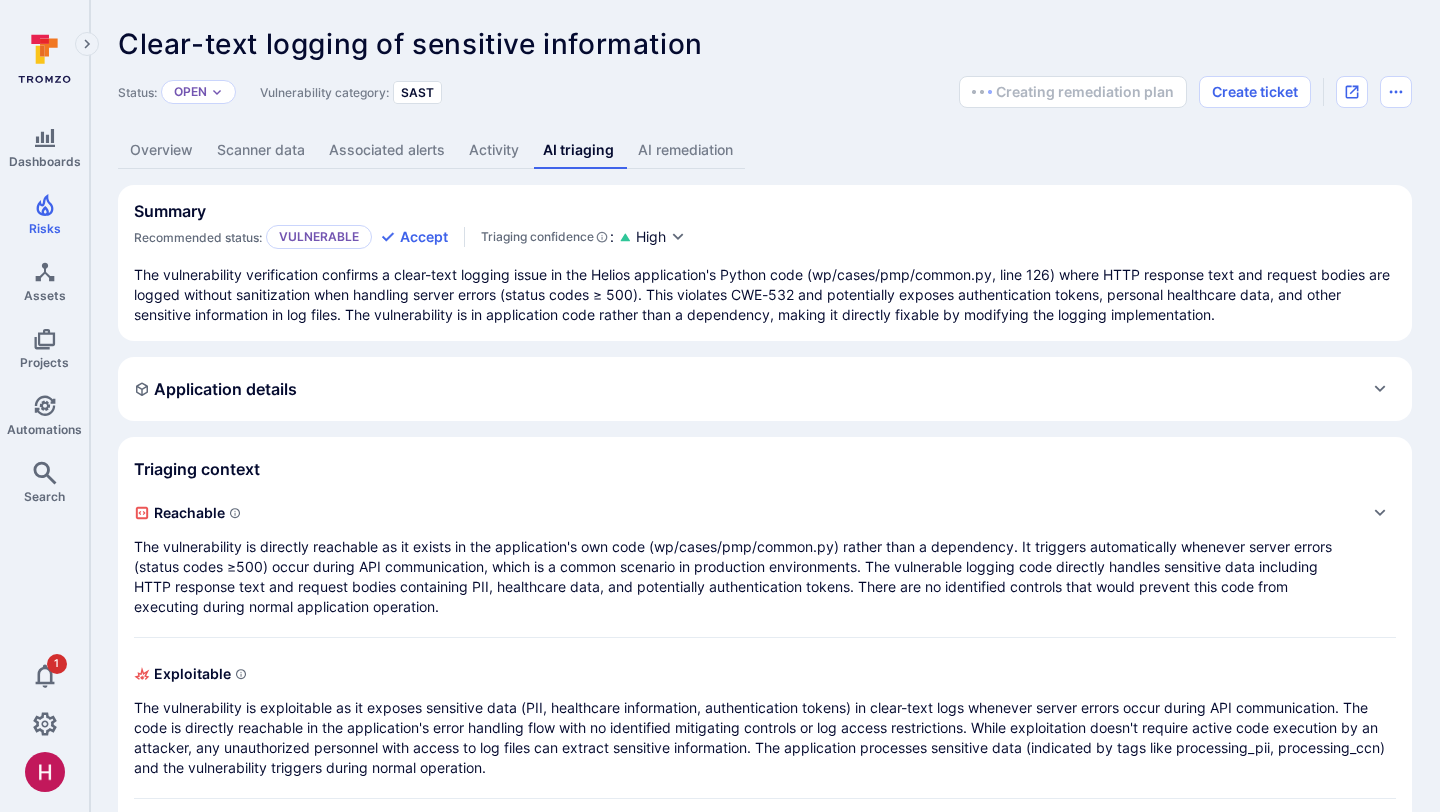 click on "Overview" at bounding box center (161, 150) 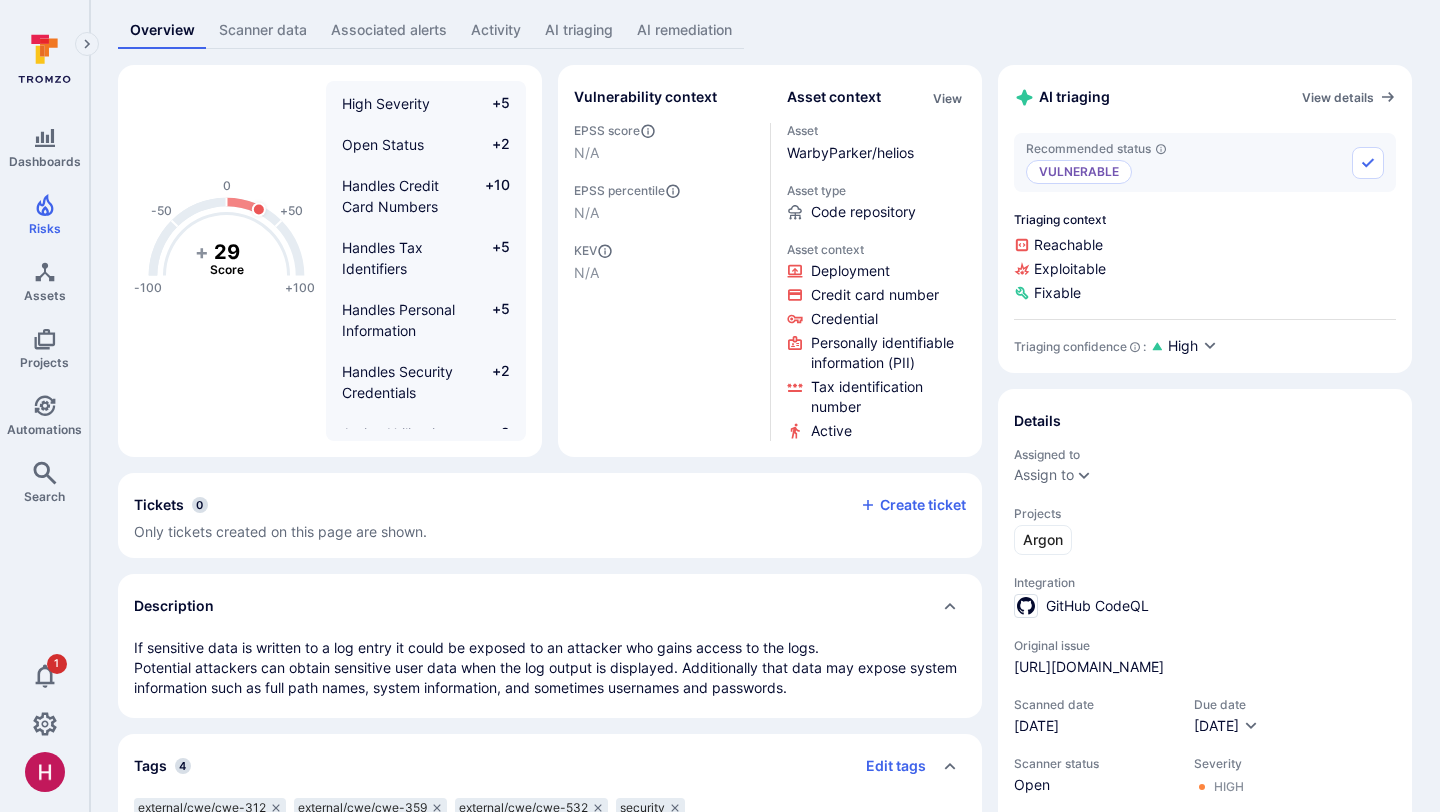 scroll, scrollTop: 0, scrollLeft: 0, axis: both 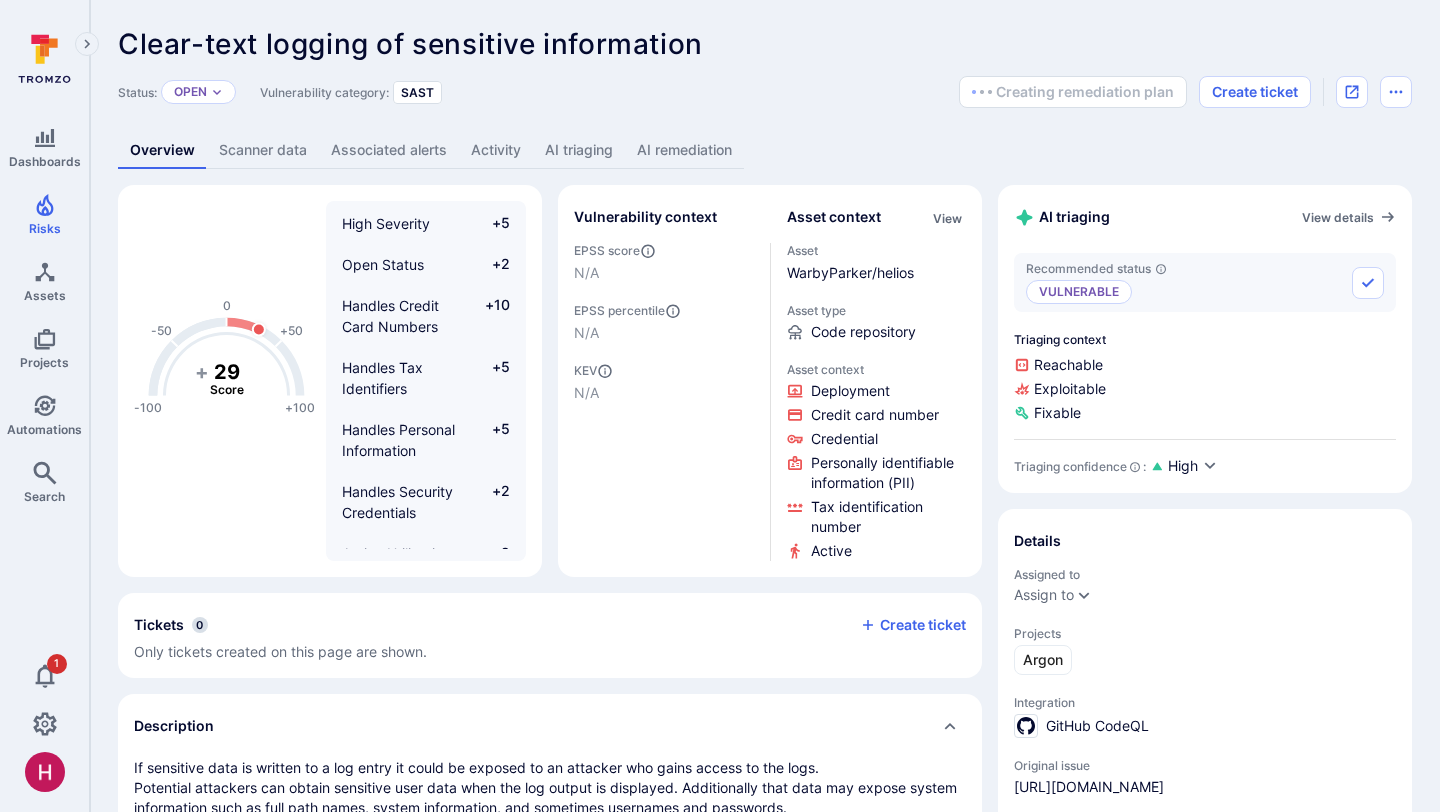 click on "AI triaging" at bounding box center [579, 150] 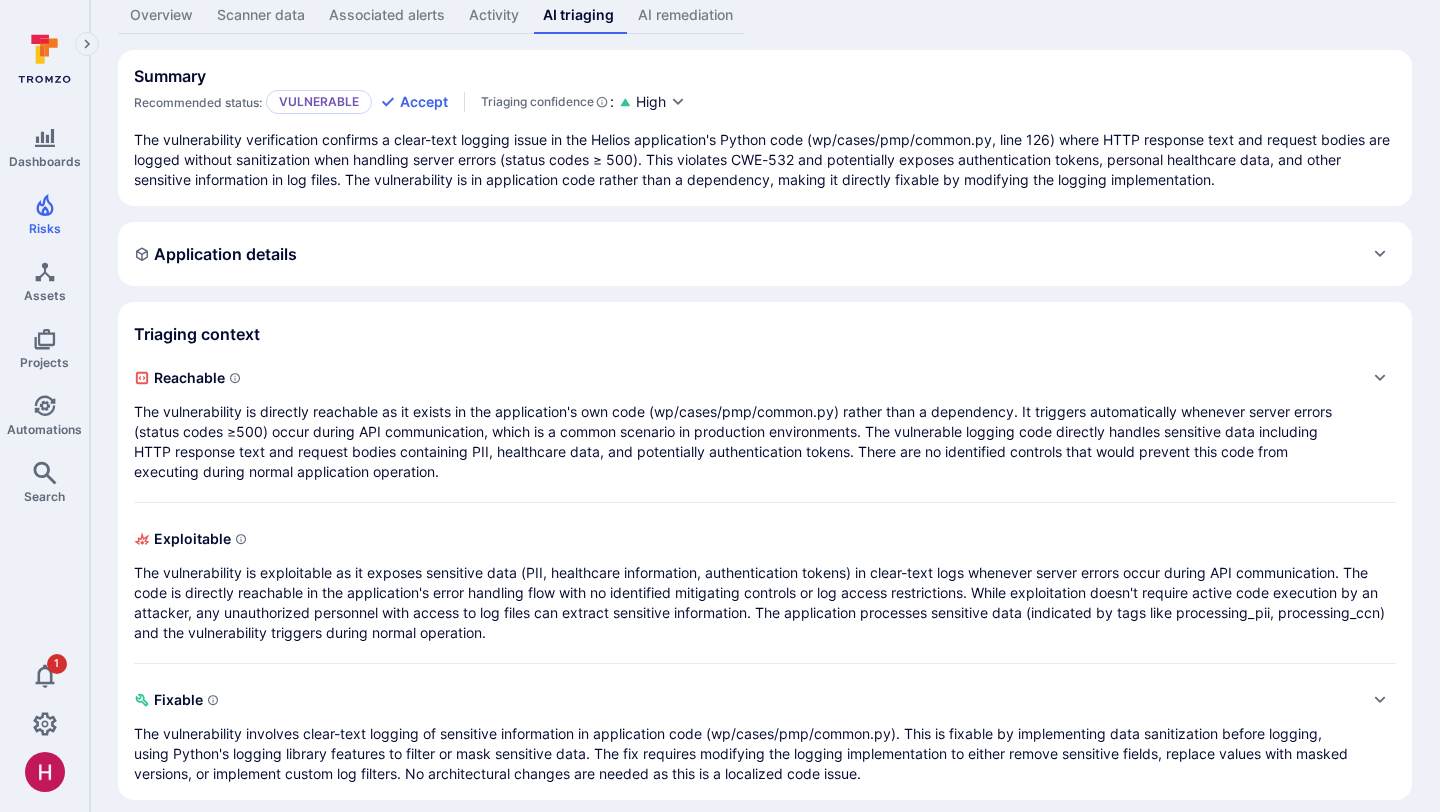 scroll, scrollTop: 151, scrollLeft: 0, axis: vertical 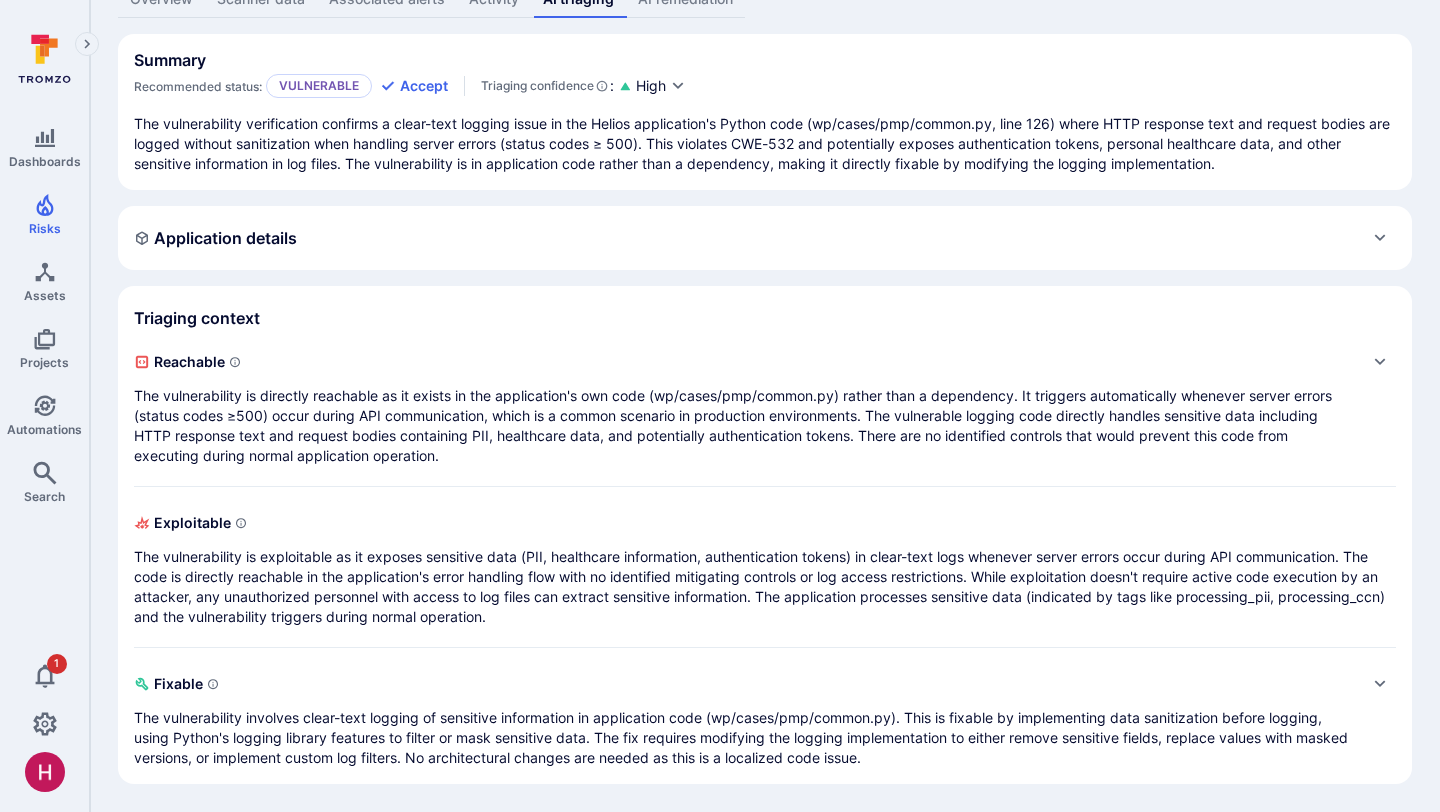 click on "The vulnerability is directly reachable as it exists in the application's own code (wp/cases/pmp/common.py) rather than a dependency. It triggers automatically whenever server errors (status codes ≥500) occur during API communication, which is a common scenario in production environments. The vulnerable logging code directly handles sensitive data including HTTP response text and request bodies containing PII, healthcare data, and potentially authentication tokens. There are no identified controls that would prevent this code from executing during normal application operation." at bounding box center [745, 426] 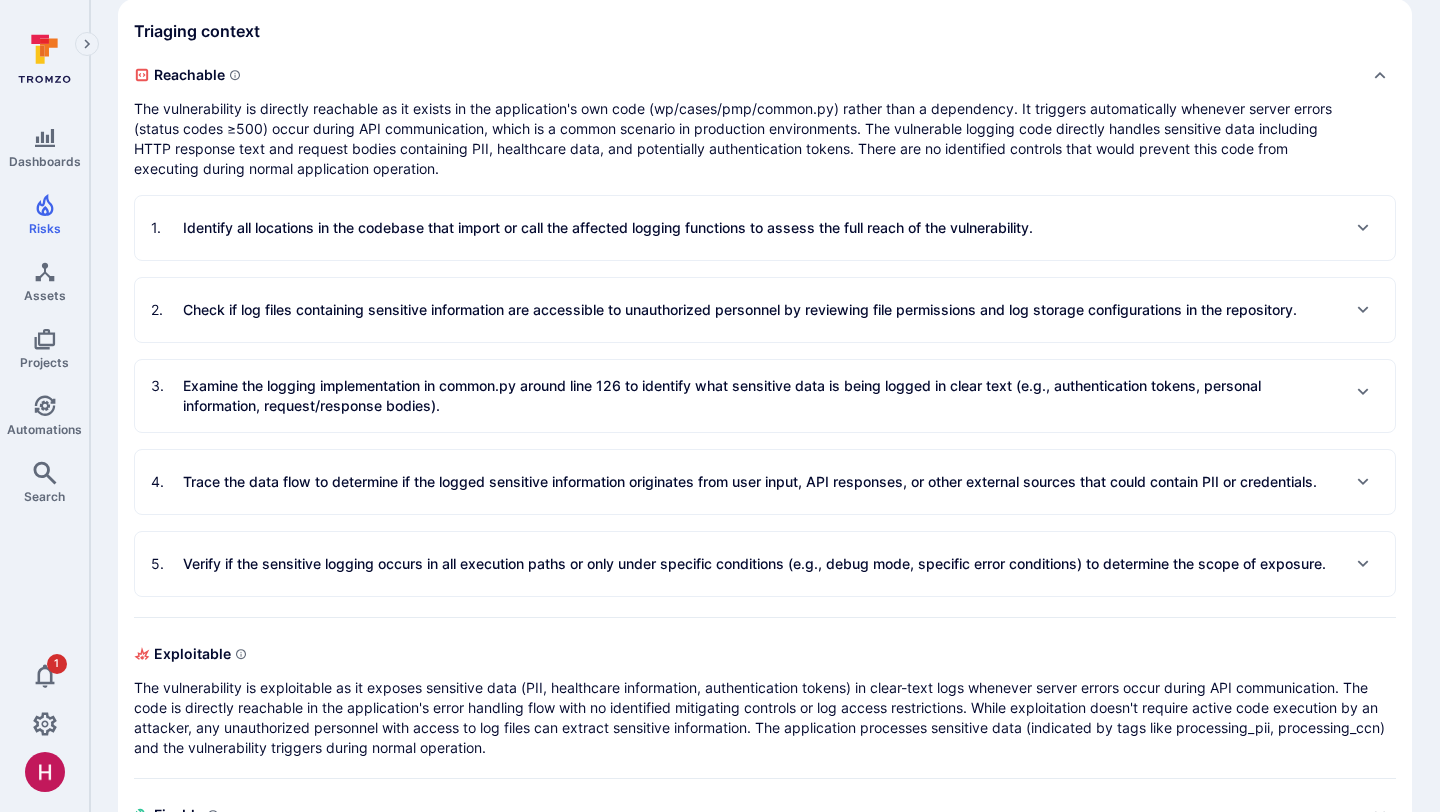 scroll, scrollTop: 442, scrollLeft: 0, axis: vertical 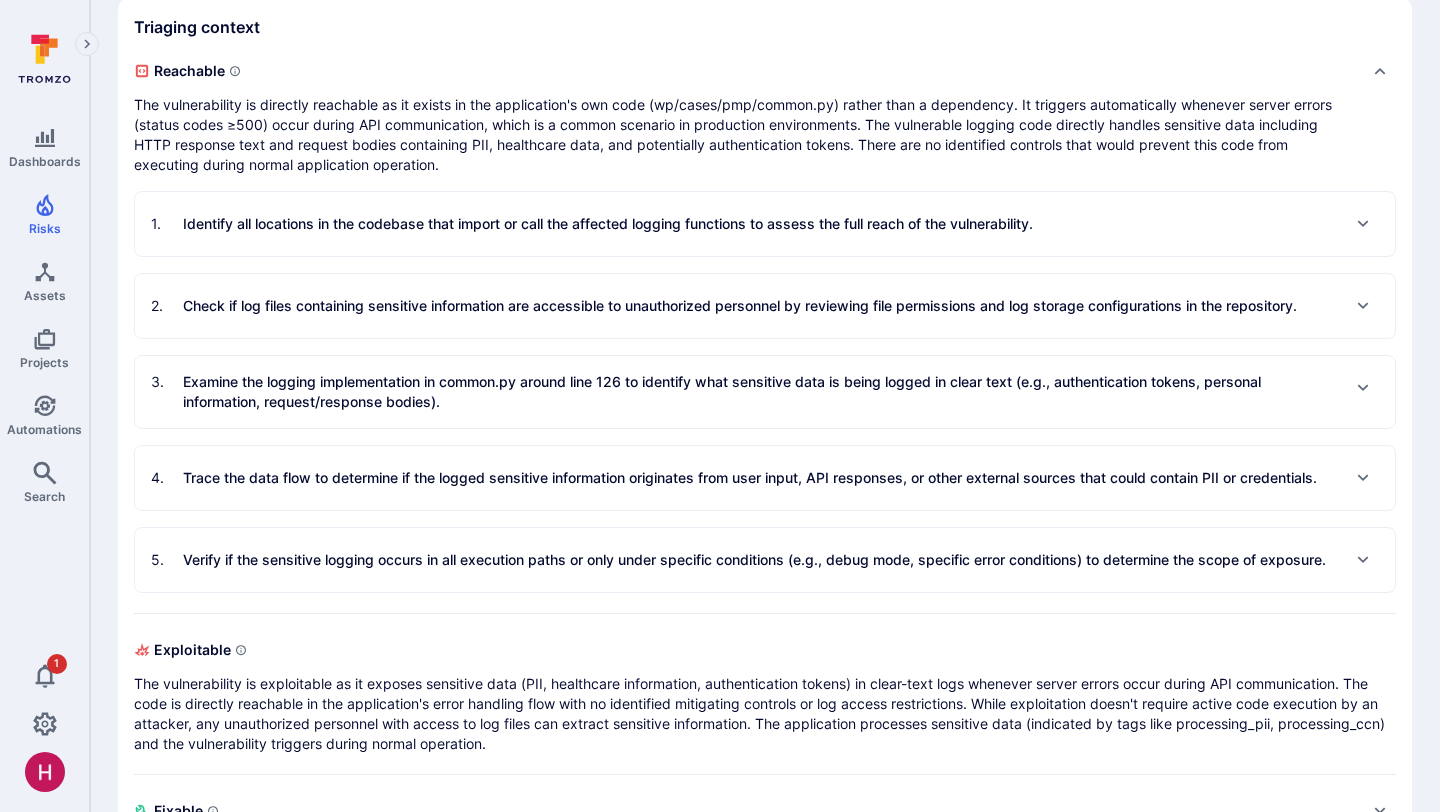 click on "2 . Check if log files containing sensitive information are accessible to unauthorized personnel by reviewing file permissions and log storage configurations in the repository." at bounding box center (724, 306) 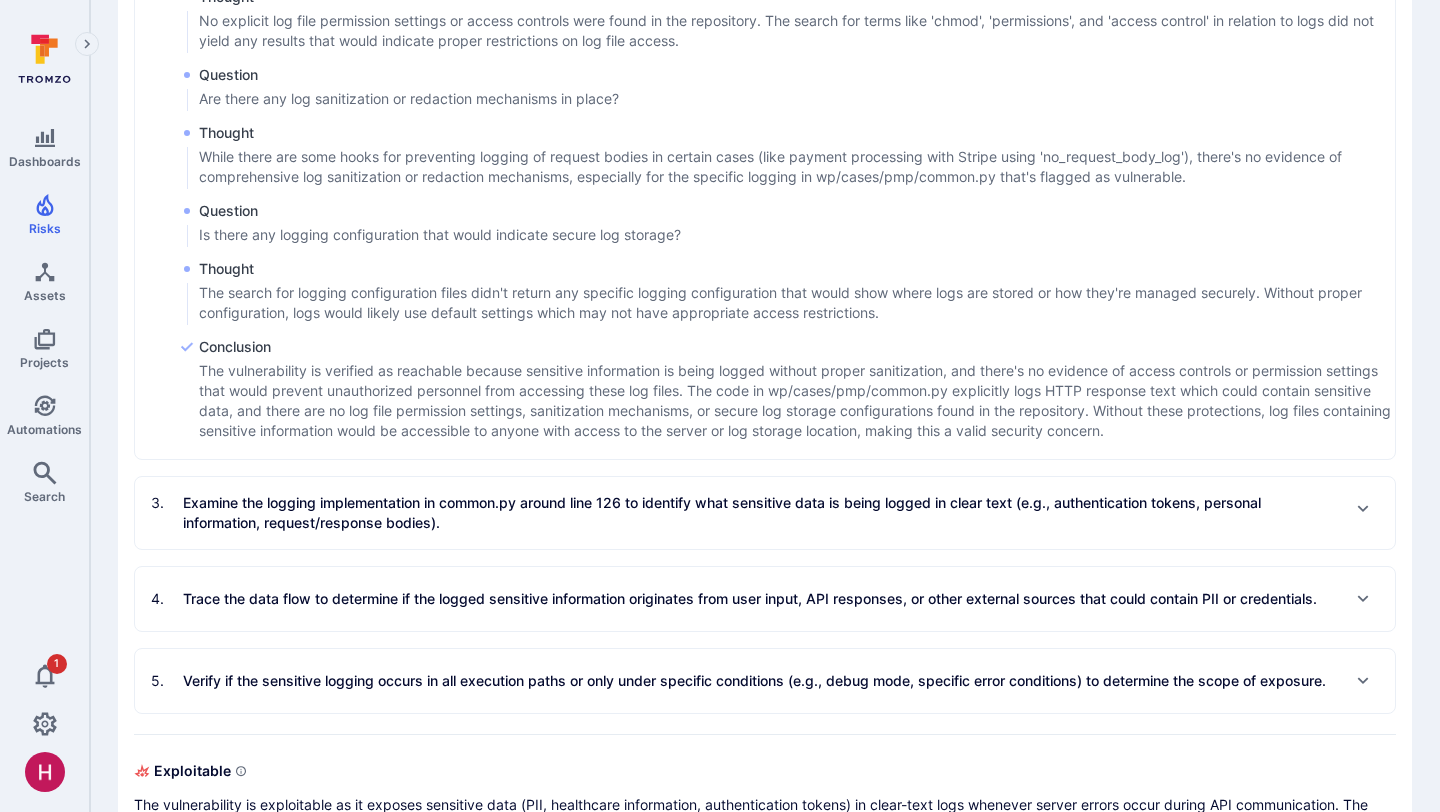 scroll, scrollTop: 999, scrollLeft: 0, axis: vertical 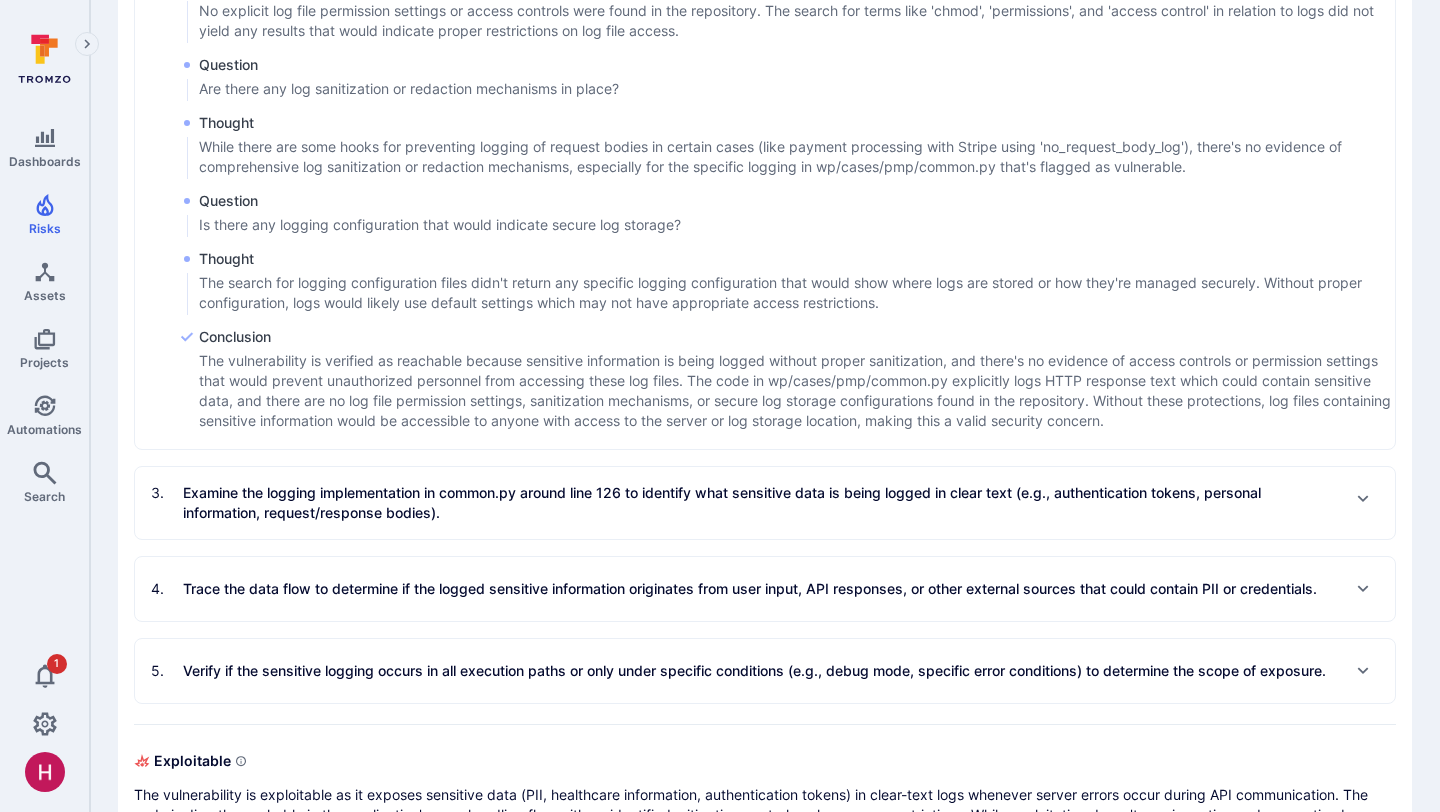 click on "Examine the logging implementation in common.py around line 126 to identify what sensitive data is being logged in clear text (e.g., authentication tokens, personal information, request/response bodies)." at bounding box center (761, 503) 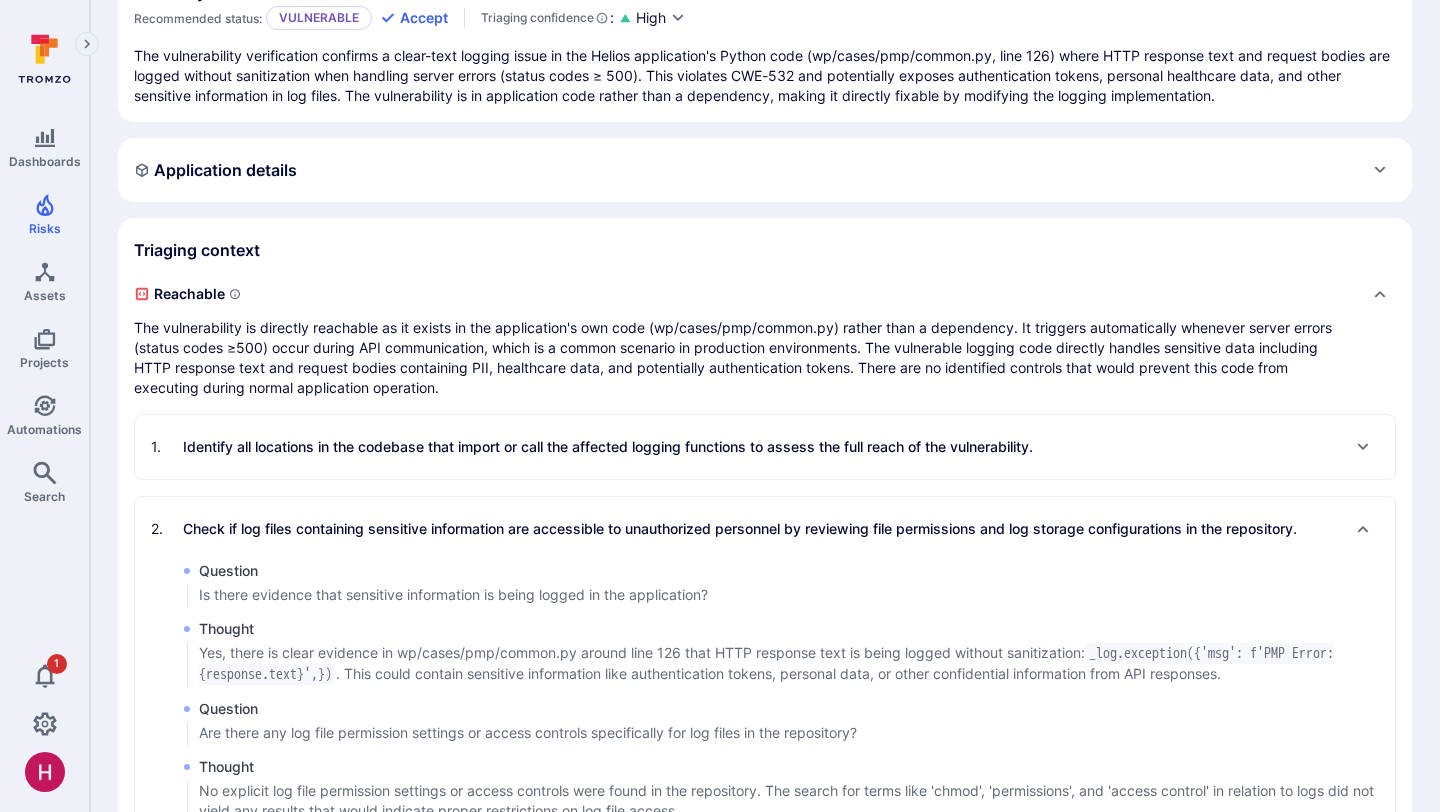 scroll, scrollTop: 0, scrollLeft: 0, axis: both 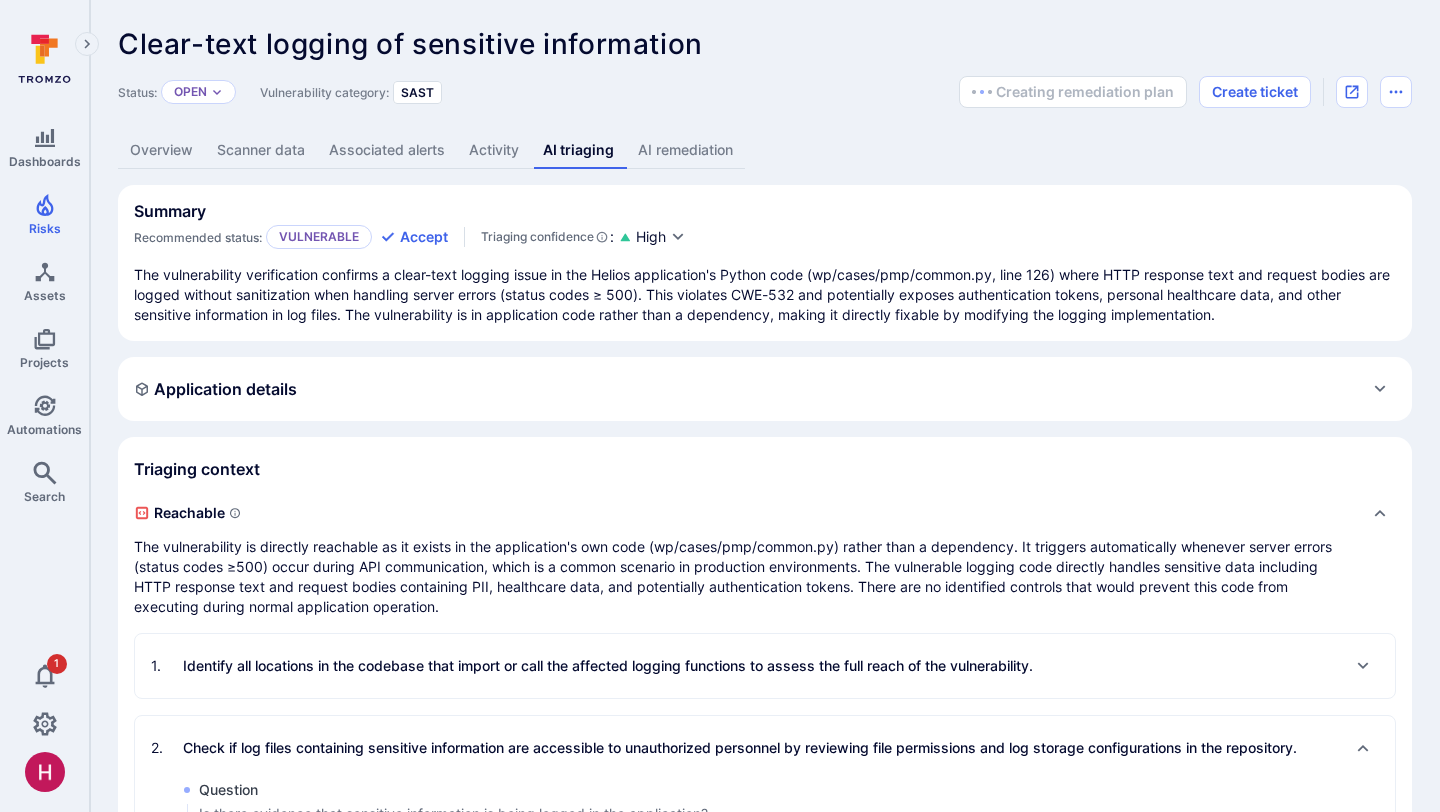 click on "AI remediation" at bounding box center (685, 150) 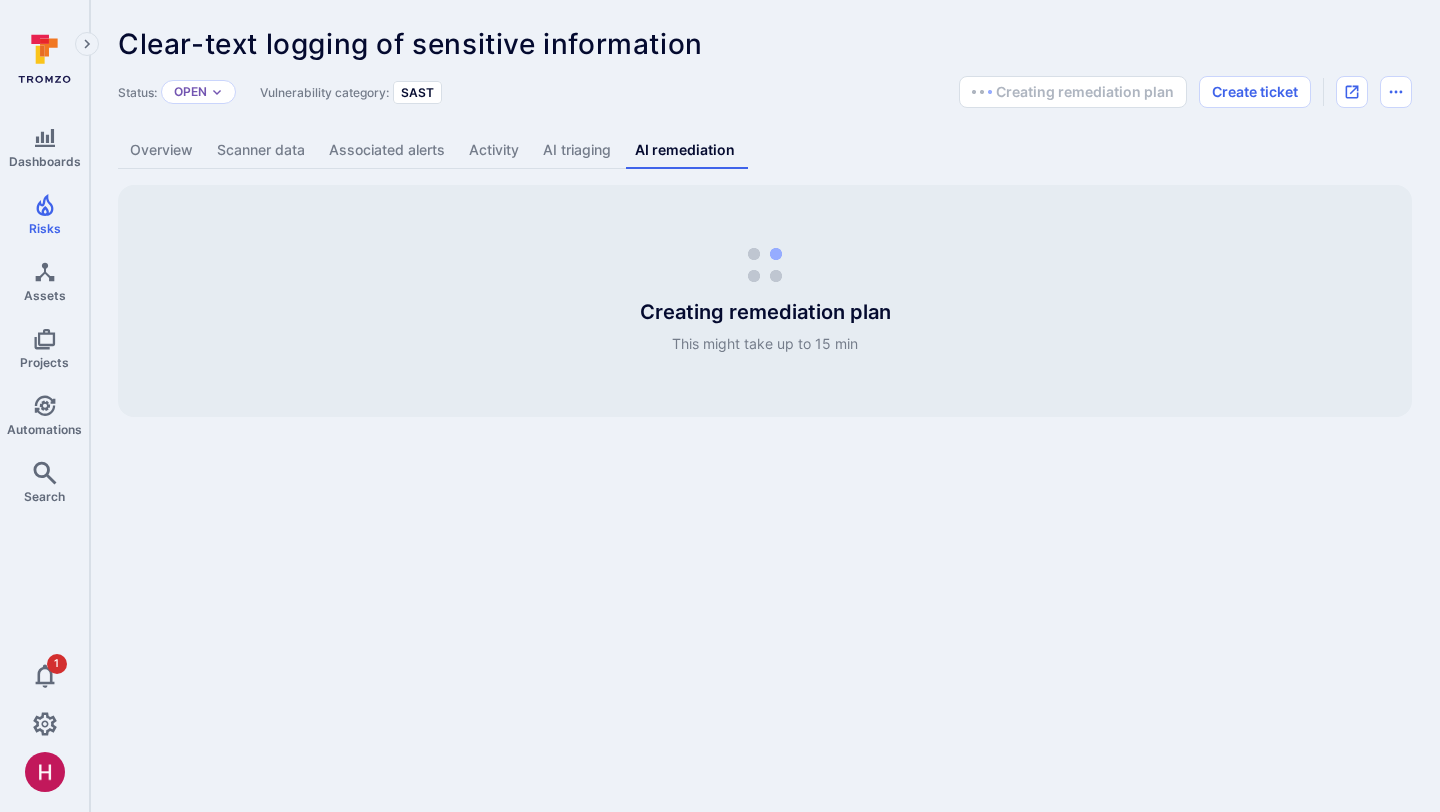 click on "AI triaging" at bounding box center (577, 150) 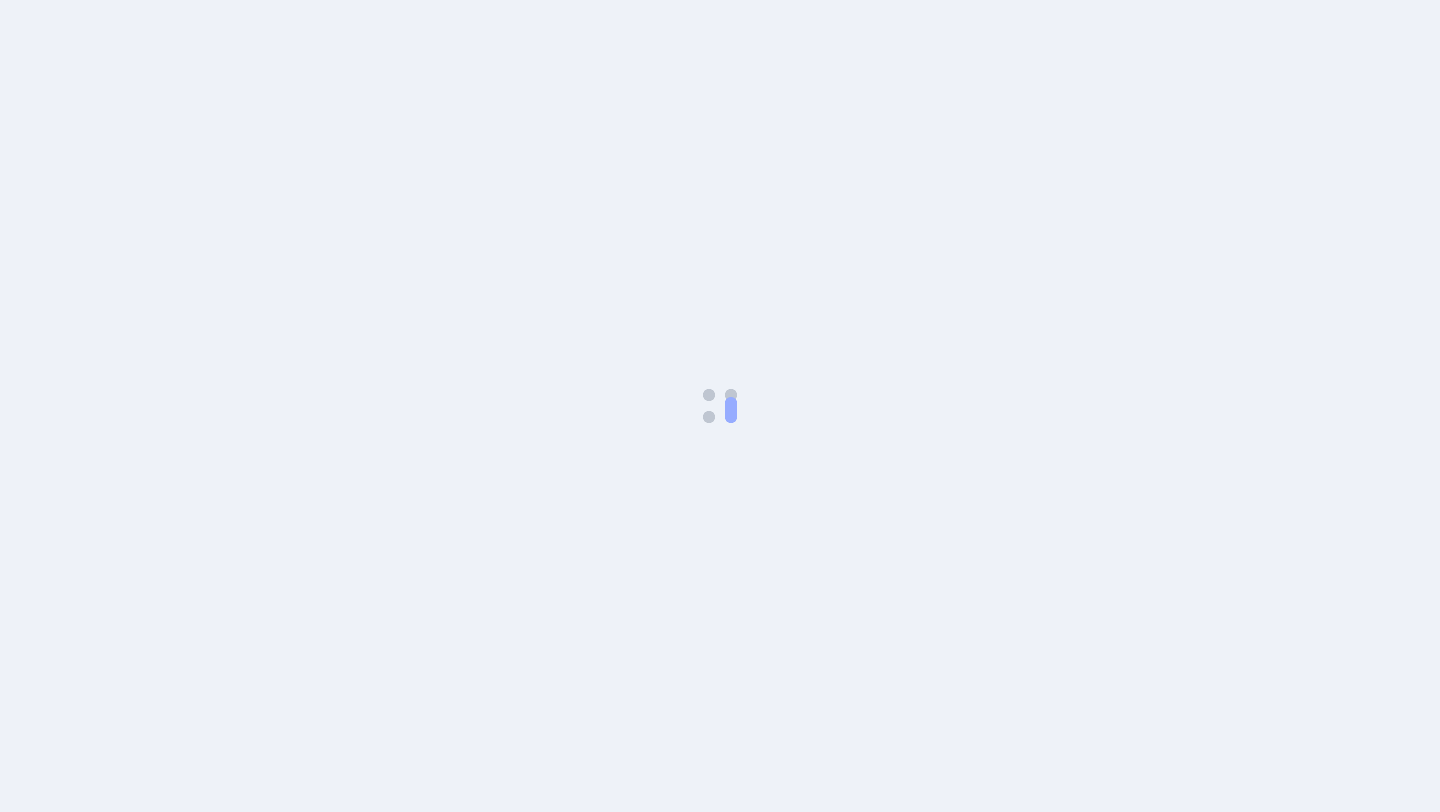 scroll, scrollTop: 0, scrollLeft: 0, axis: both 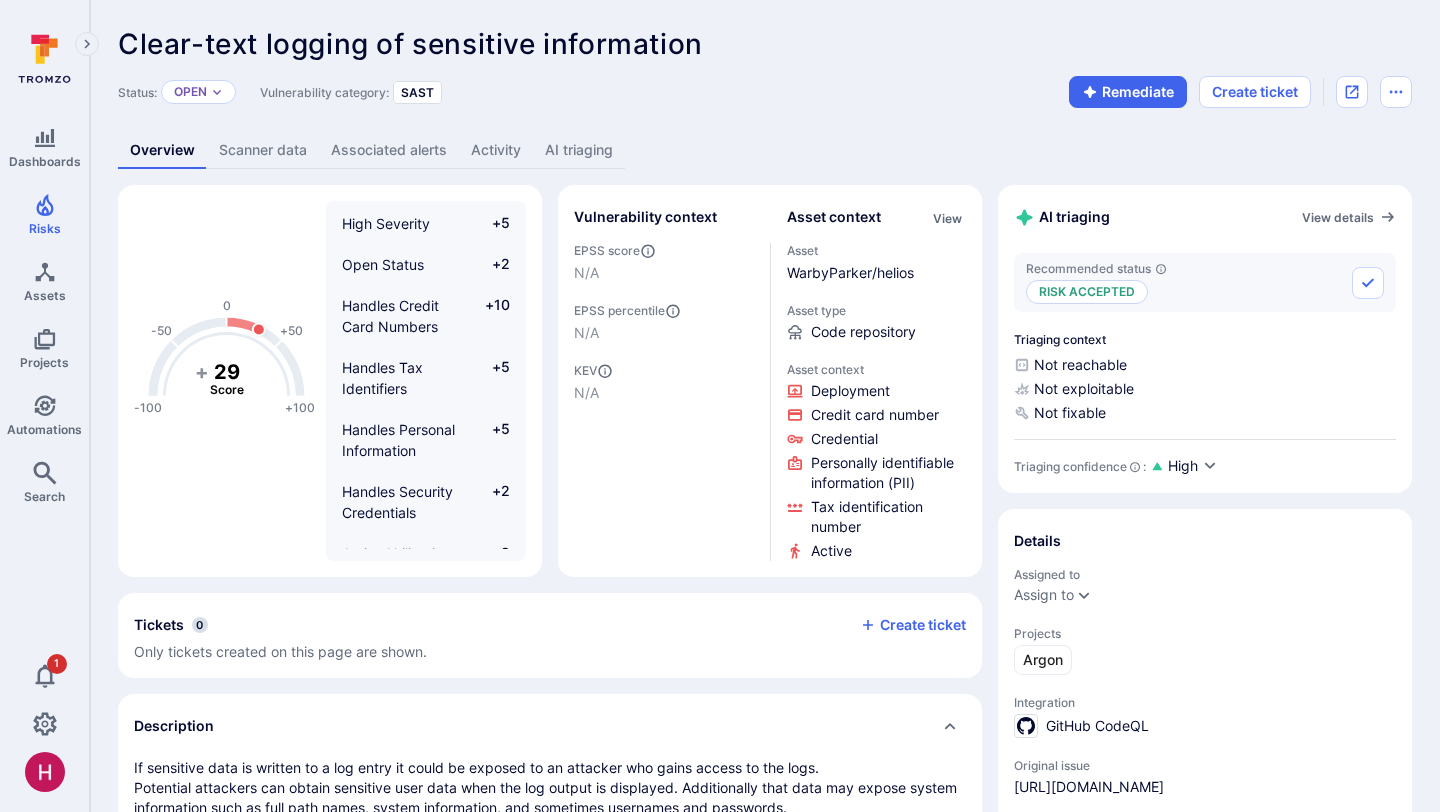 click on "AI triaging" at bounding box center [579, 150] 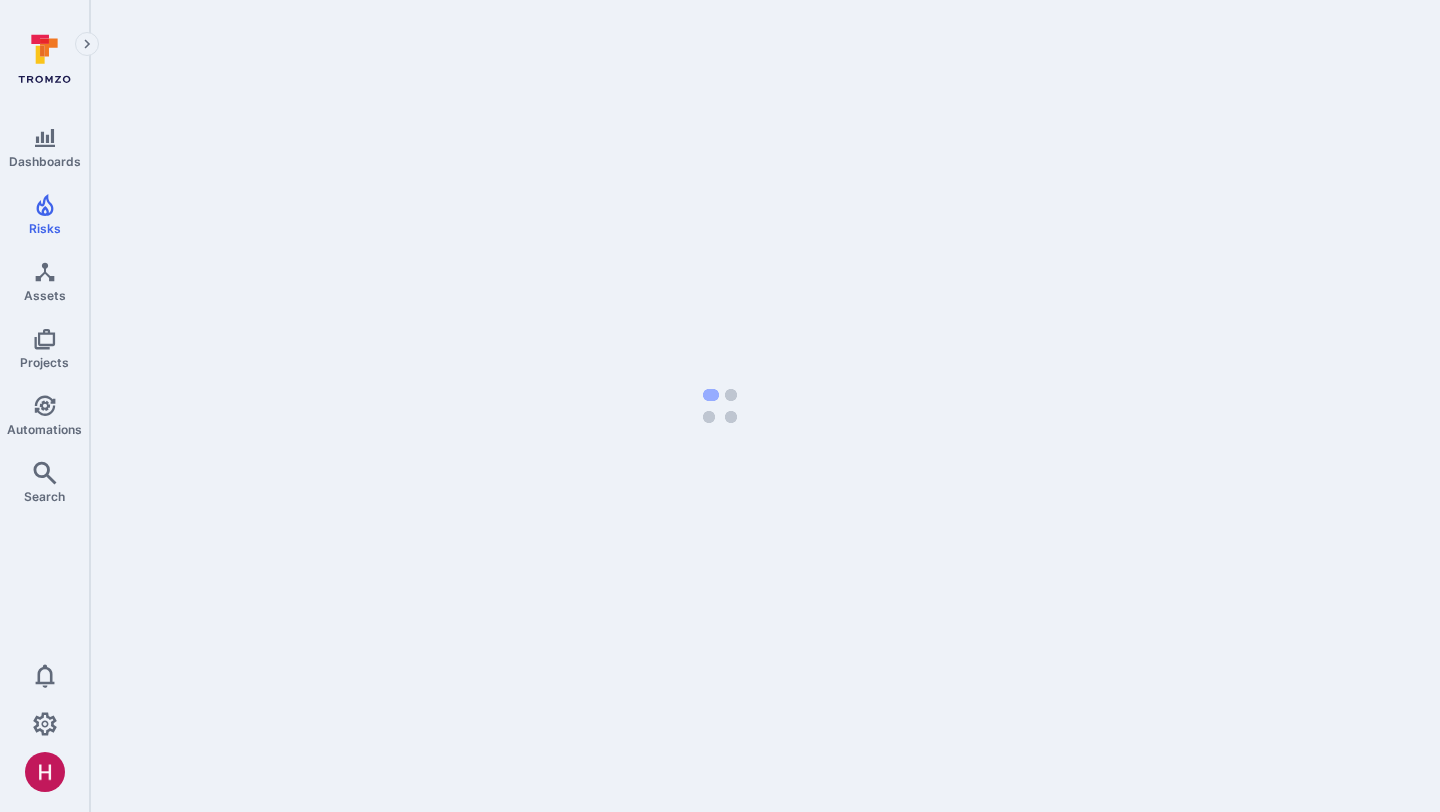 scroll, scrollTop: 0, scrollLeft: 0, axis: both 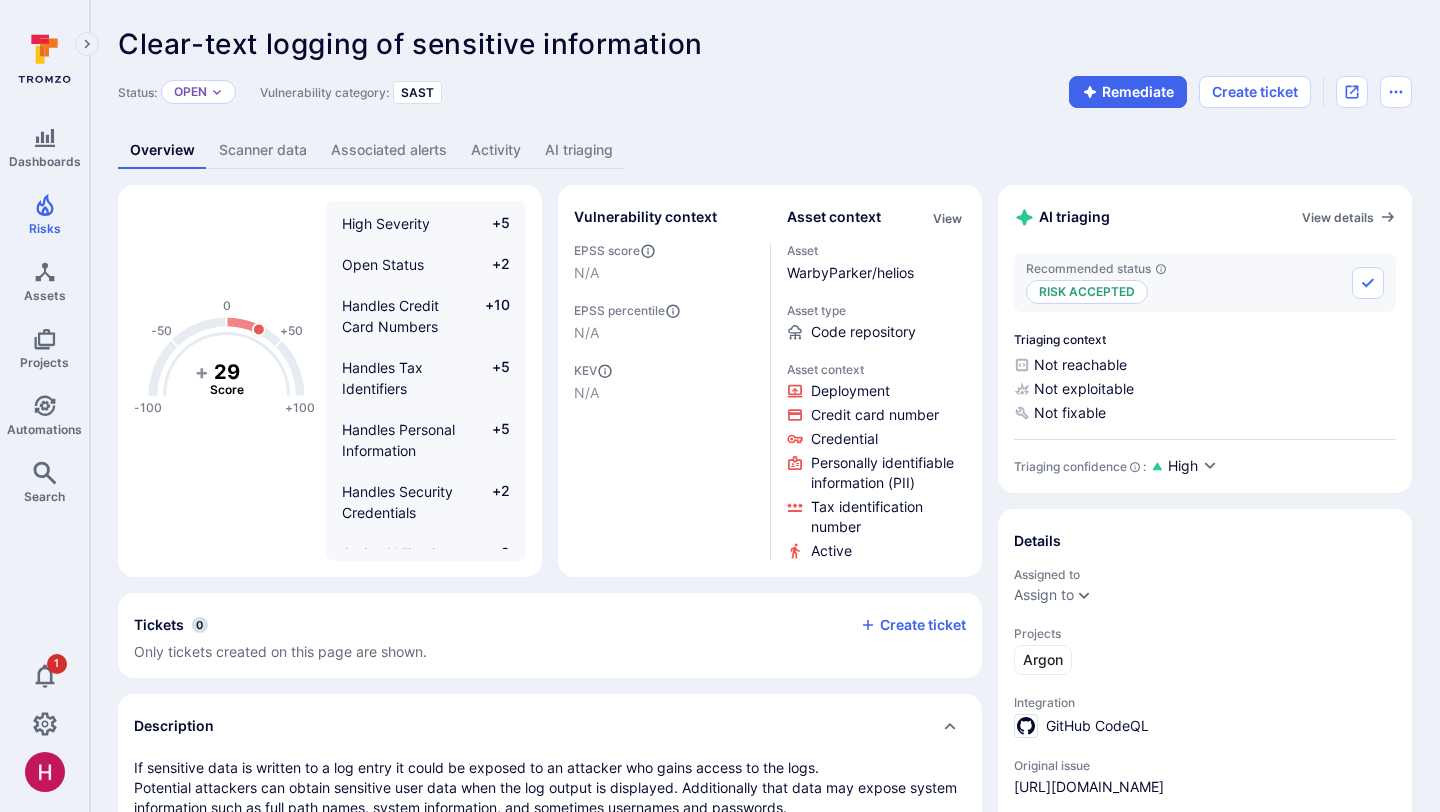 click on "AI triaging" at bounding box center [579, 150] 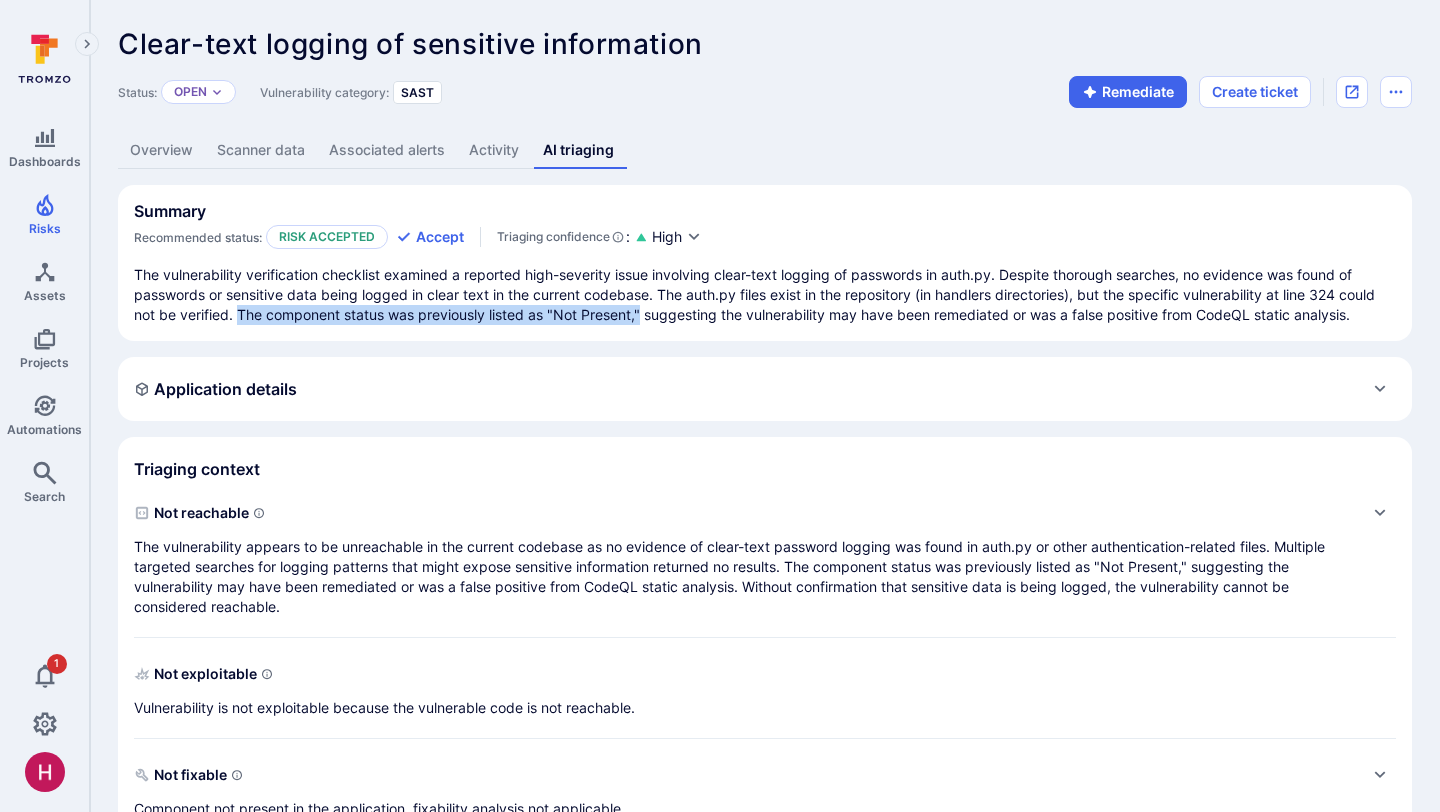 drag, startPoint x: 241, startPoint y: 314, endPoint x: 644, endPoint y: 317, distance: 403.01117 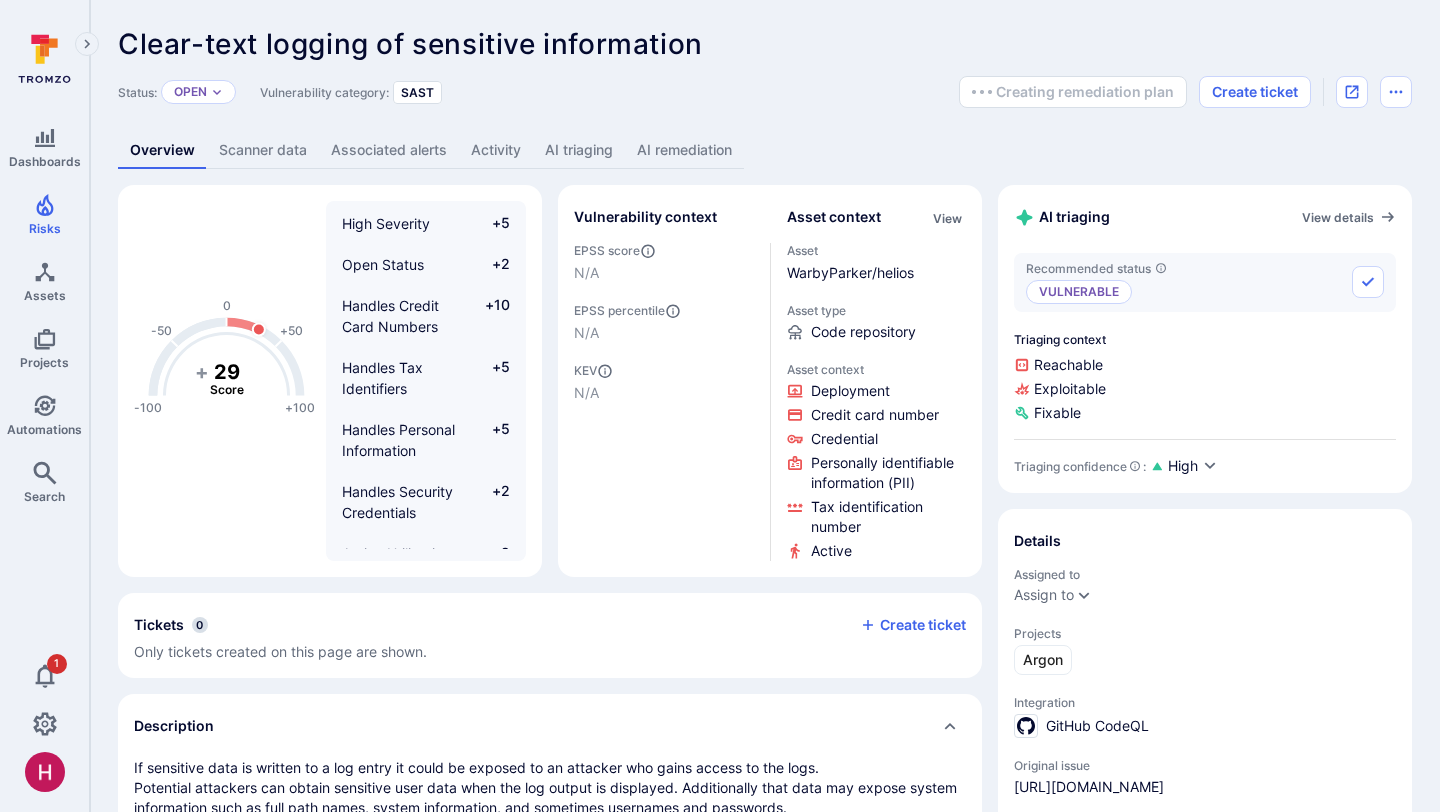 scroll, scrollTop: 0, scrollLeft: 0, axis: both 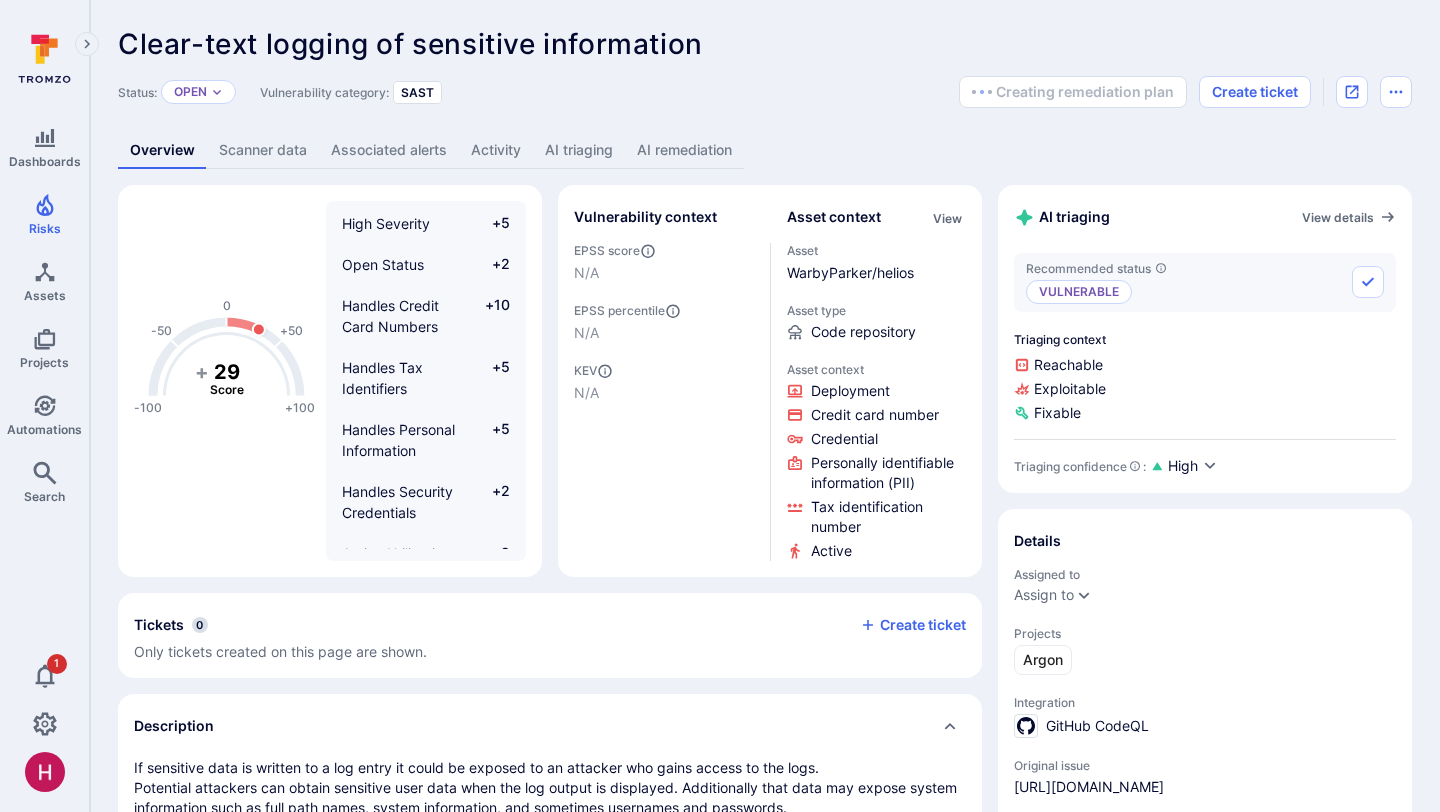 click on "AI triaging" at bounding box center (579, 150) 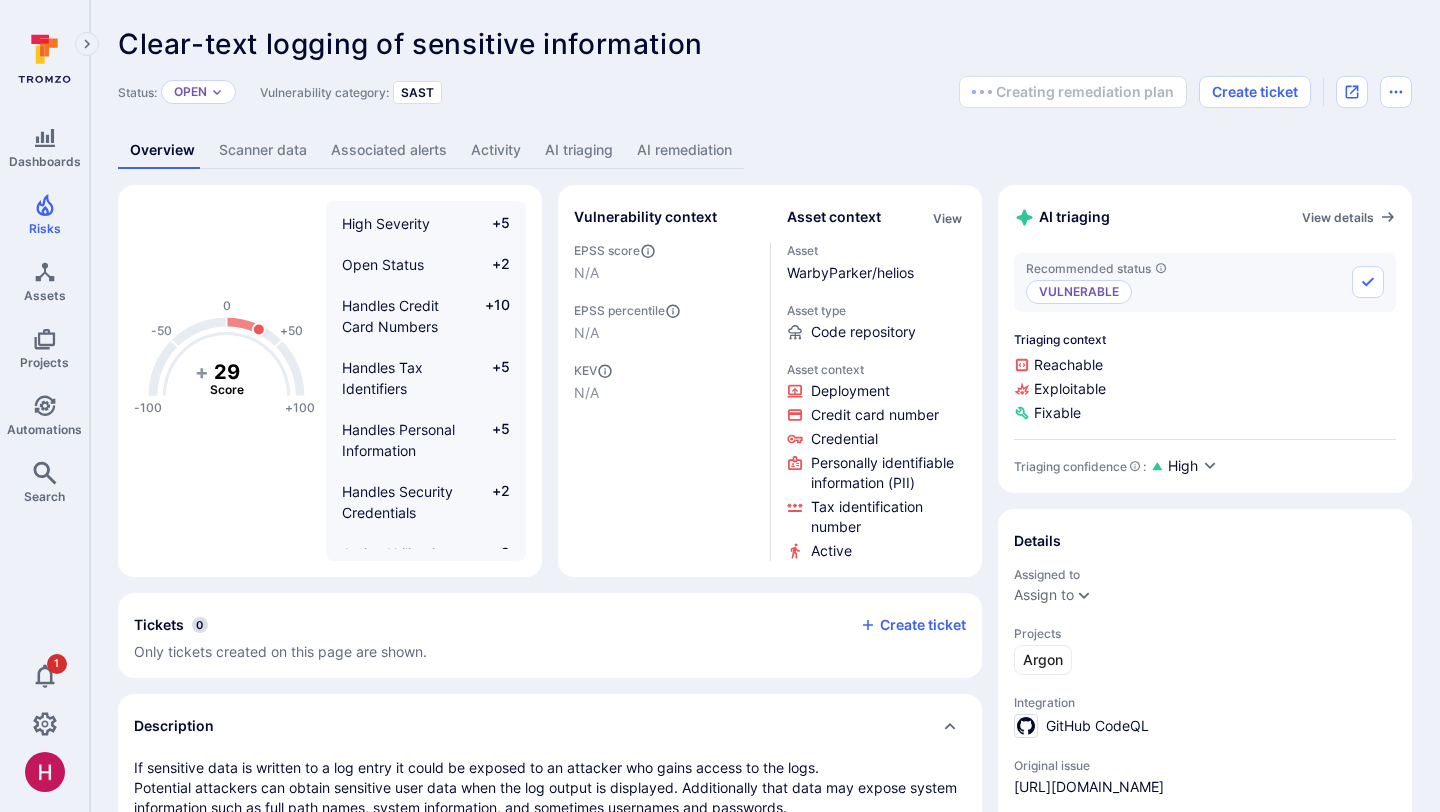 scroll, scrollTop: 0, scrollLeft: 0, axis: both 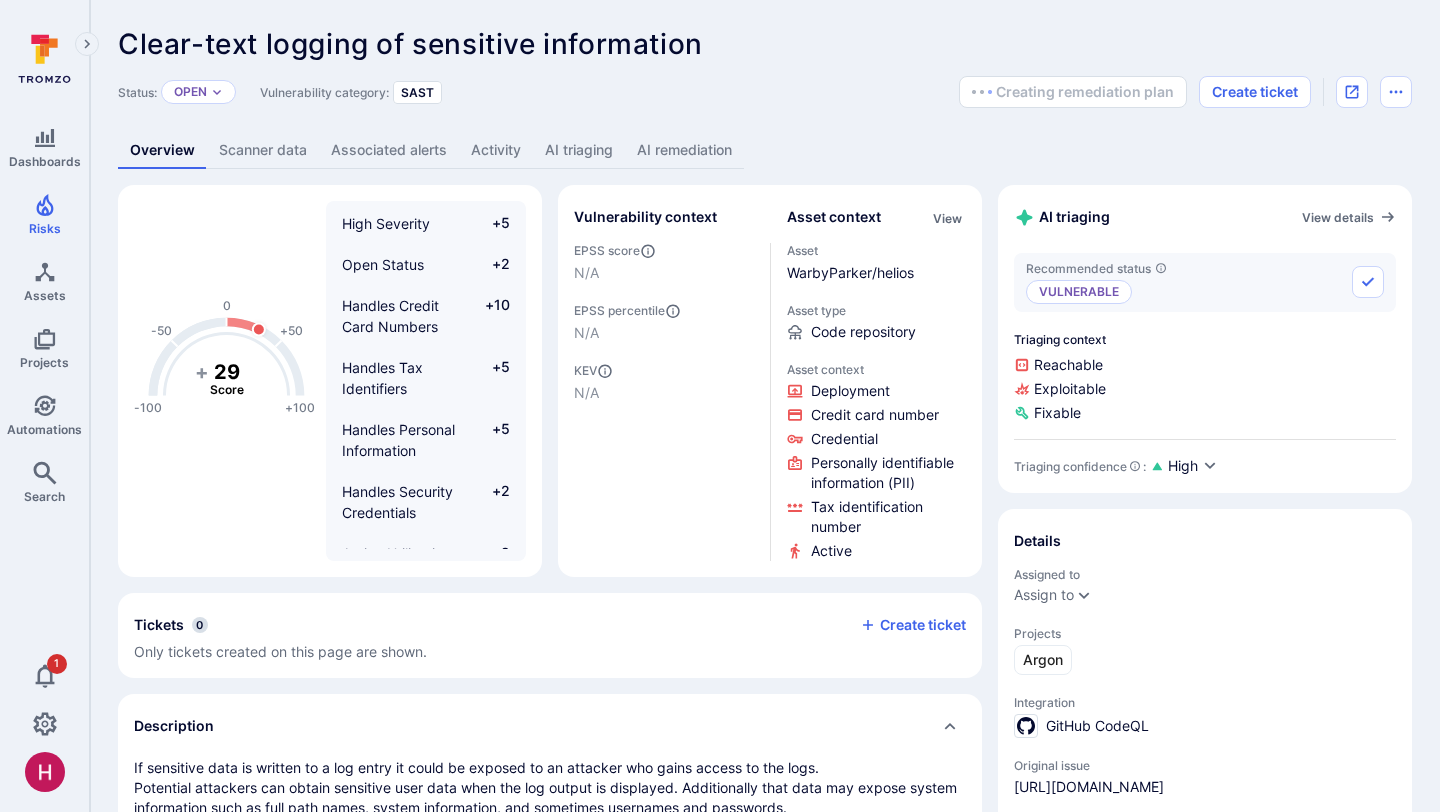 click on "AI triaging" at bounding box center (579, 150) 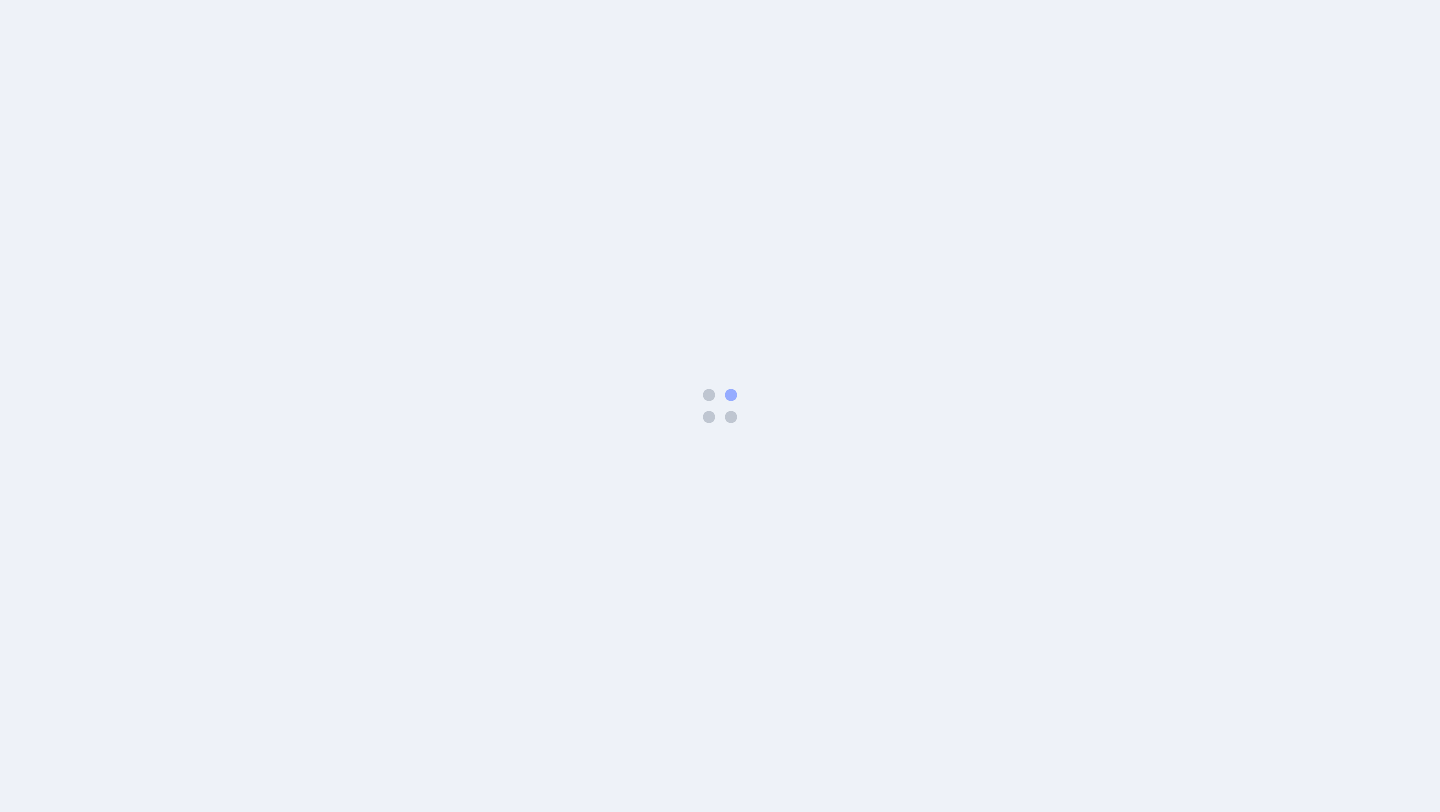 scroll, scrollTop: 0, scrollLeft: 0, axis: both 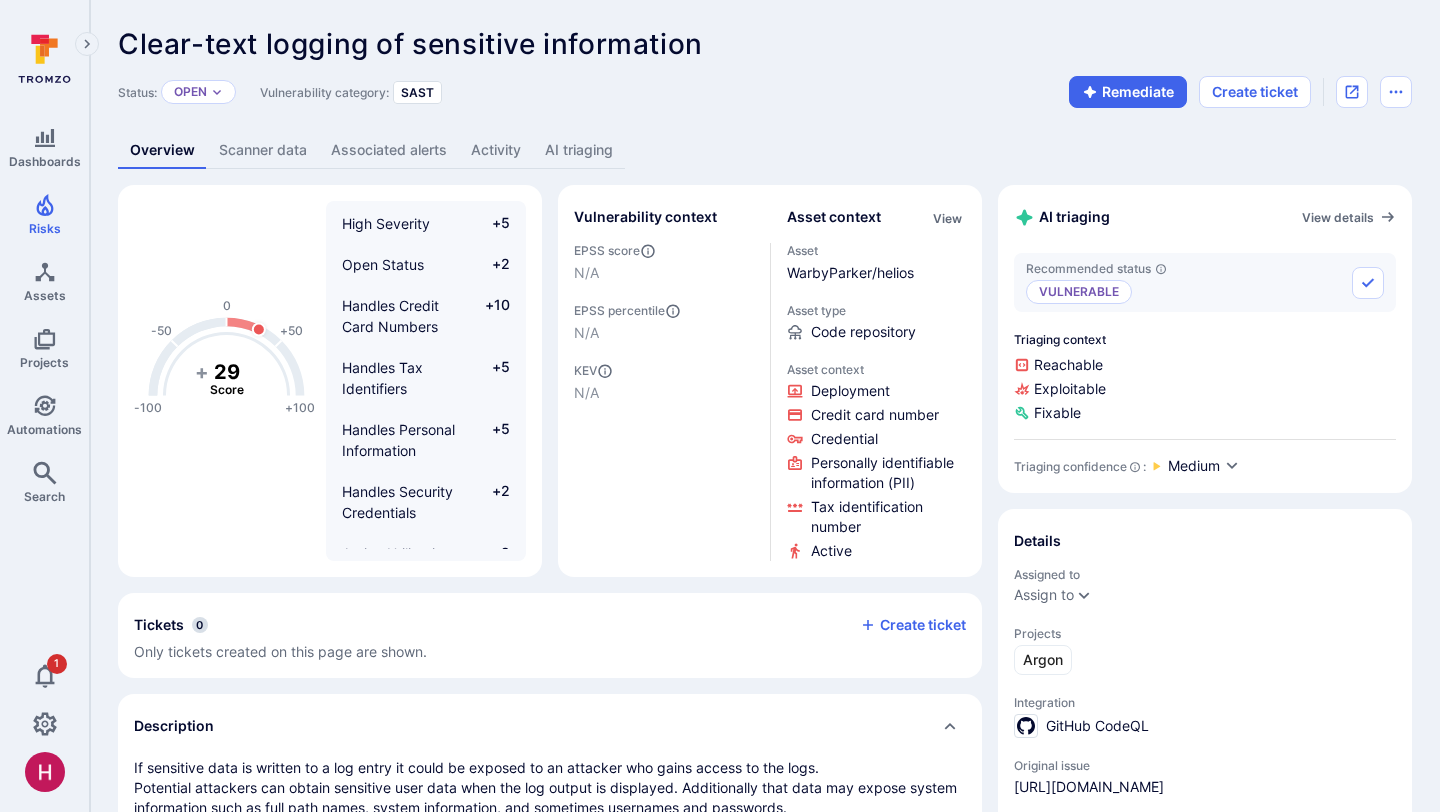 click on "AI triaging" at bounding box center (579, 150) 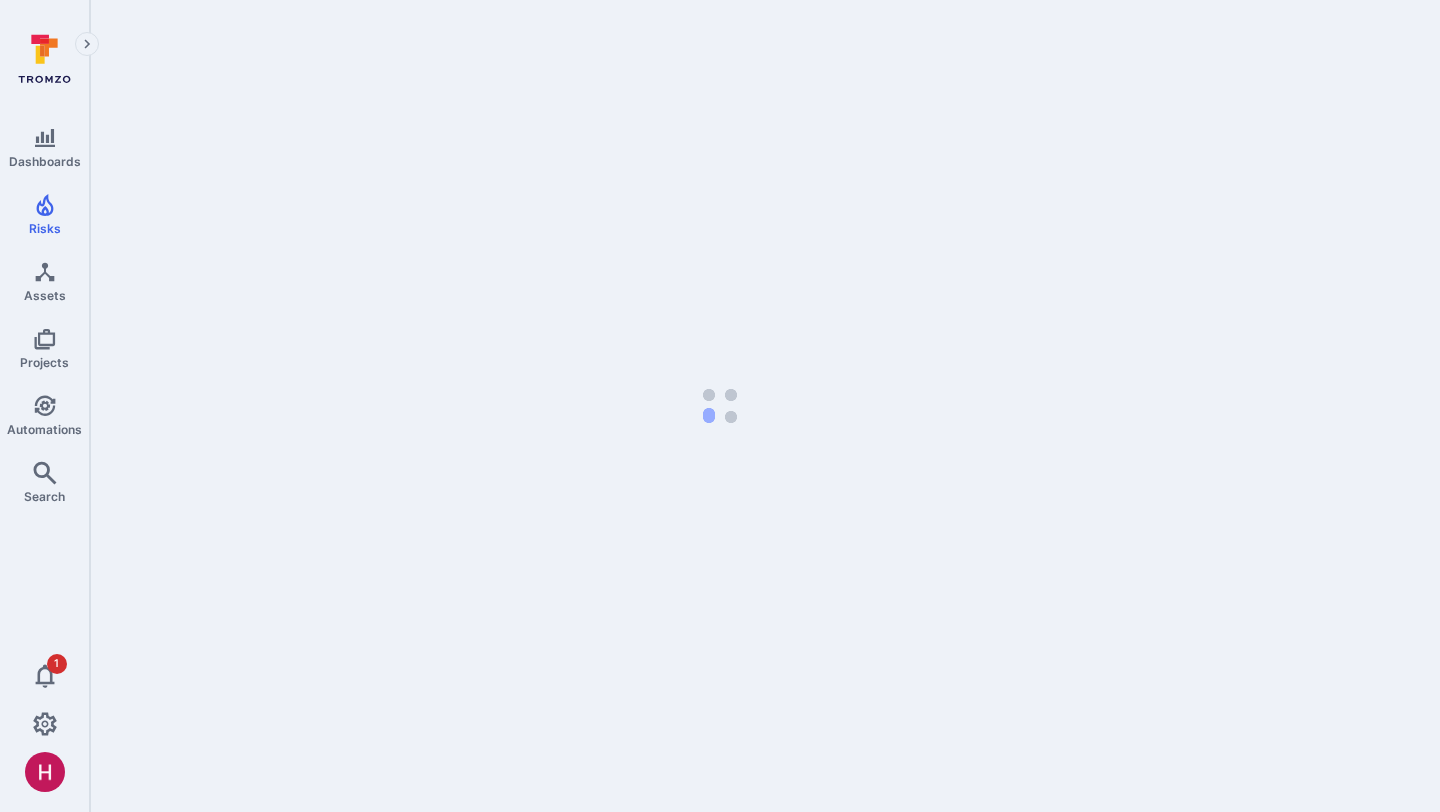 scroll, scrollTop: 0, scrollLeft: 0, axis: both 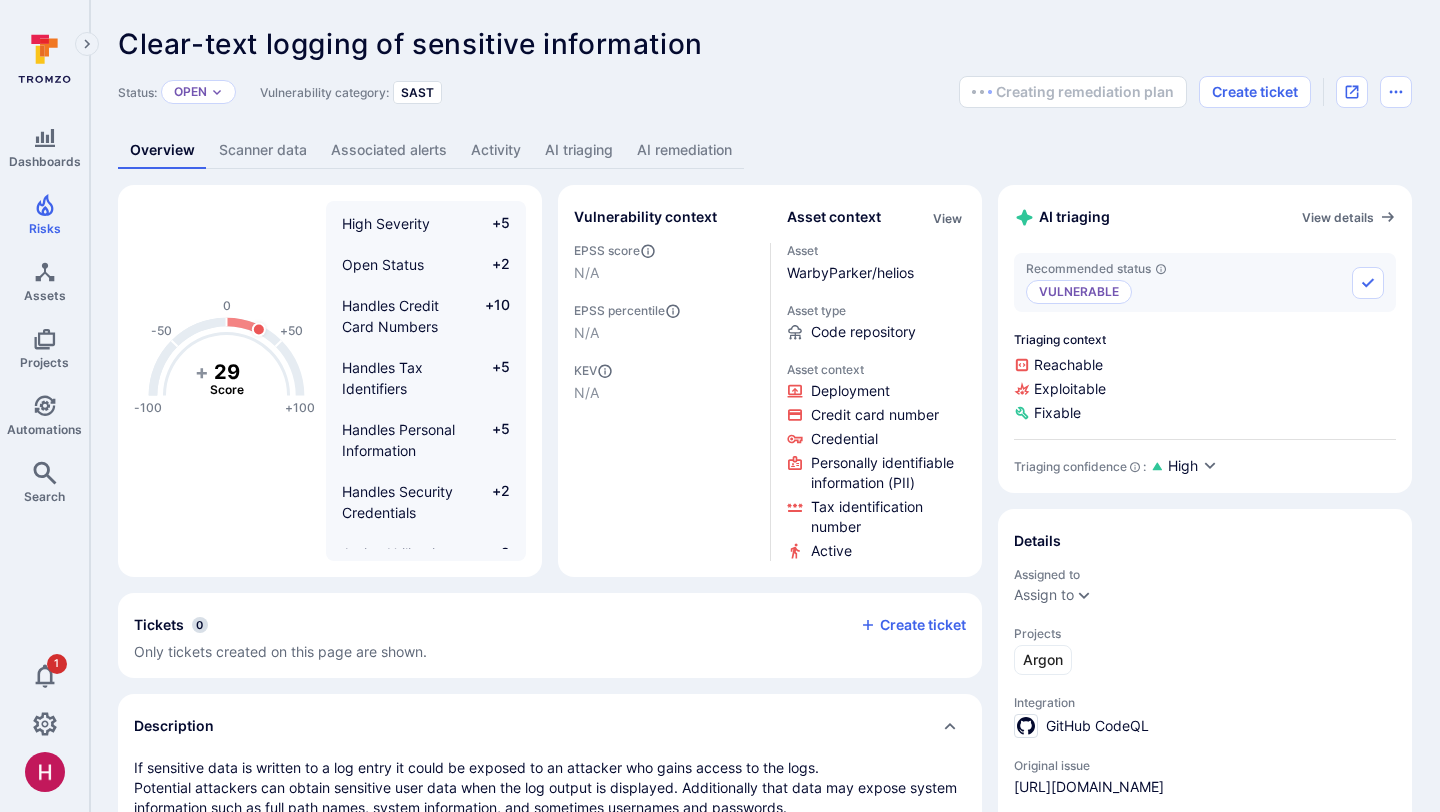 click on "AI triaging" at bounding box center [579, 150] 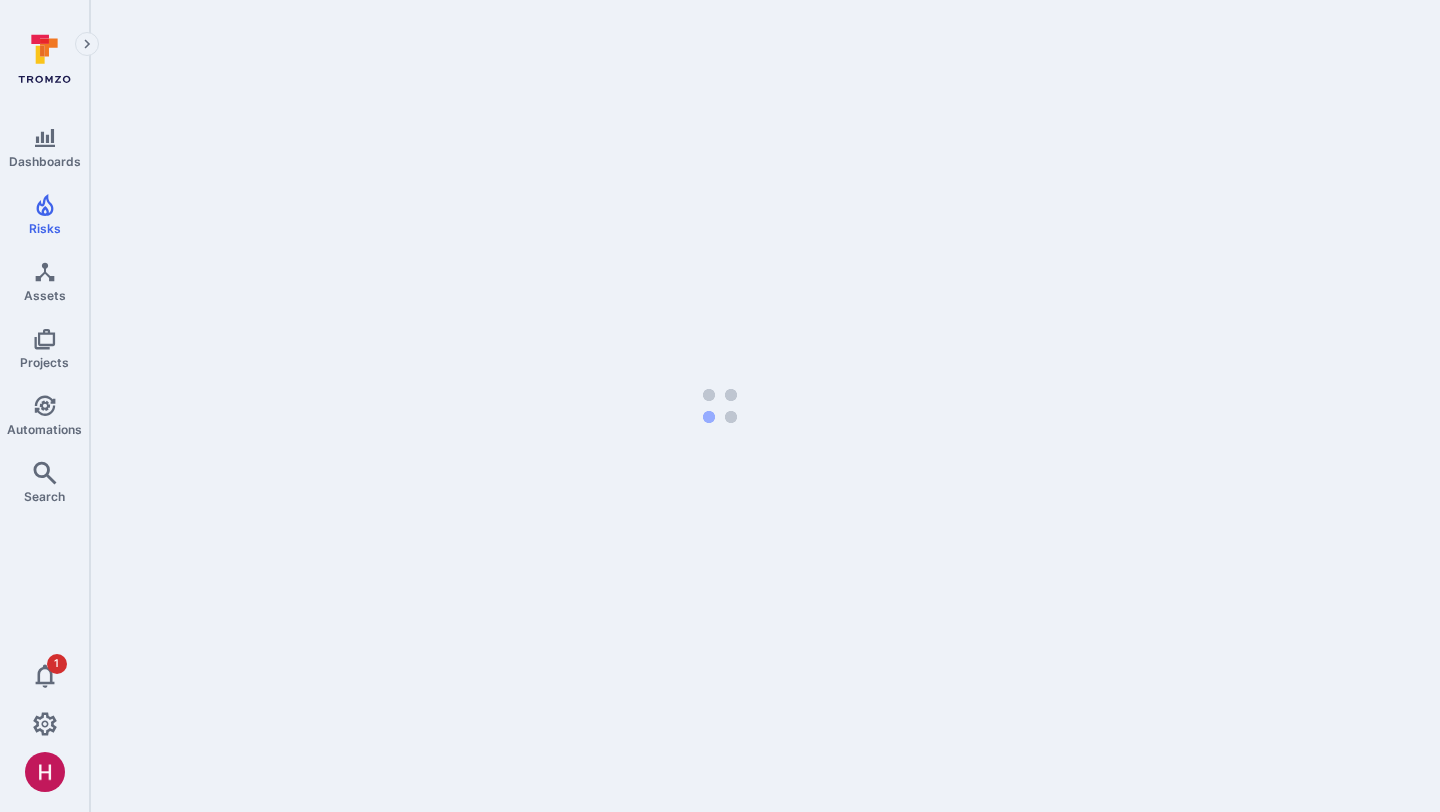 scroll, scrollTop: 0, scrollLeft: 0, axis: both 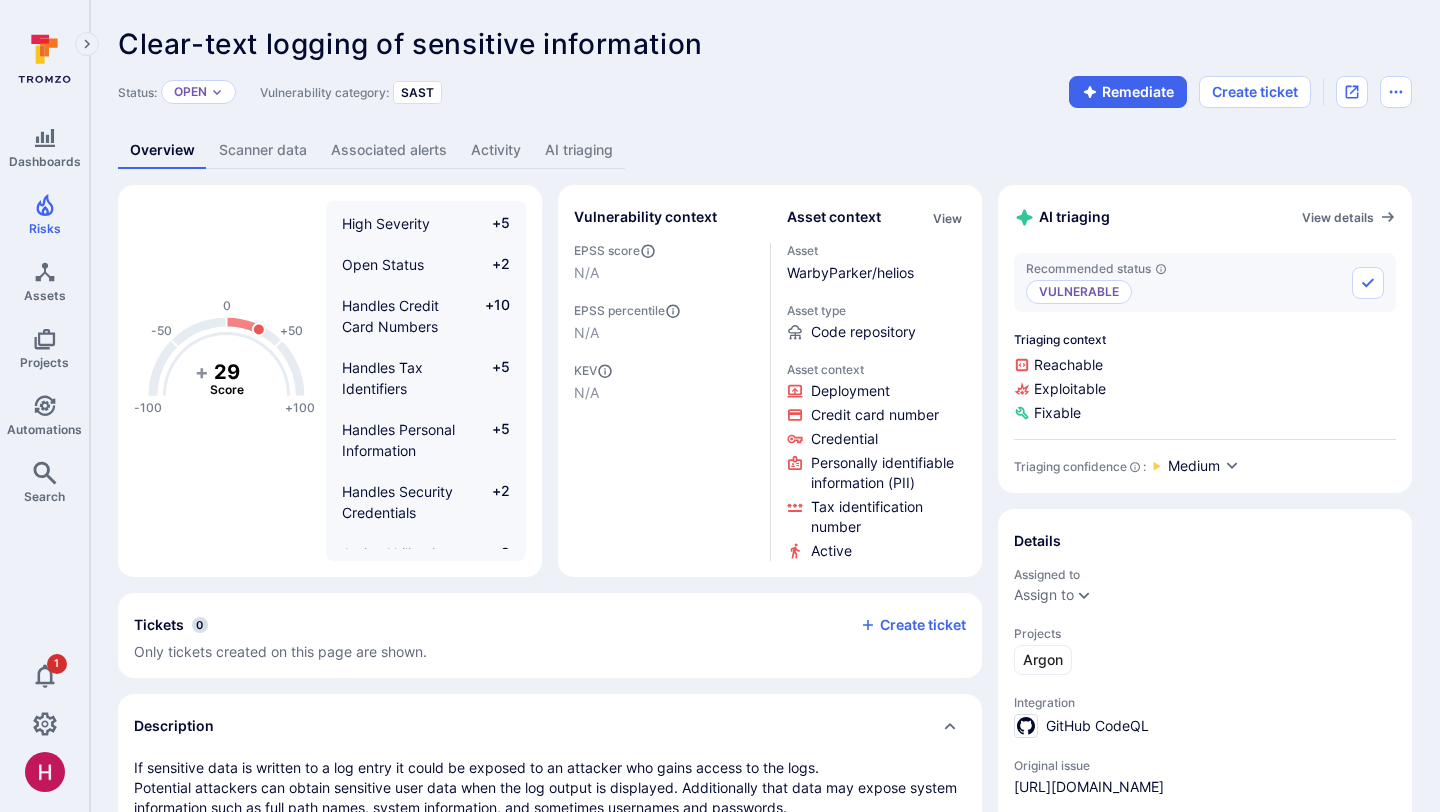 click on "AI triaging" at bounding box center (579, 150) 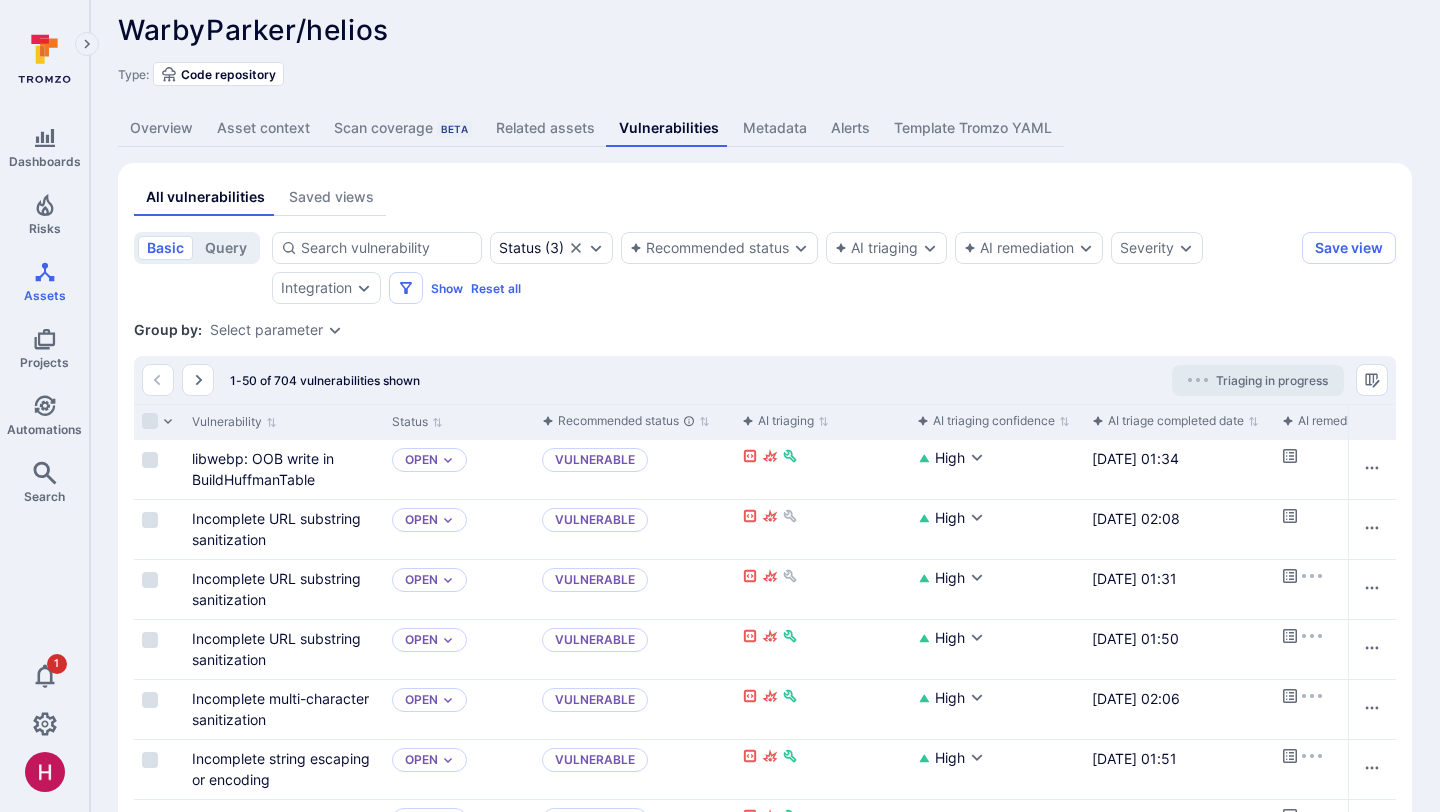 scroll, scrollTop: 18, scrollLeft: 0, axis: vertical 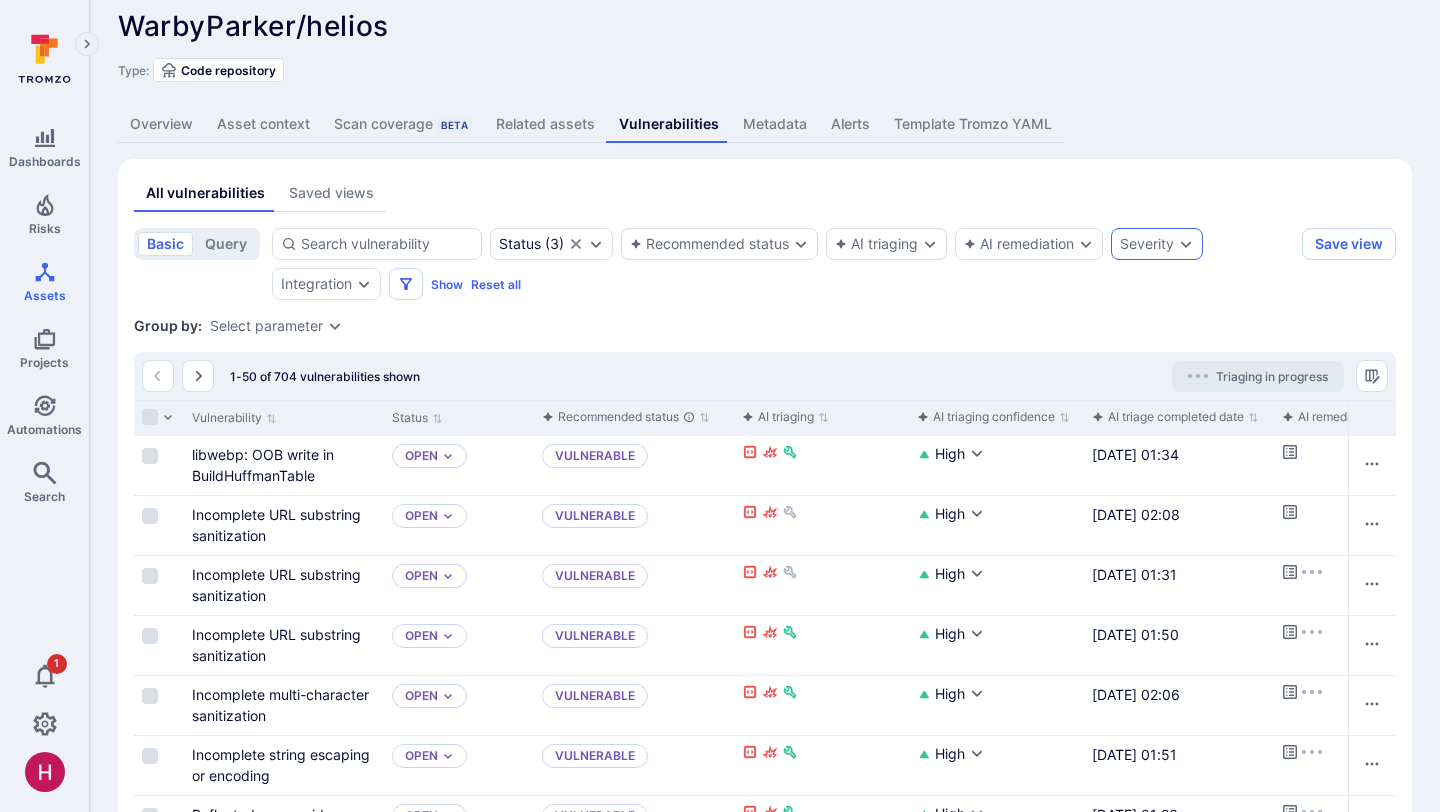 click 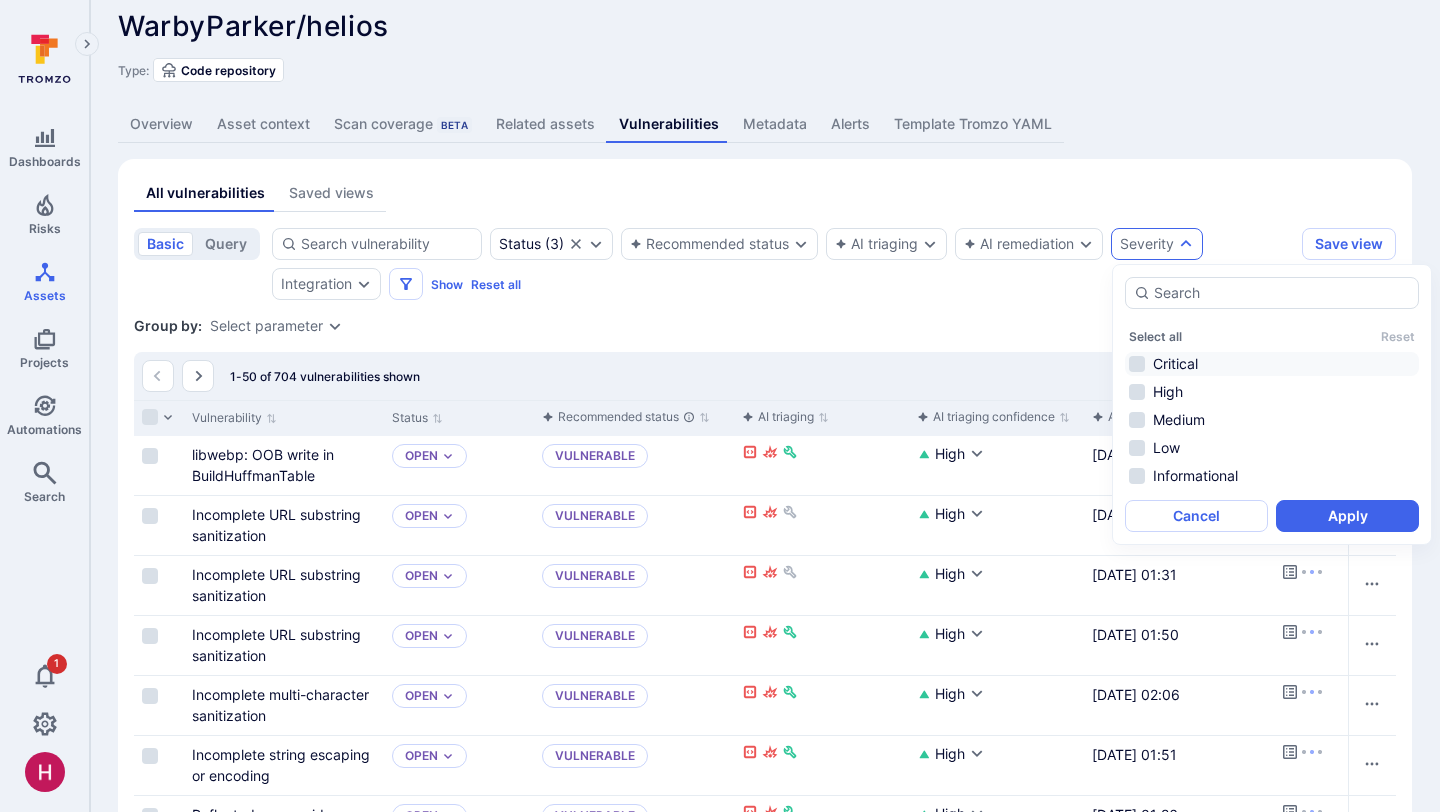 click on "Critical" at bounding box center [1272, 364] 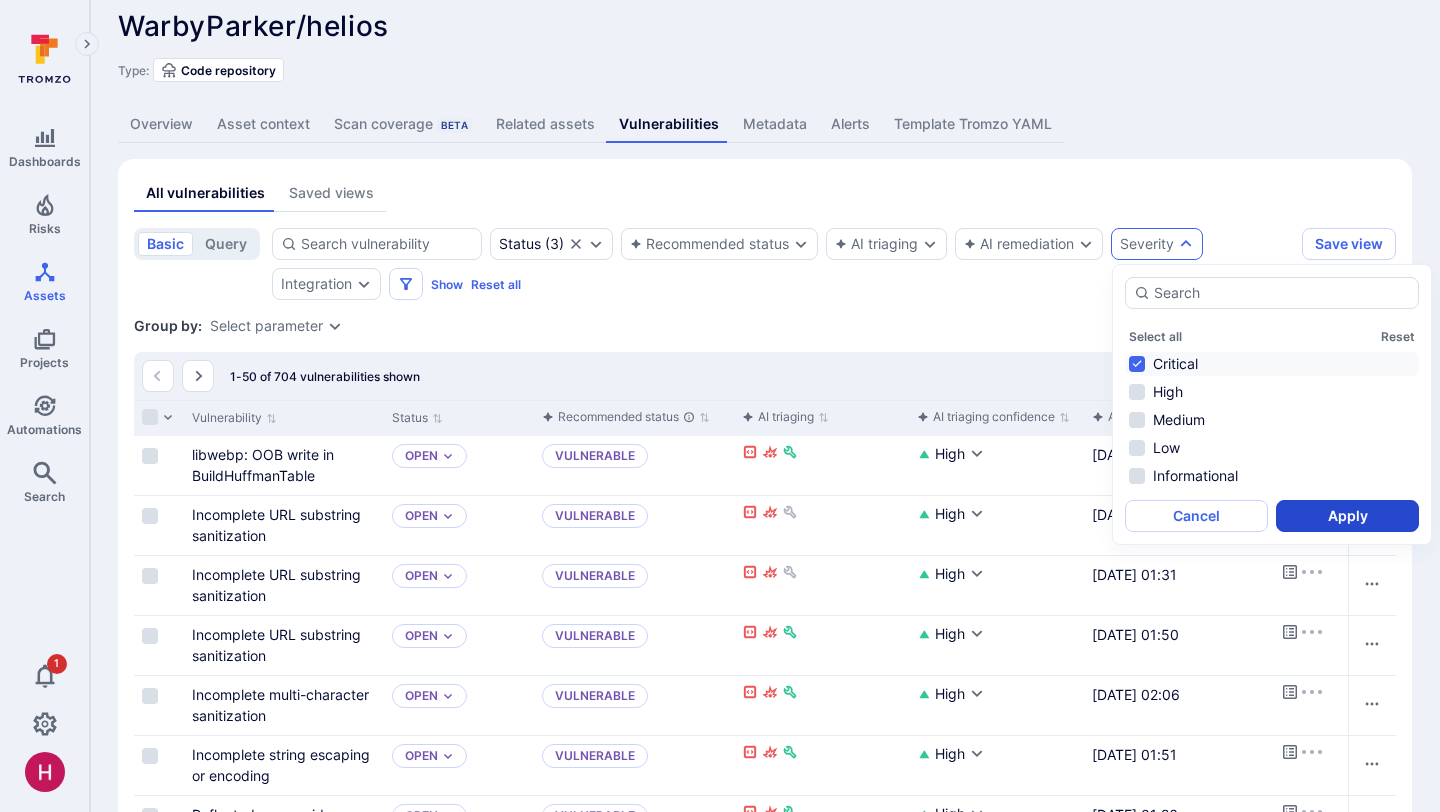click on "Apply" at bounding box center (1347, 516) 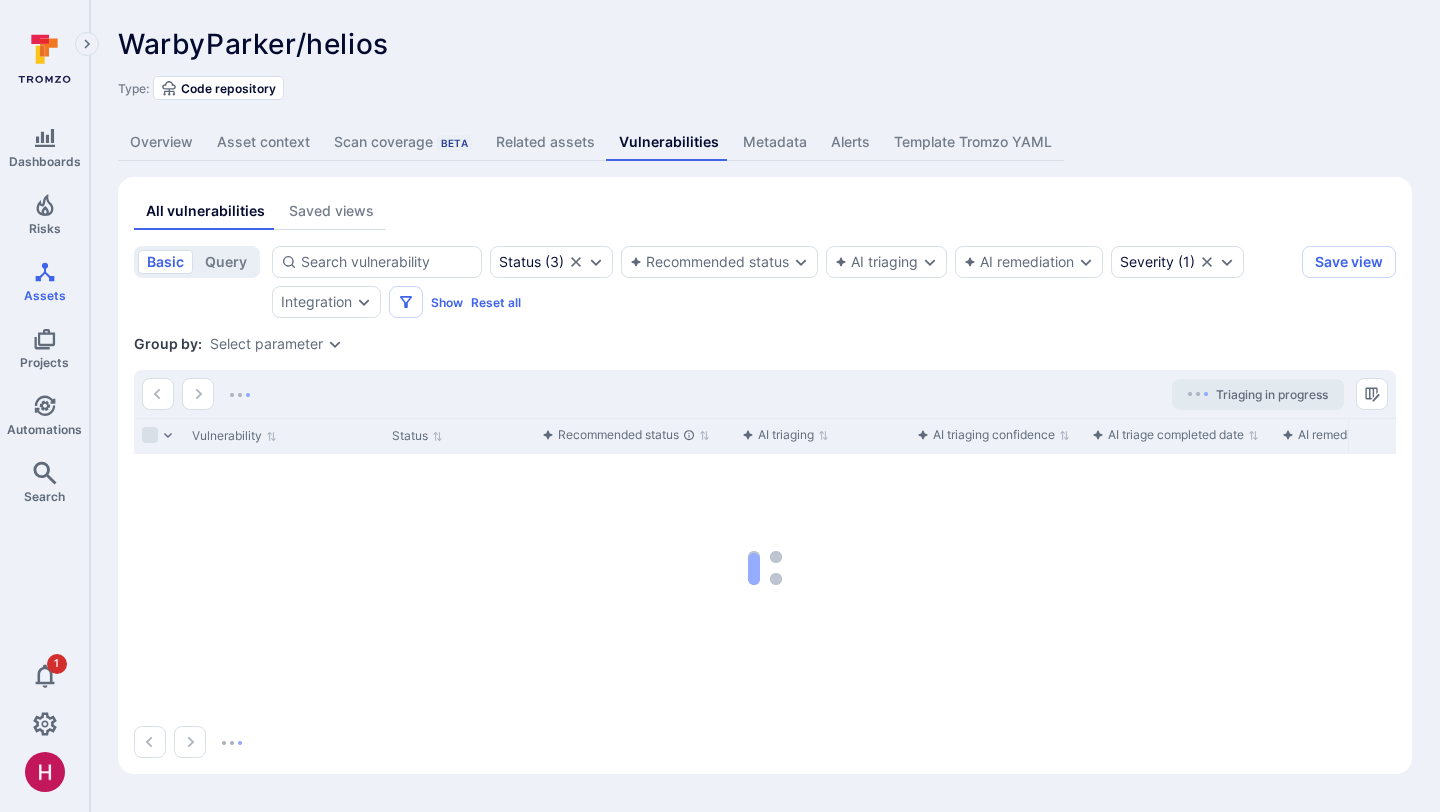 scroll, scrollTop: 0, scrollLeft: 0, axis: both 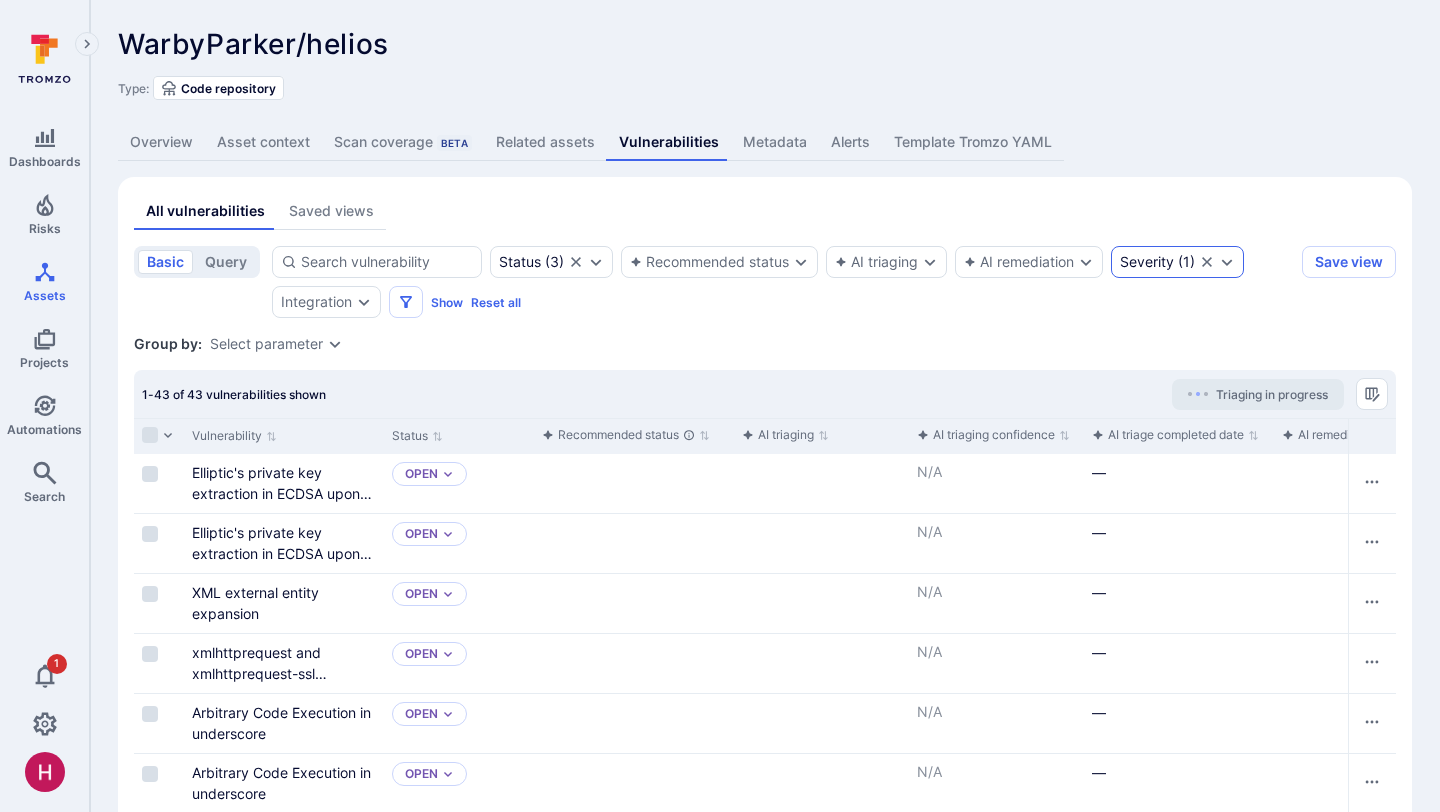 click 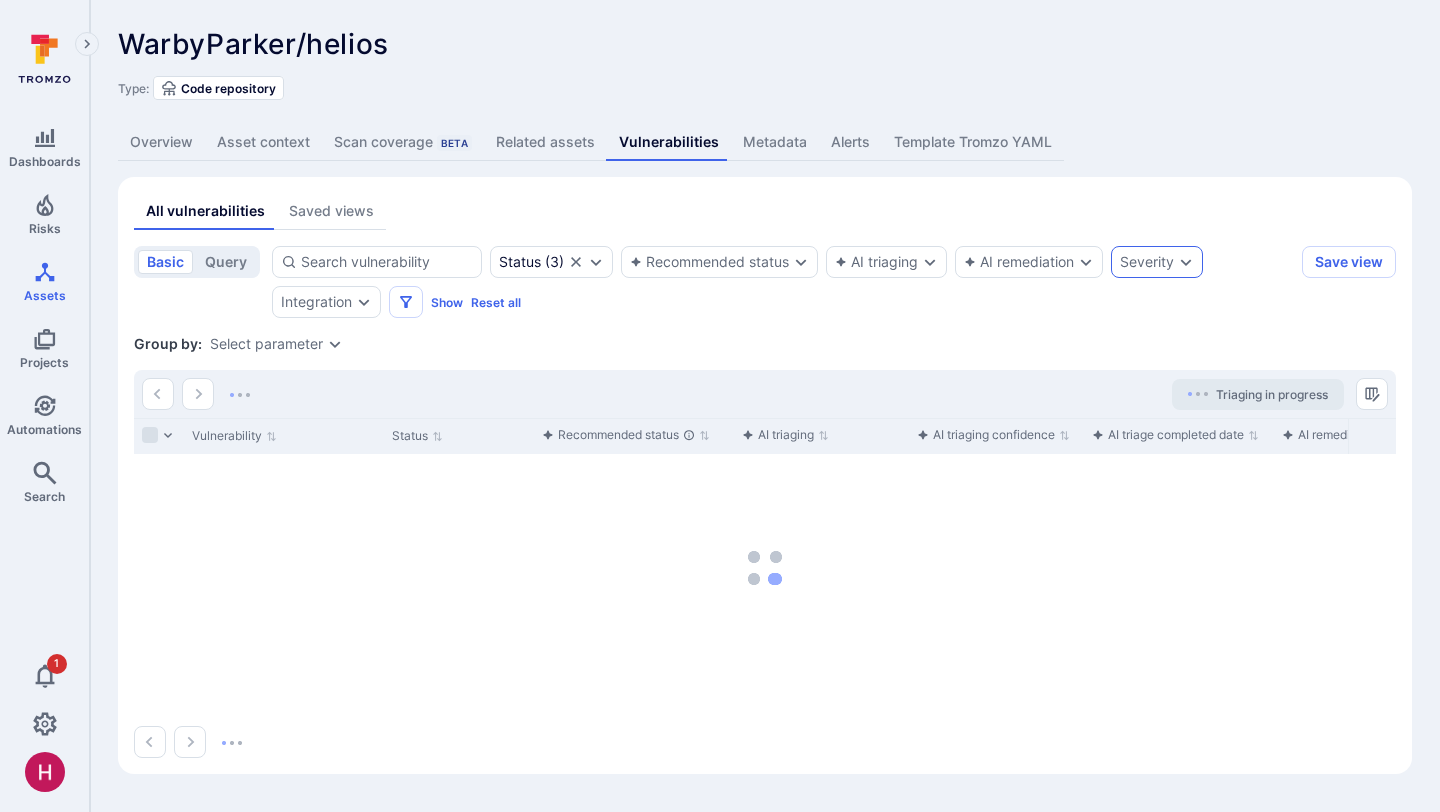 click on "Select parameter" at bounding box center [276, 344] 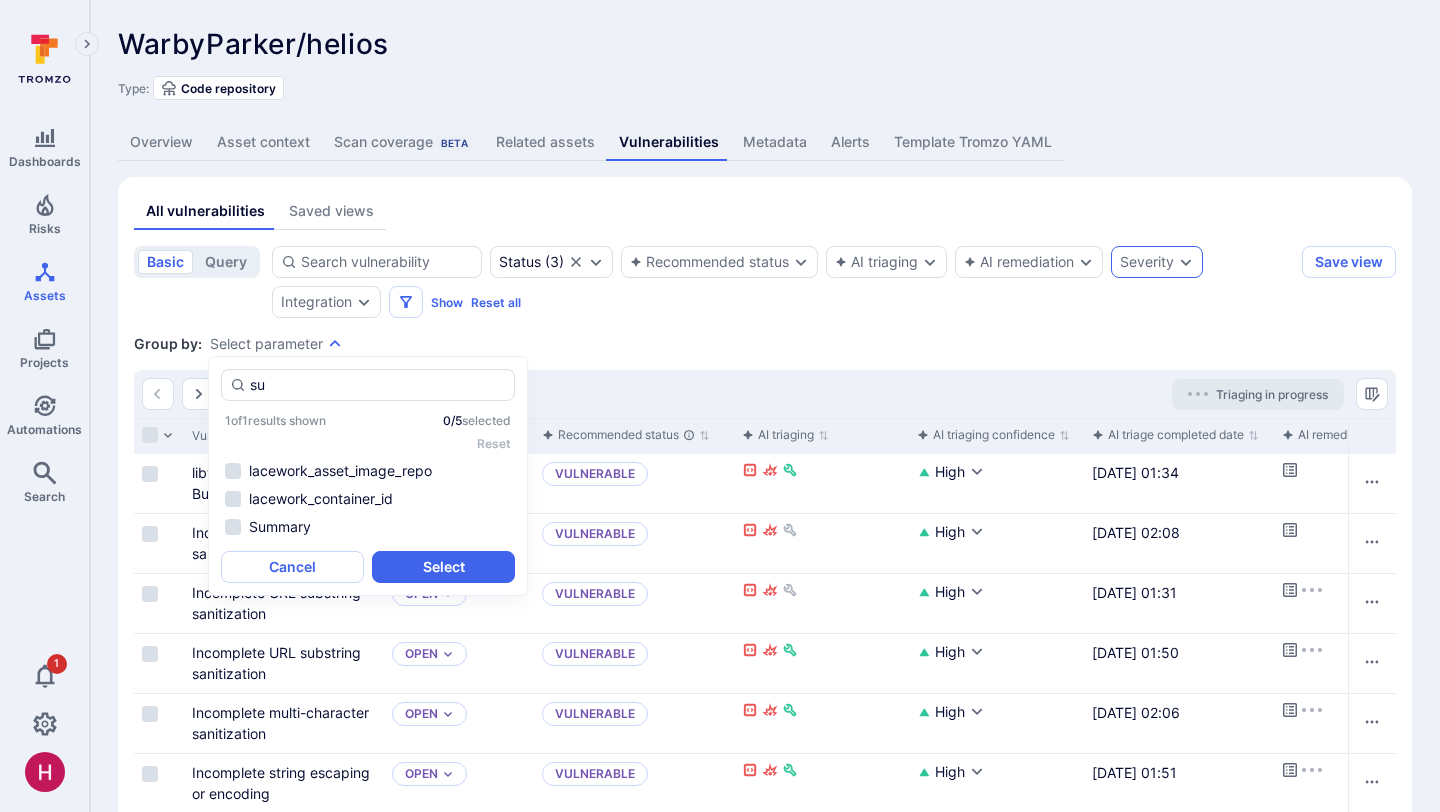 type on "sum" 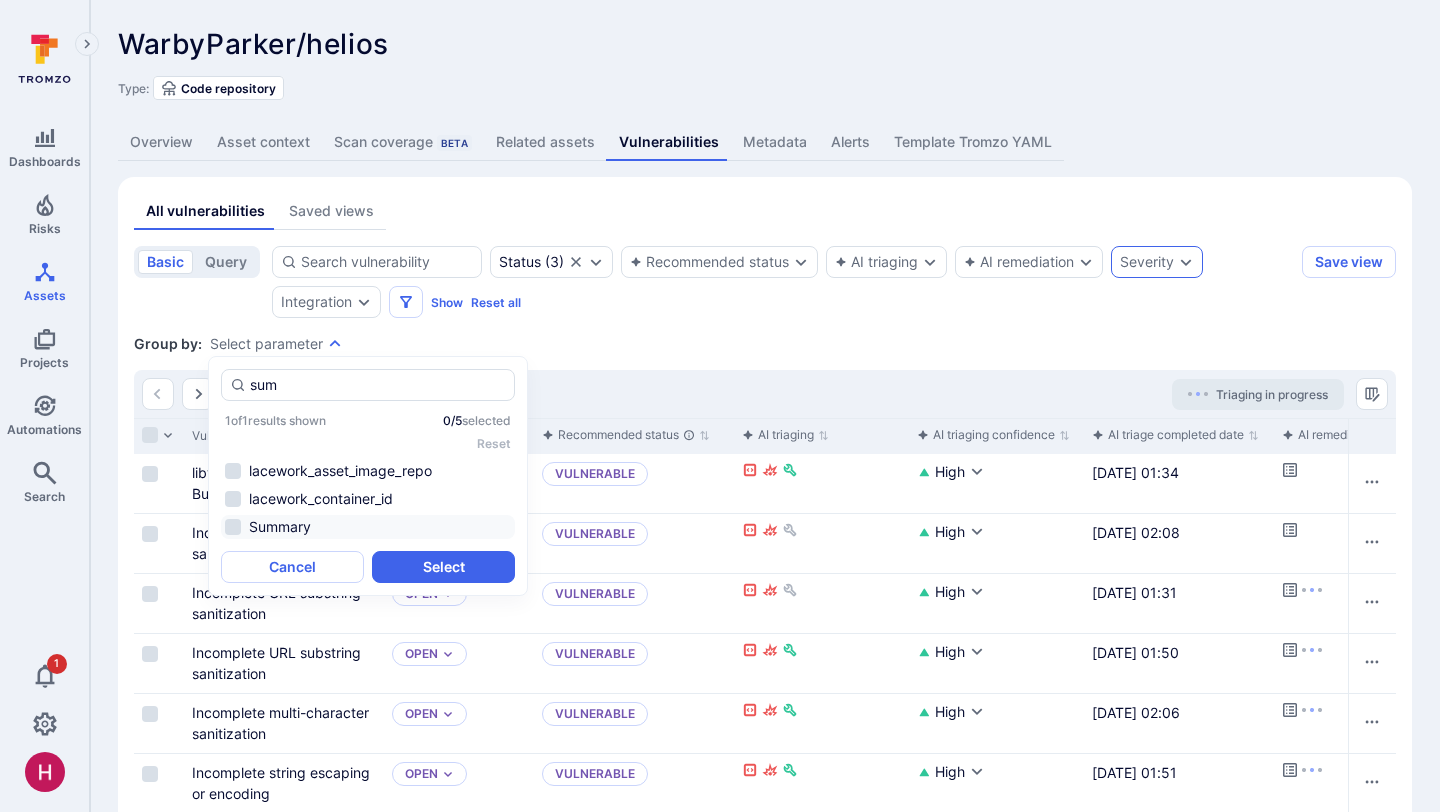 click on "Summary" at bounding box center (368, 527) 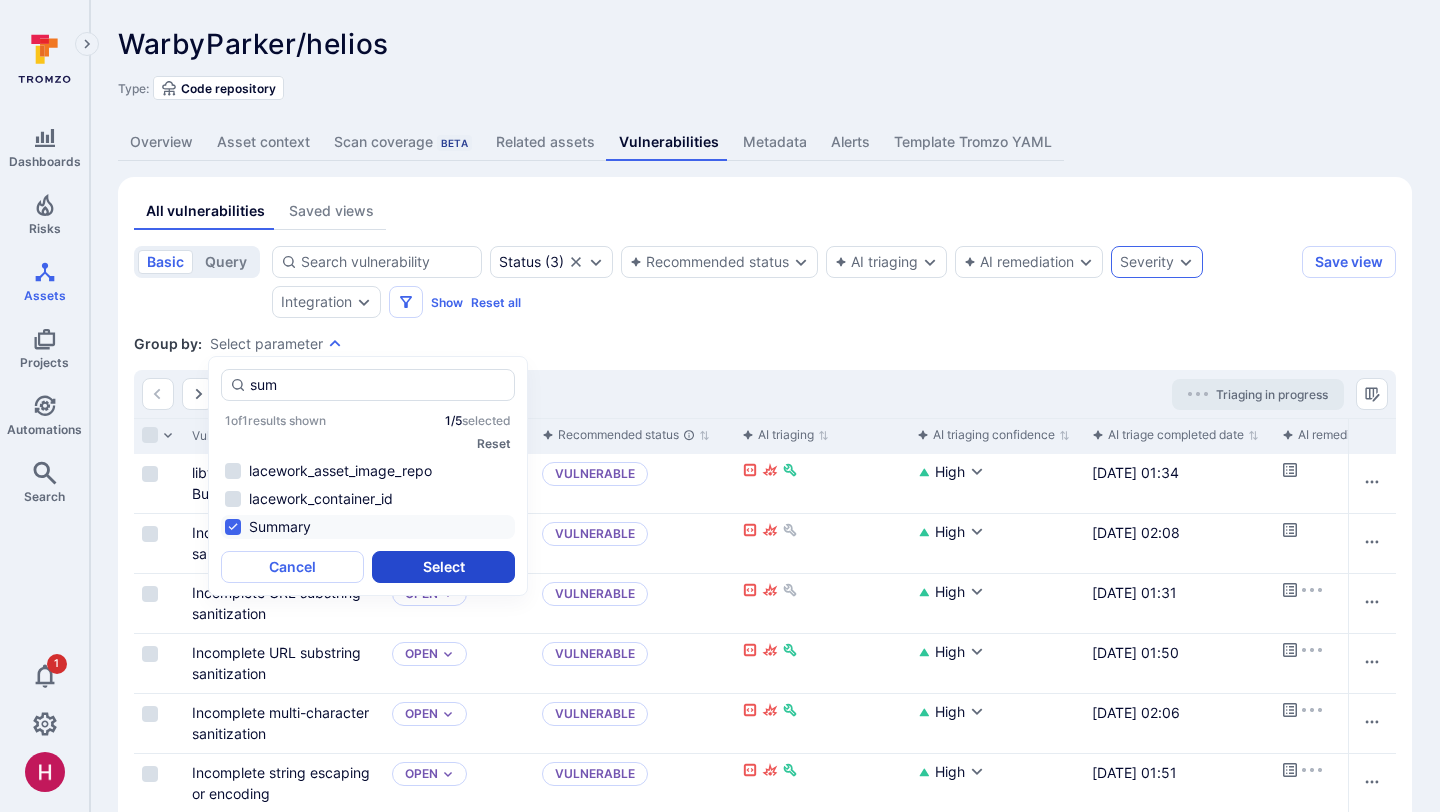 click on "Select" at bounding box center [443, 567] 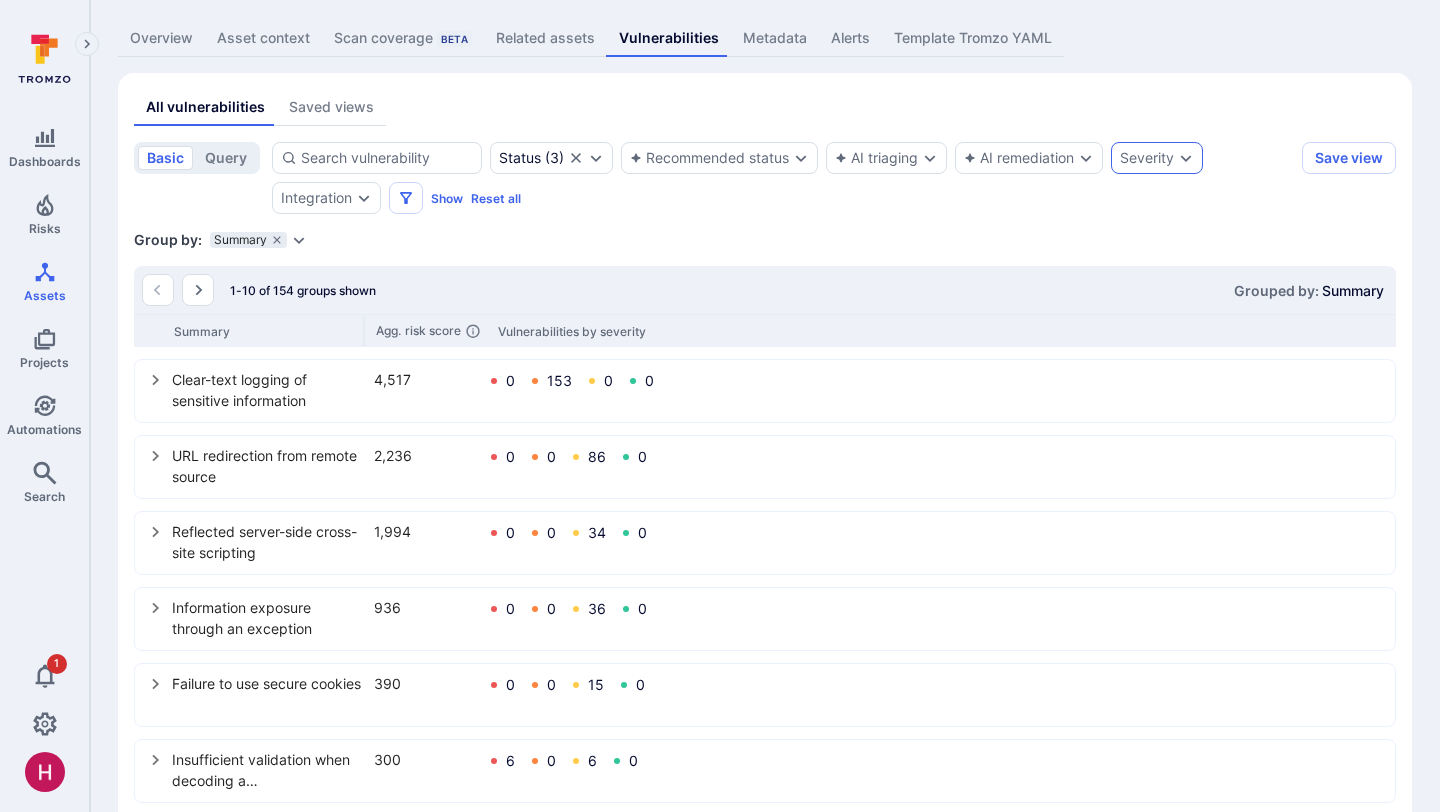 scroll, scrollTop: 124, scrollLeft: 0, axis: vertical 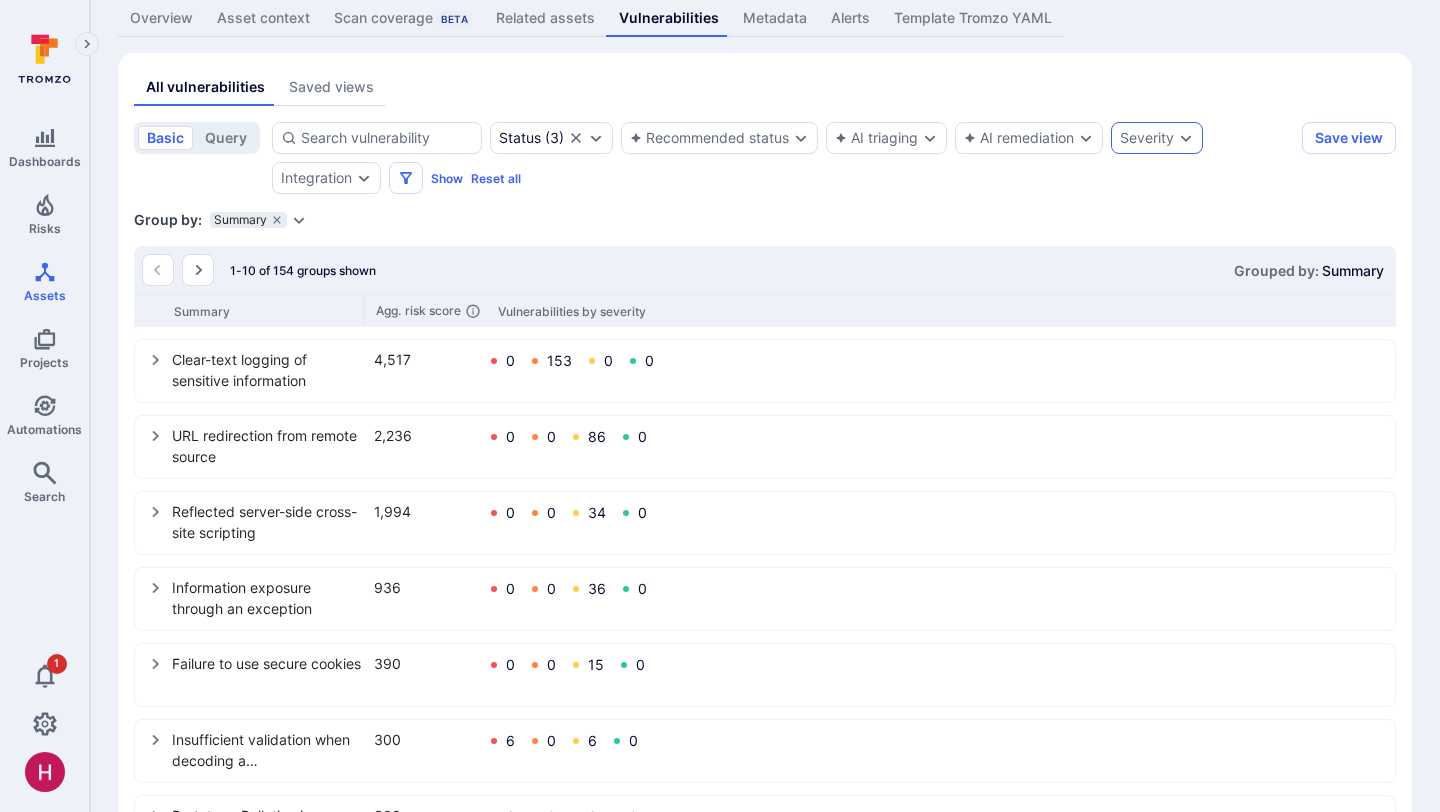click 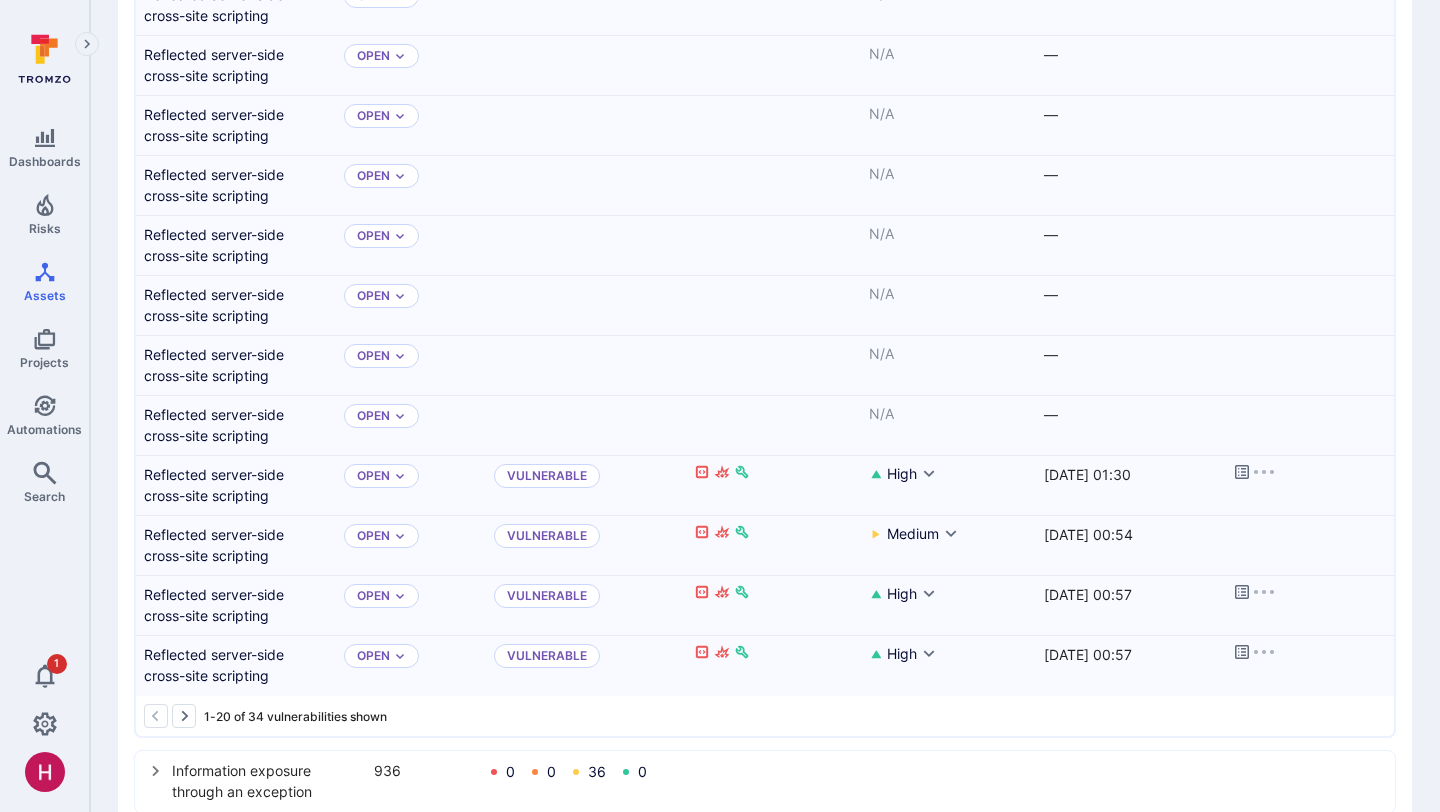 scroll, scrollTop: 1288, scrollLeft: 0, axis: vertical 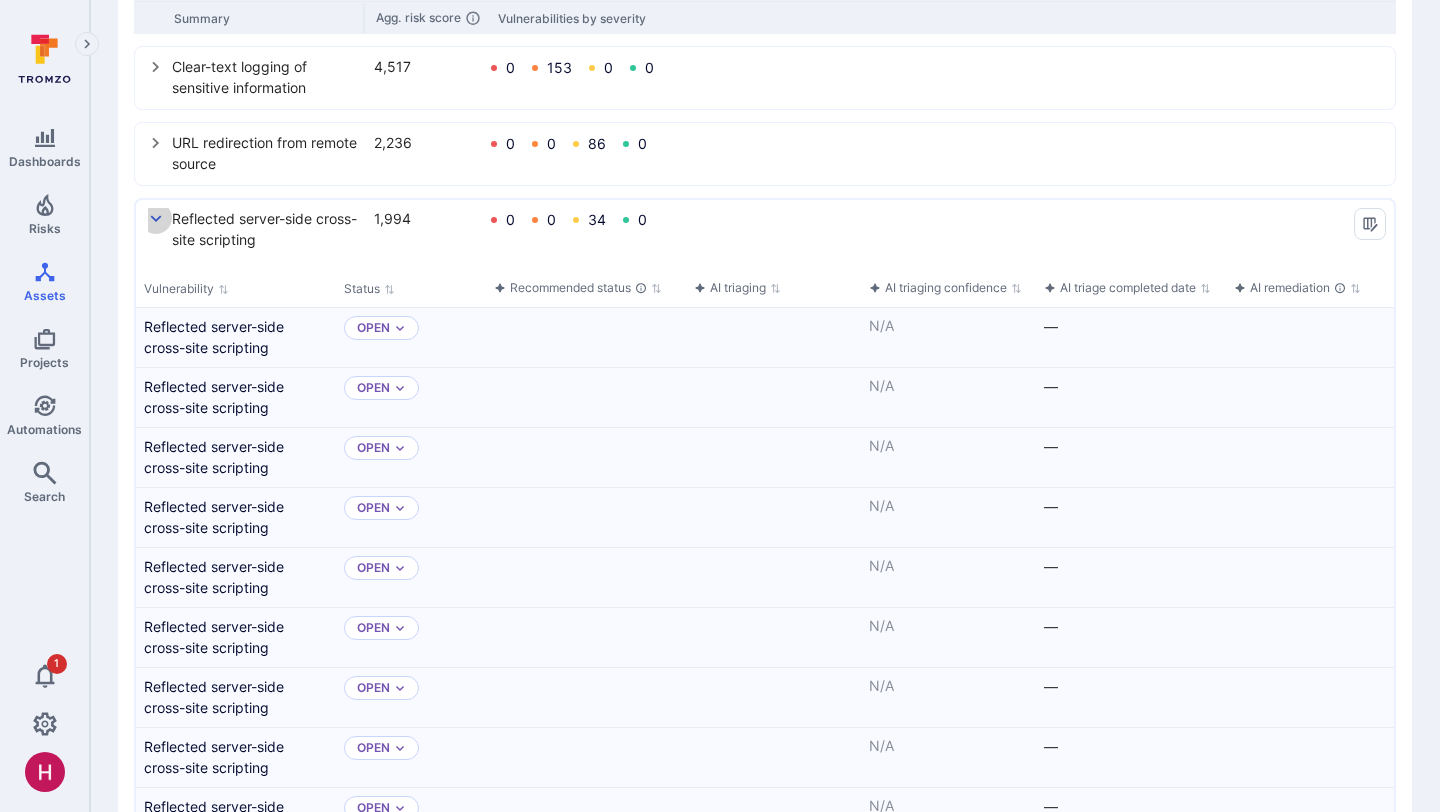 click at bounding box center [156, 218] 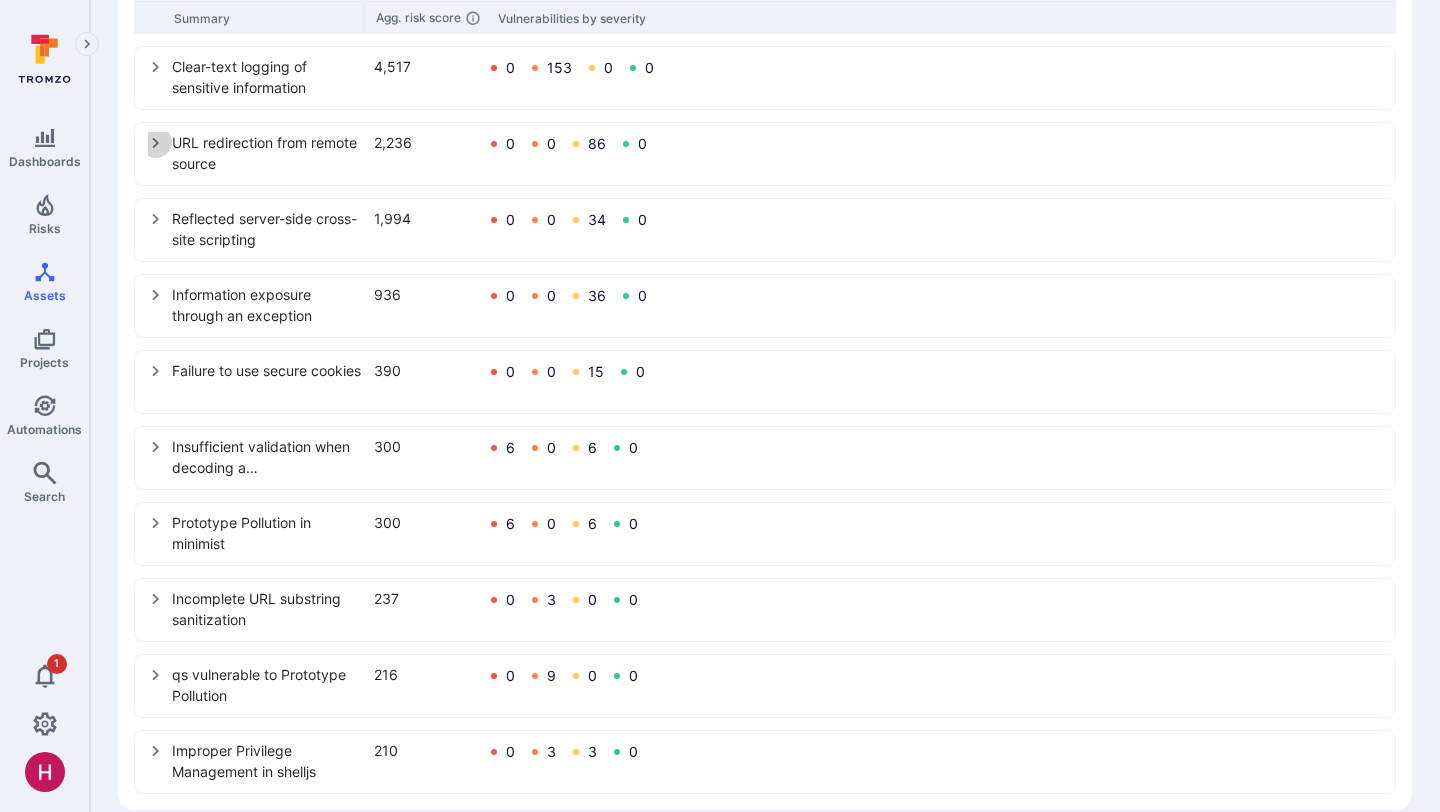 click 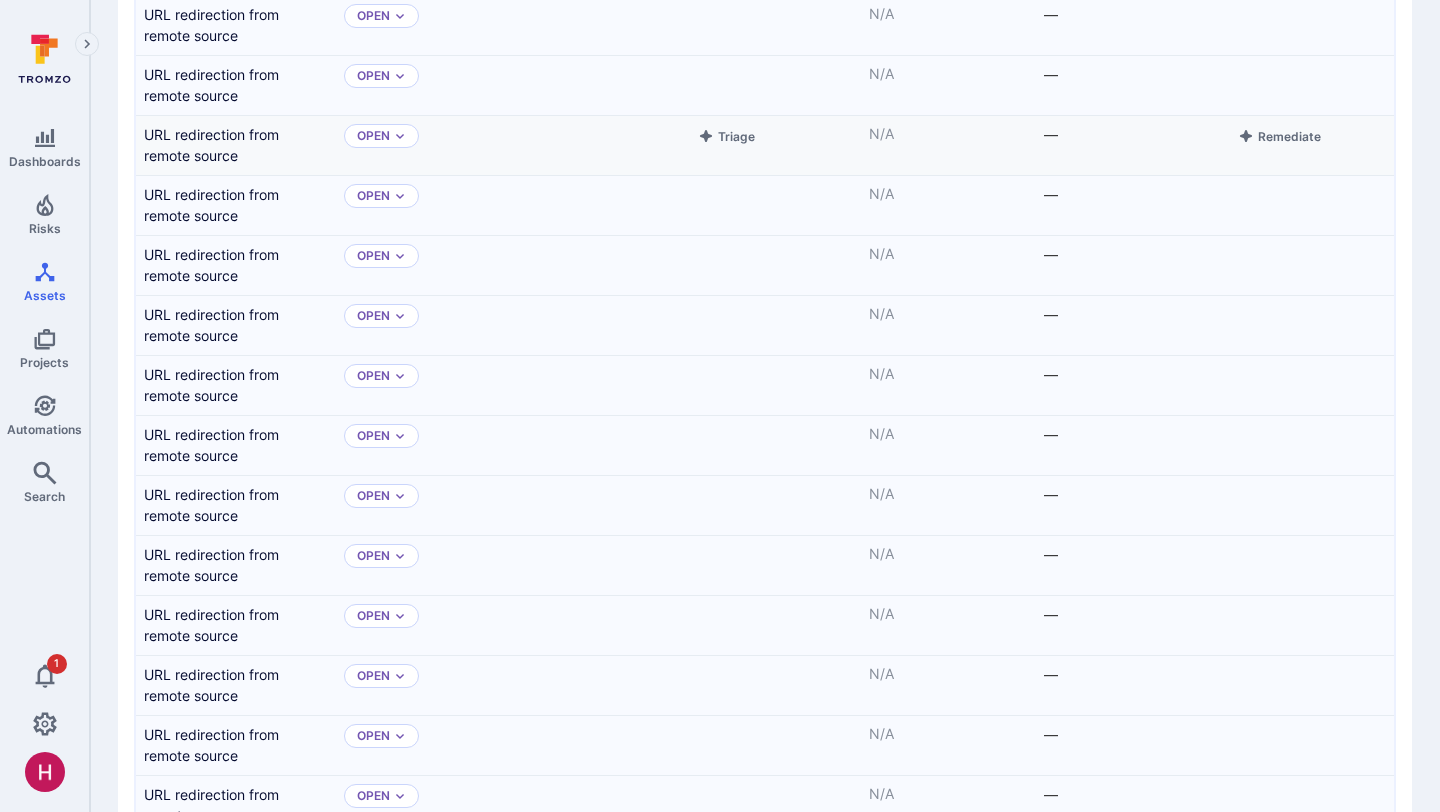 scroll, scrollTop: 341, scrollLeft: 0, axis: vertical 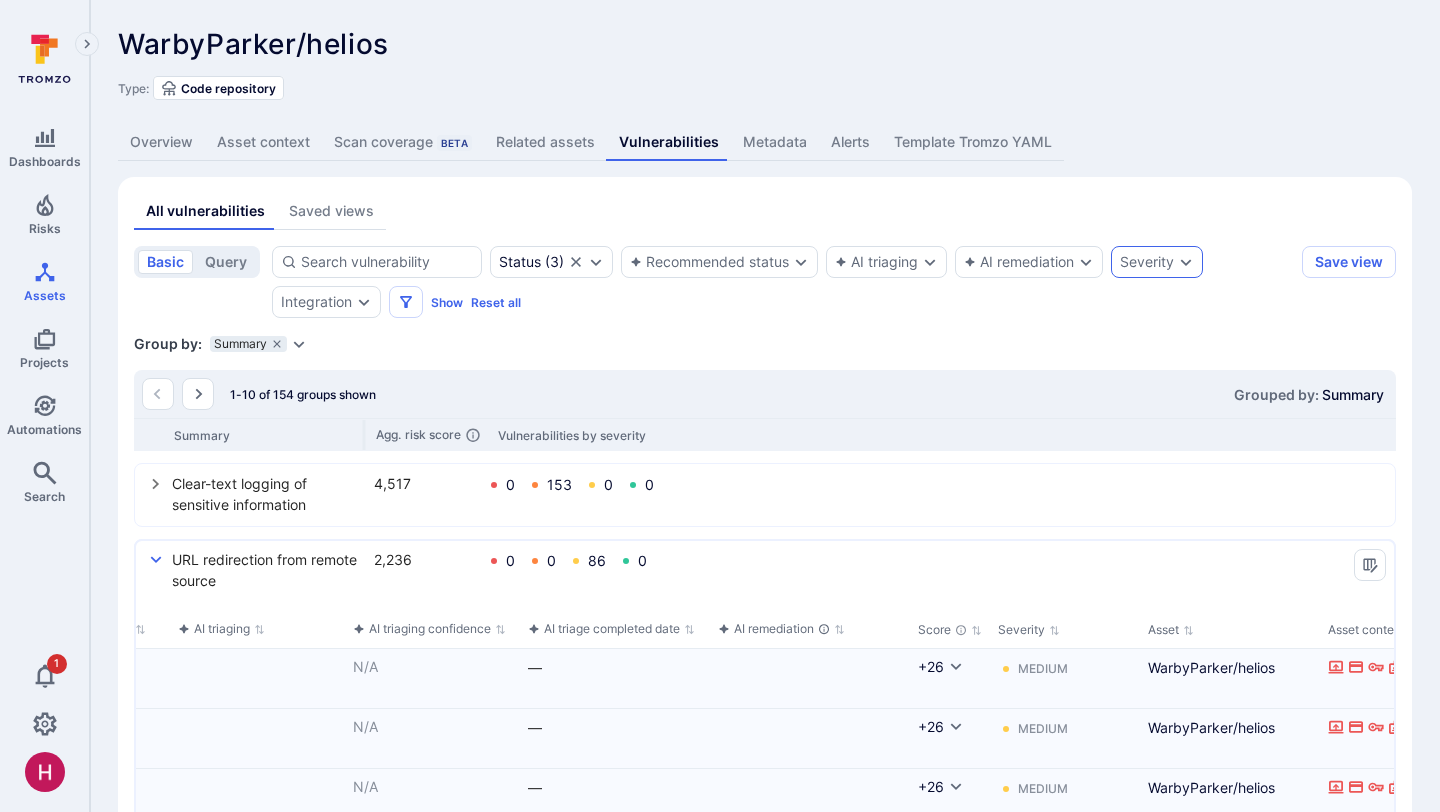 click on "Severity" at bounding box center [1147, 262] 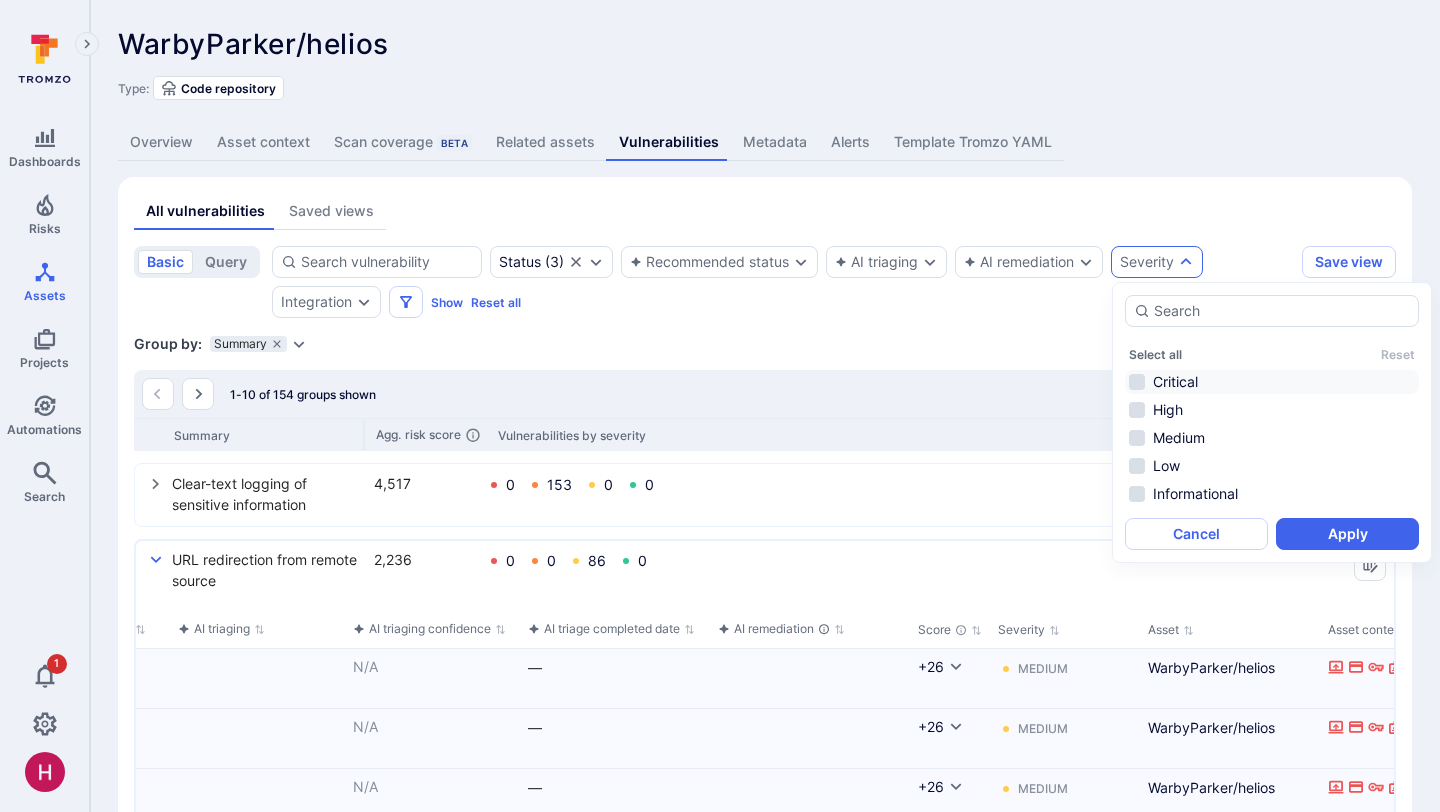 click on "Critical" at bounding box center (1272, 382) 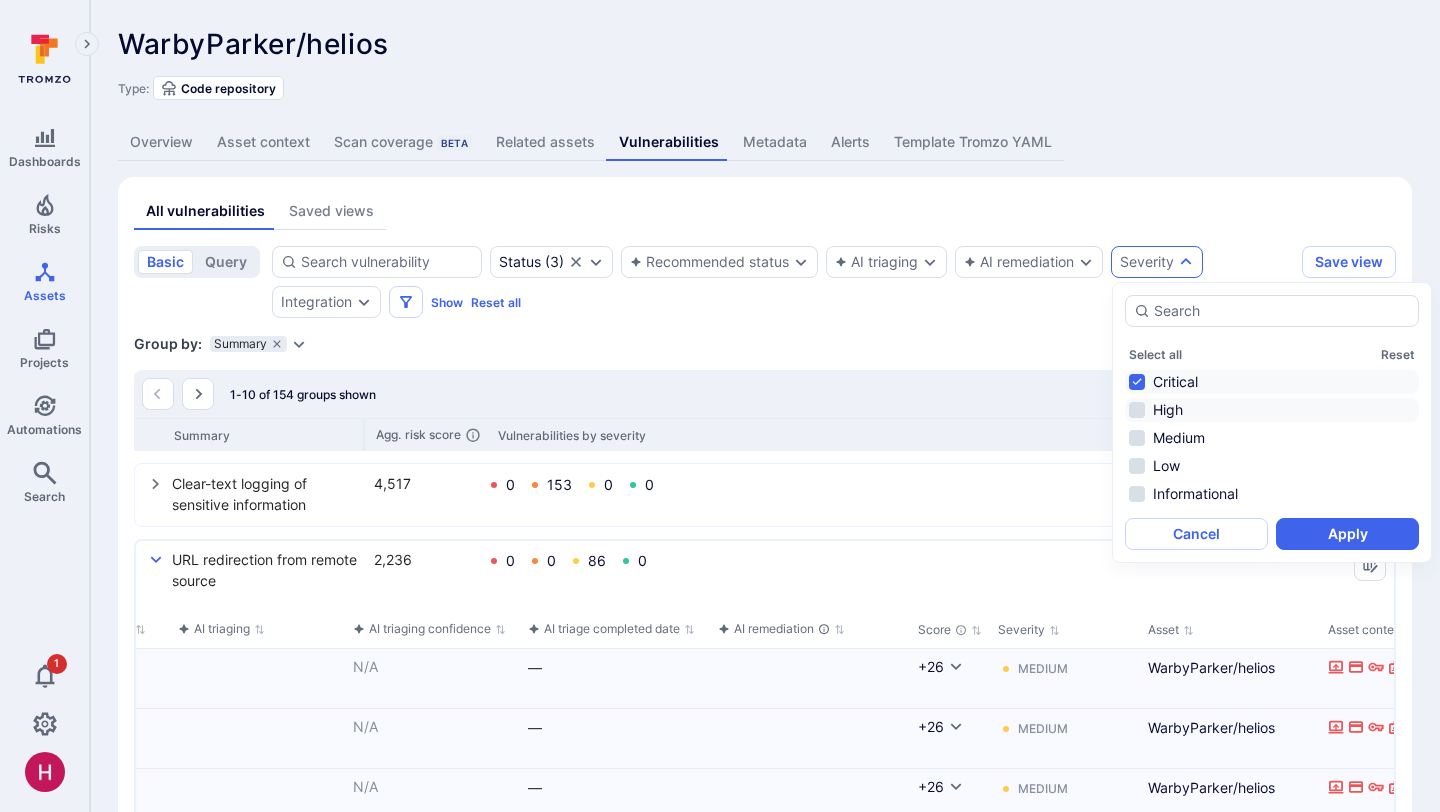 click on "High" at bounding box center (1272, 410) 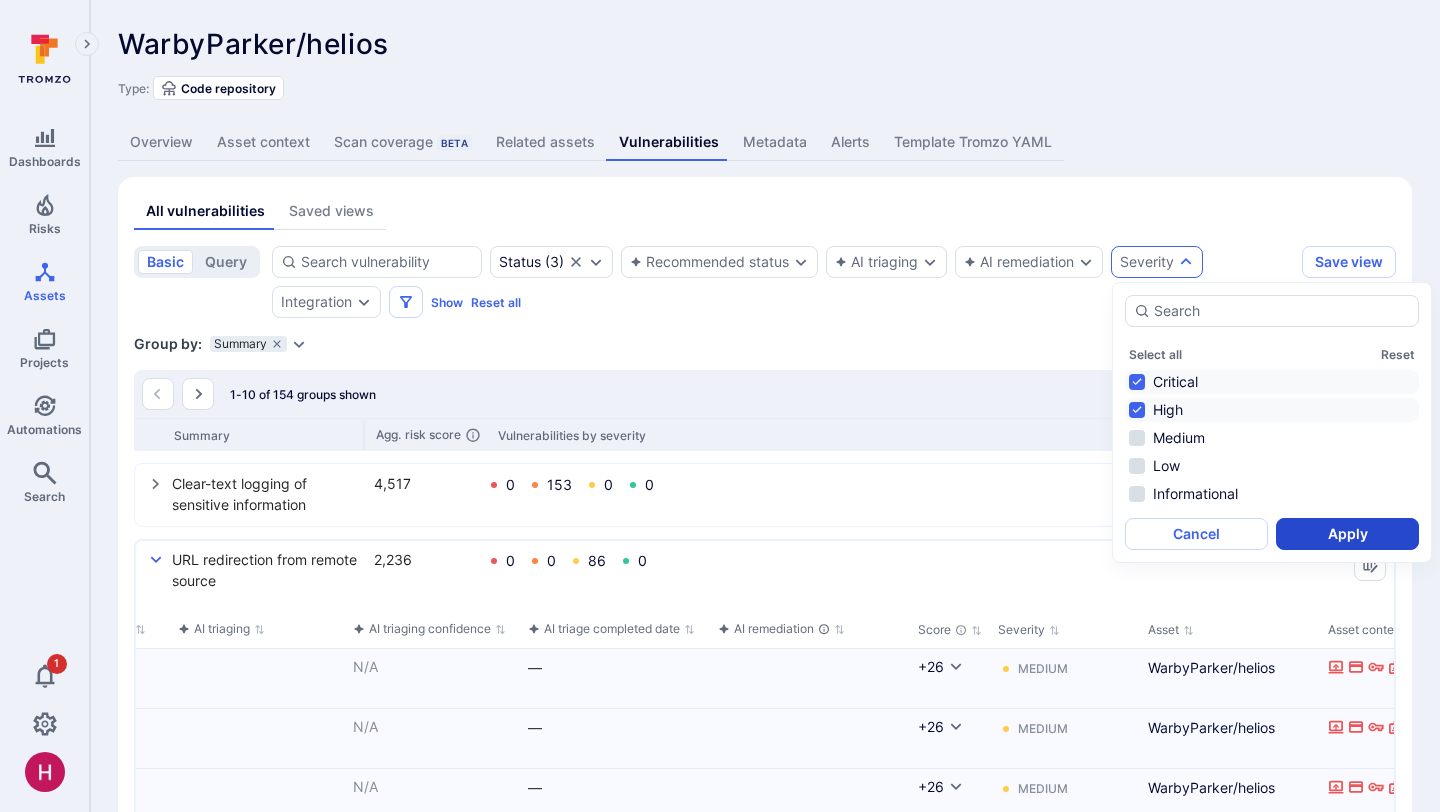 click on "Apply" at bounding box center [1347, 534] 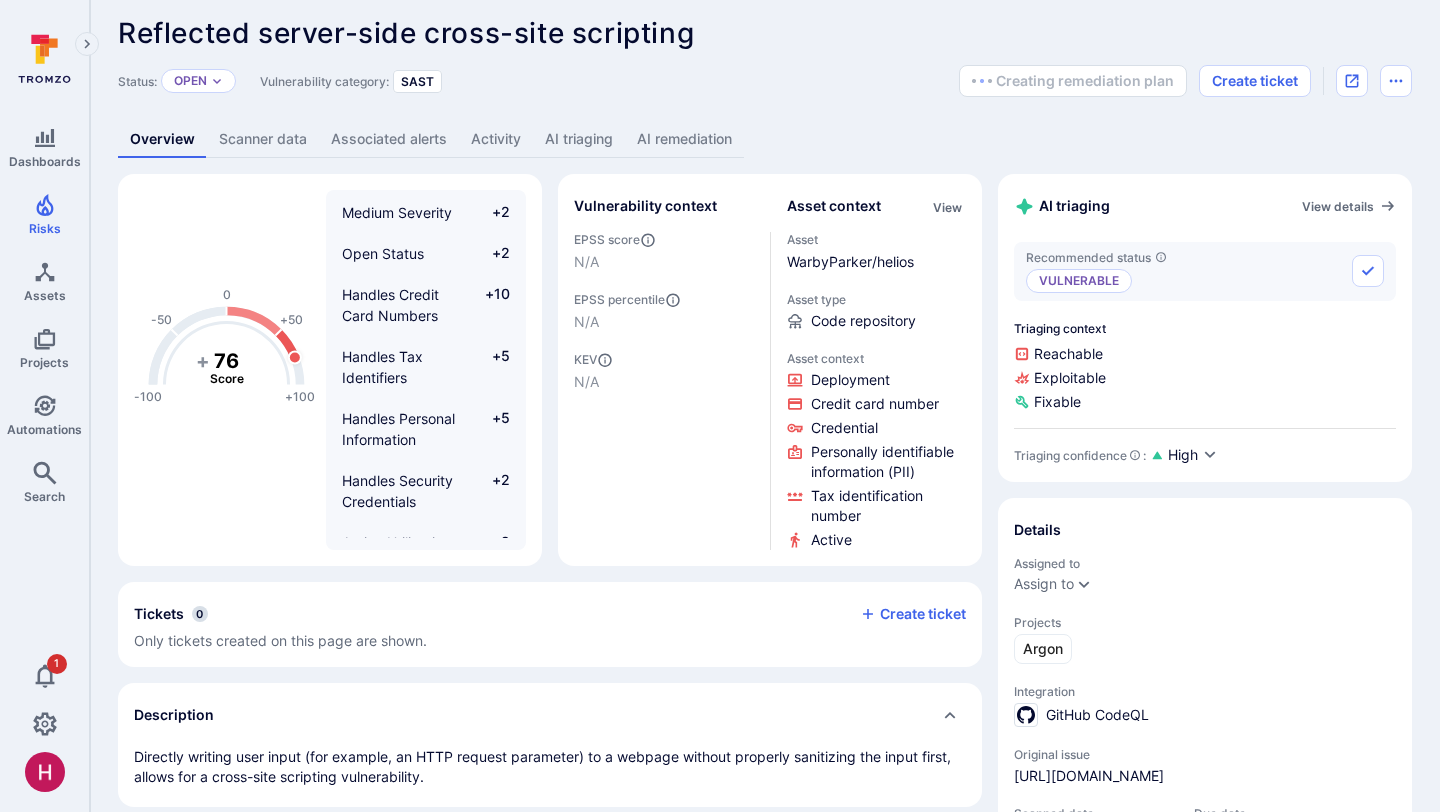 scroll, scrollTop: 12, scrollLeft: 0, axis: vertical 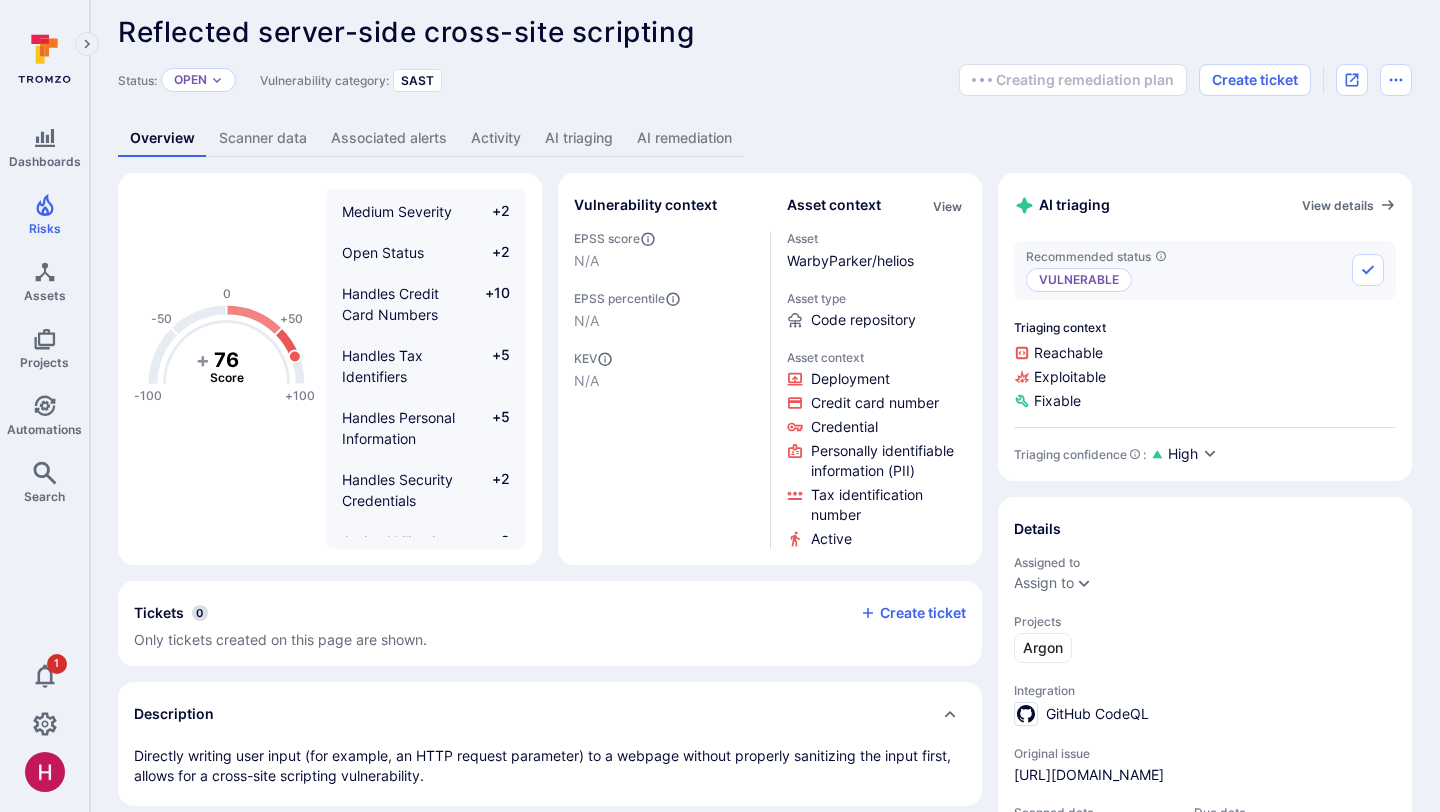 click on "AI triaging" at bounding box center [579, 138] 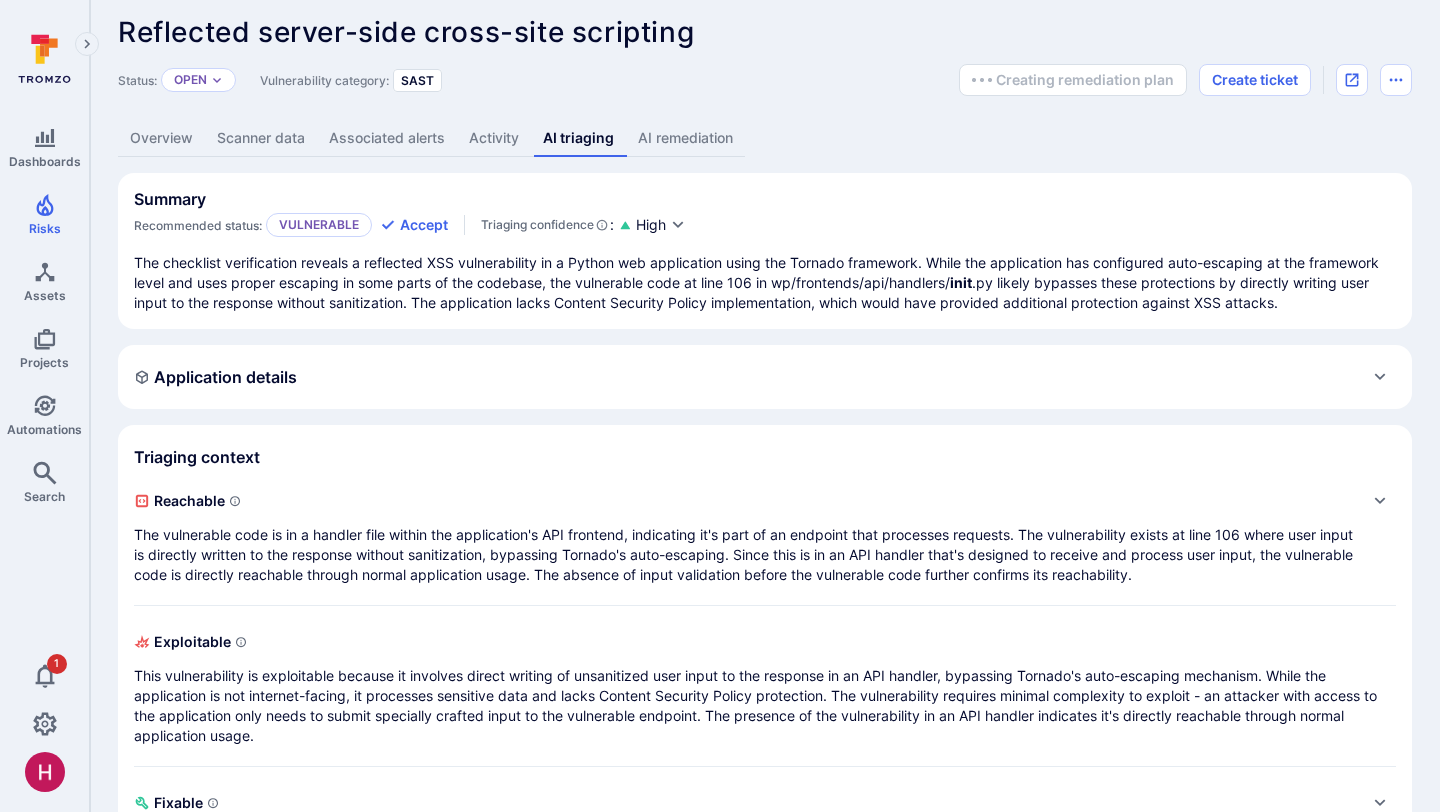 click on "The vulnerable code is in a handler file within the application's API frontend, indicating it's part of an endpoint that processes requests. The vulnerability exists at line 106 where user input is directly written to the response without sanitization, bypassing Tornado's auto-escaping. Since this is in an API handler that's designed to receive and process user input, the vulnerable code is directly reachable through normal application usage. The absence of input validation before the vulnerable code further confirms its reachability." at bounding box center [745, 555] 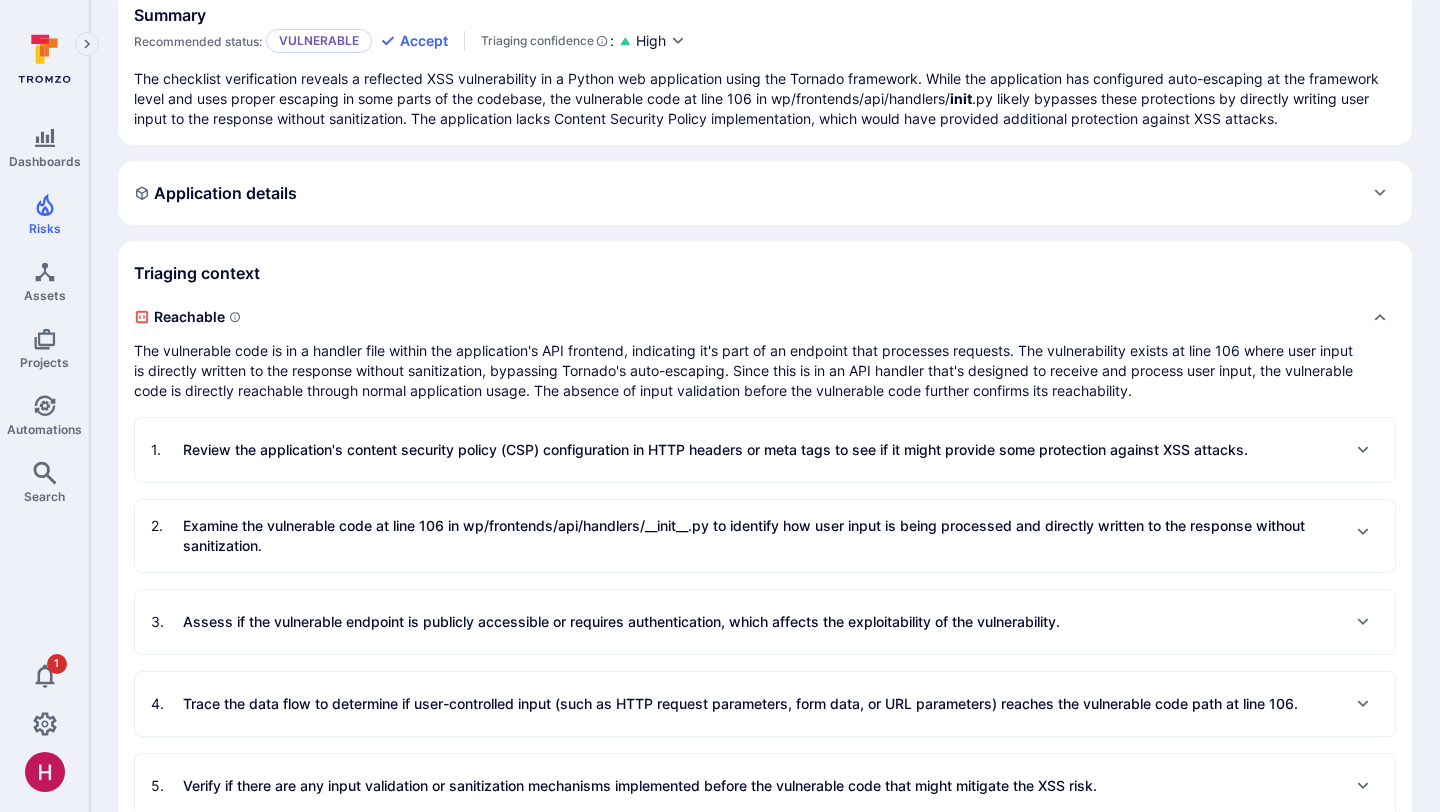 scroll, scrollTop: 203, scrollLeft: 0, axis: vertical 